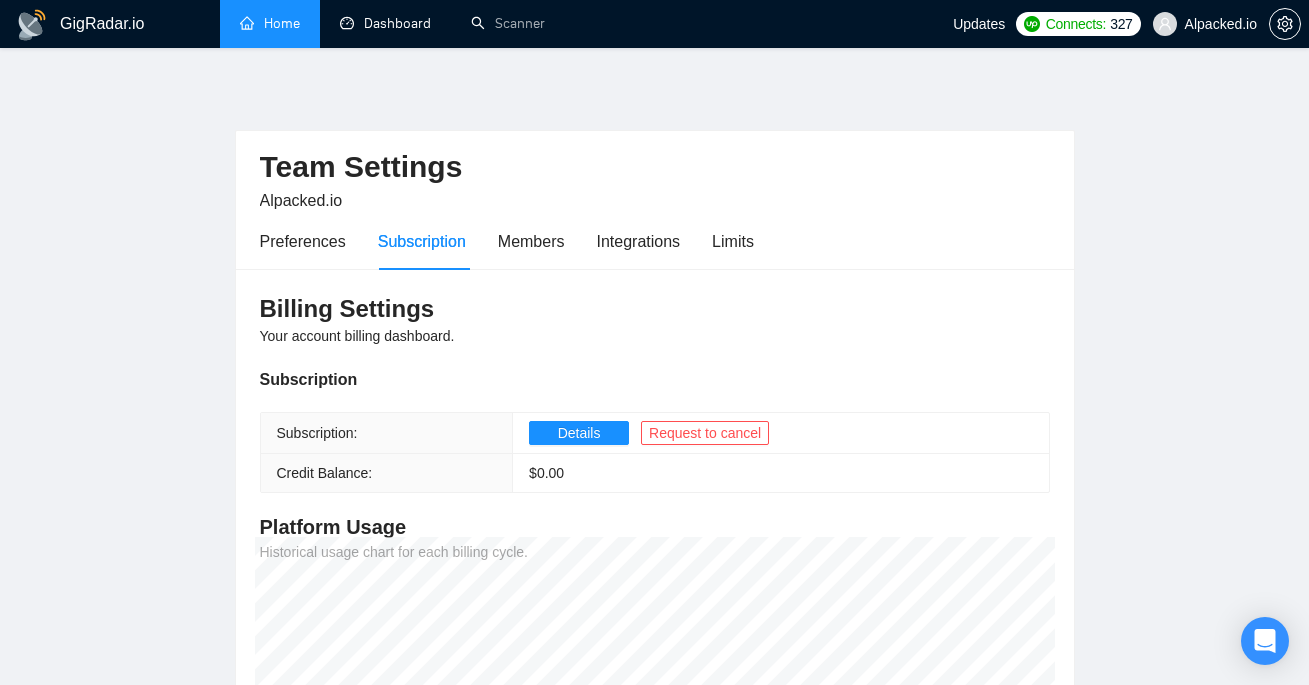 scroll, scrollTop: 0, scrollLeft: 0, axis: both 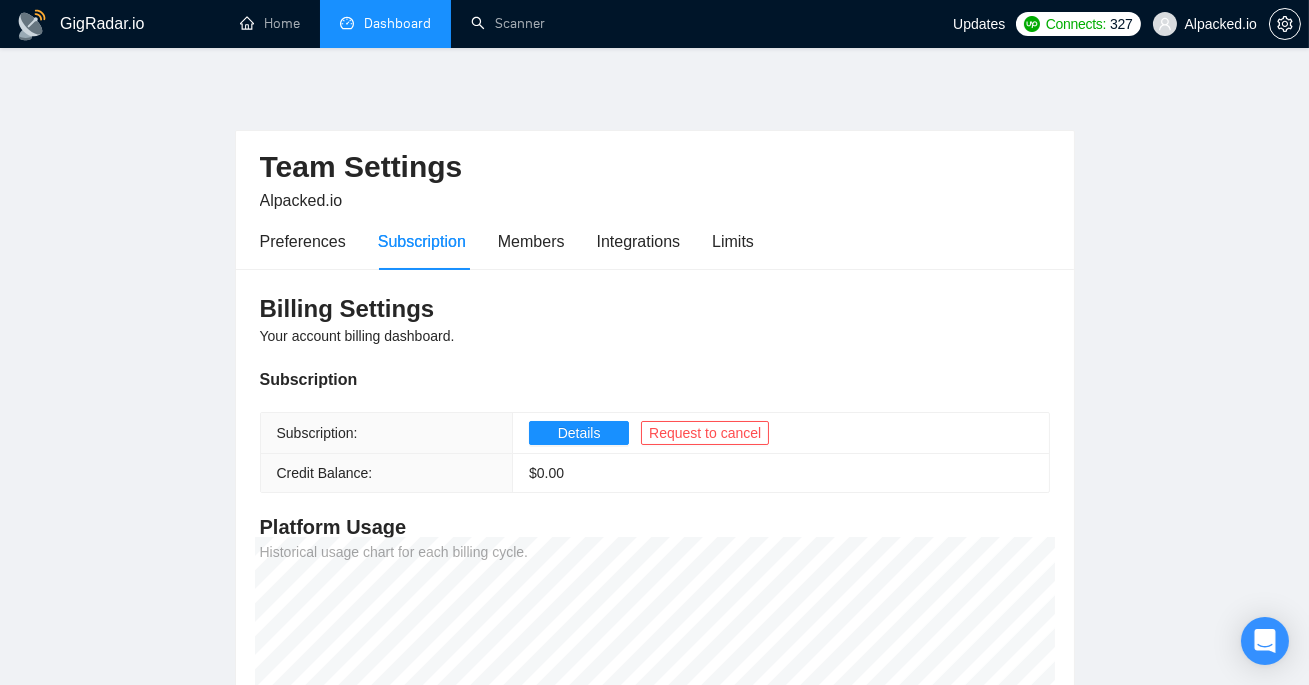 click on "Dashboard" at bounding box center (385, 23) 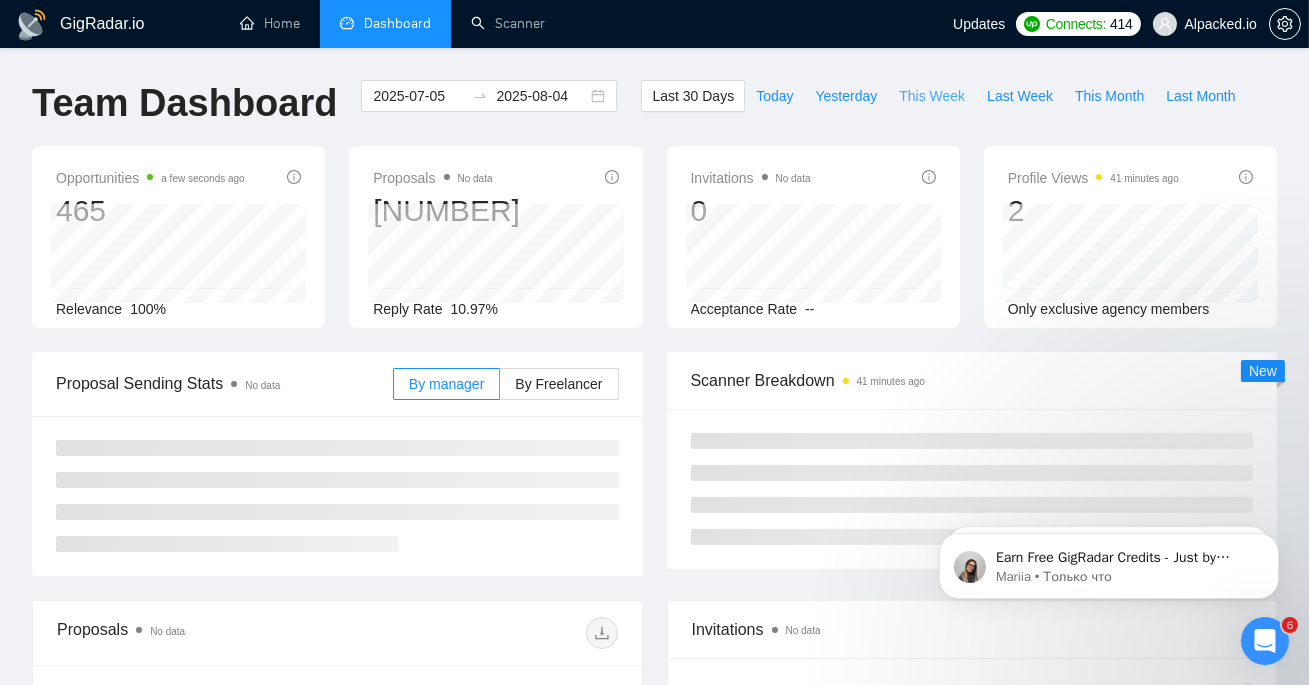 scroll, scrollTop: 0, scrollLeft: 0, axis: both 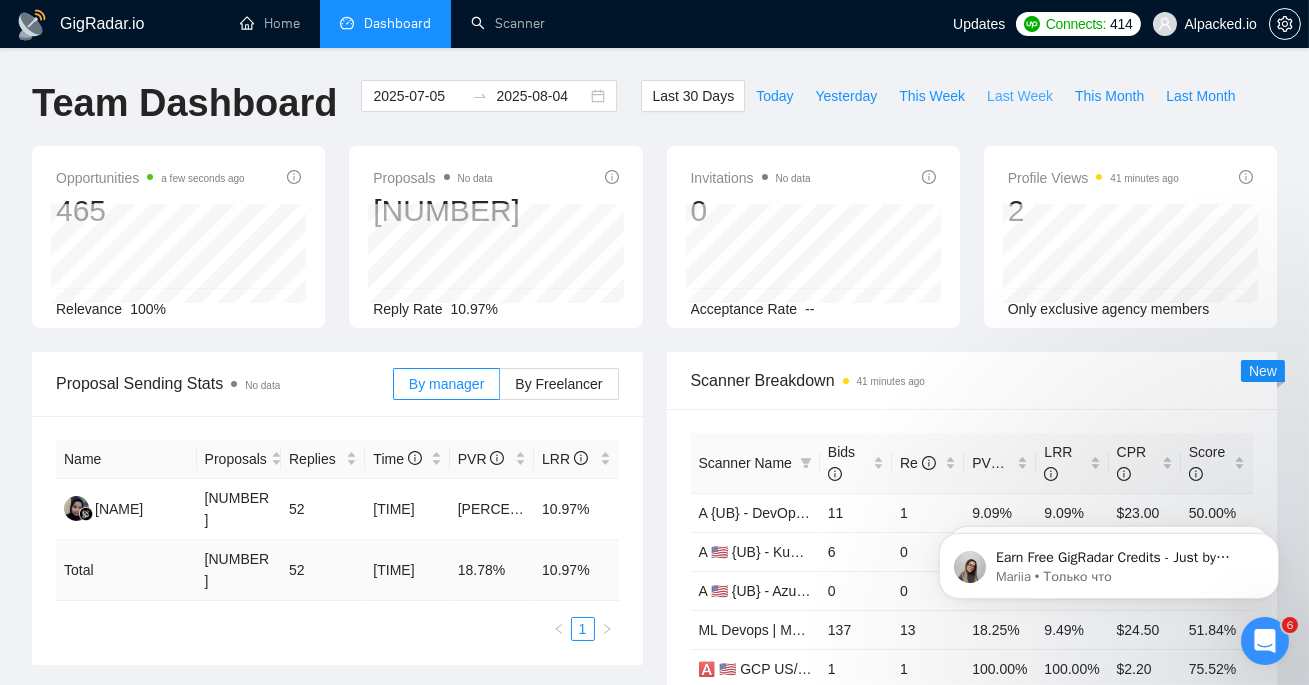 click on "Last Week" at bounding box center (1020, 96) 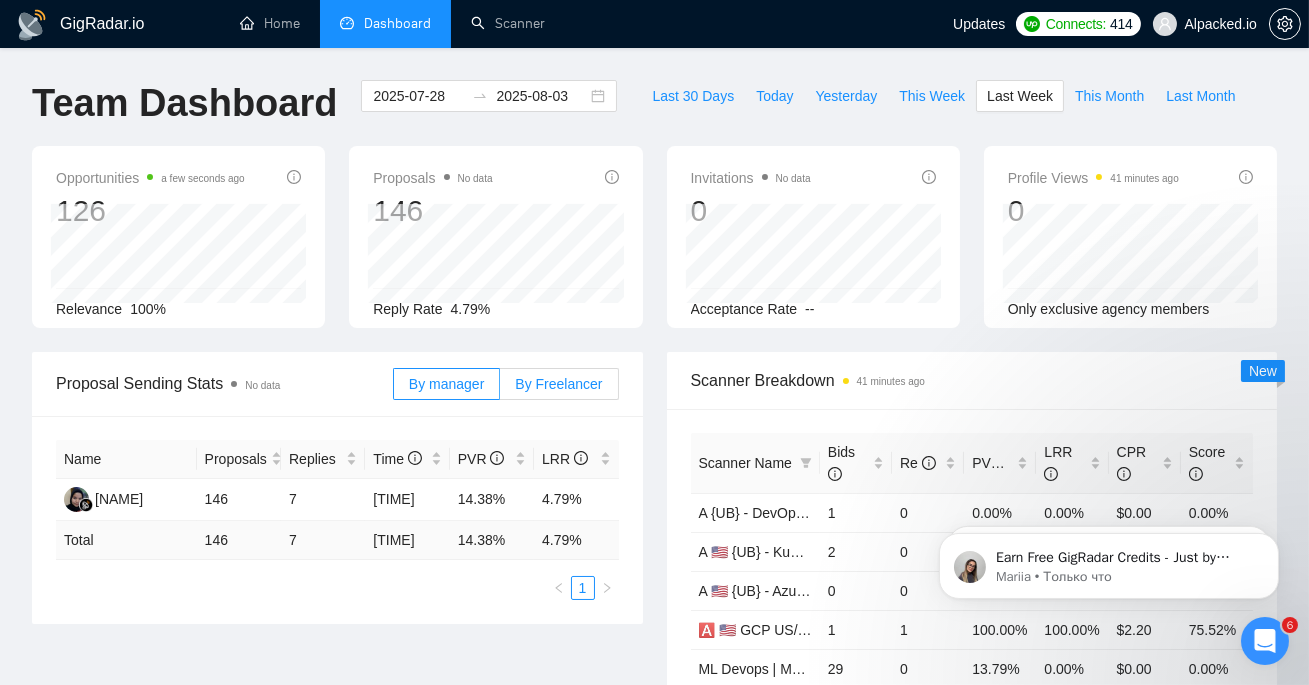 click on "By Freelancer" at bounding box center (559, 384) 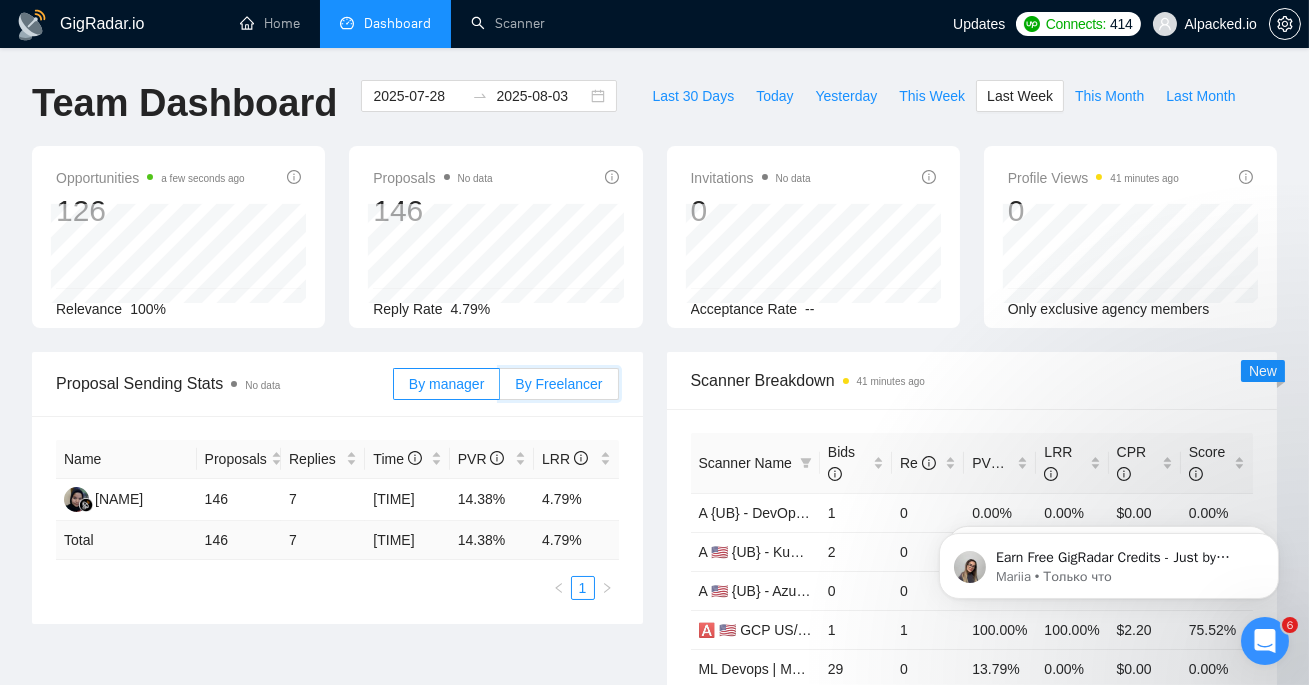 click on "By Freelancer" at bounding box center [500, 389] 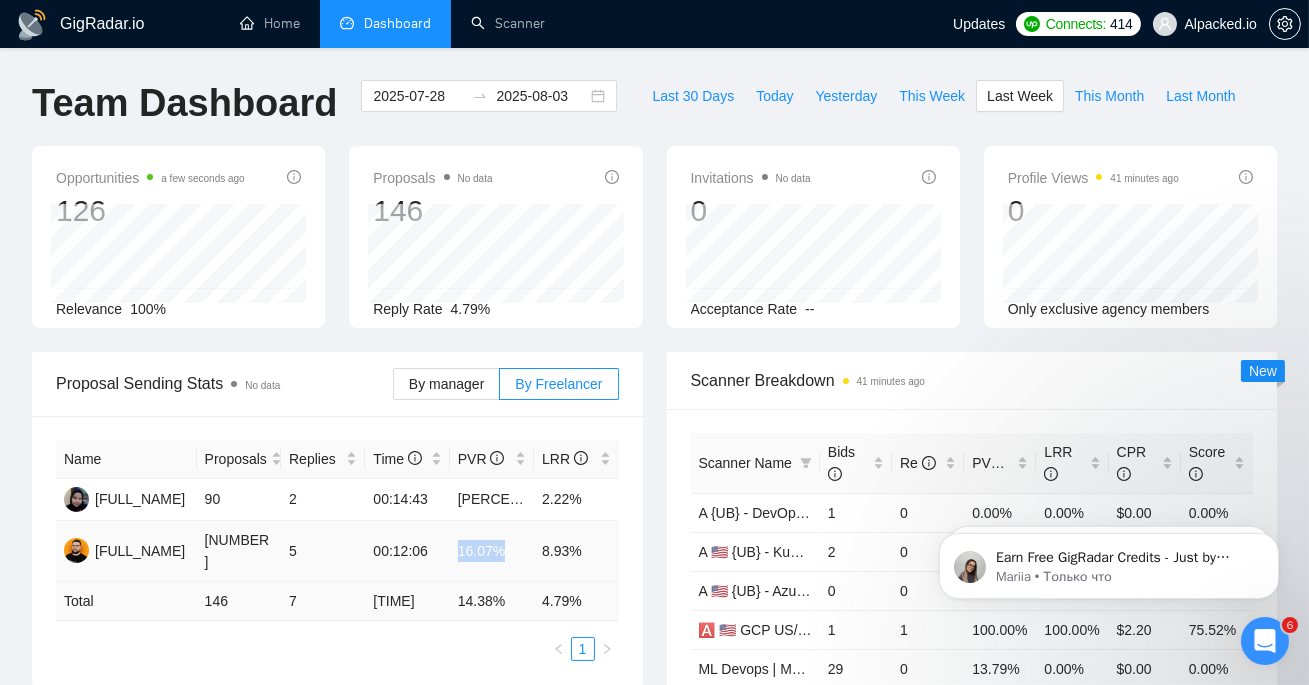 drag, startPoint x: 459, startPoint y: 540, endPoint x: 513, endPoint y: 540, distance: 54 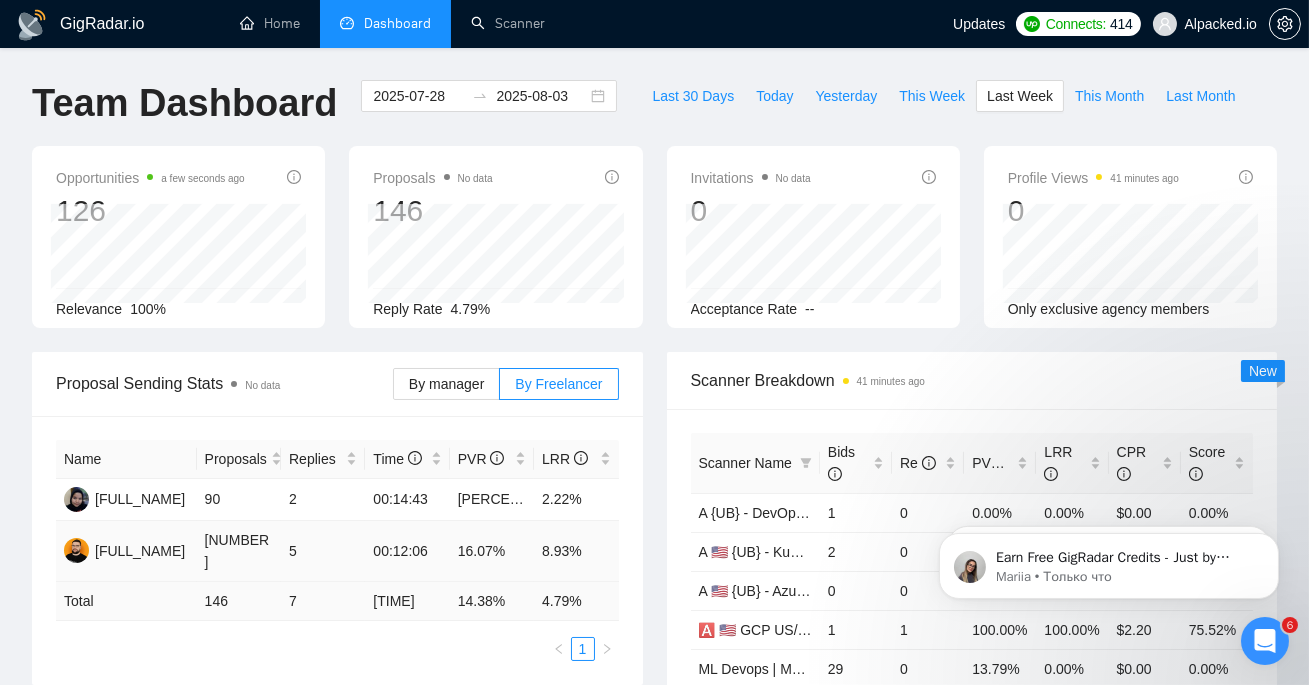 click on "8.93%" at bounding box center (576, 551) 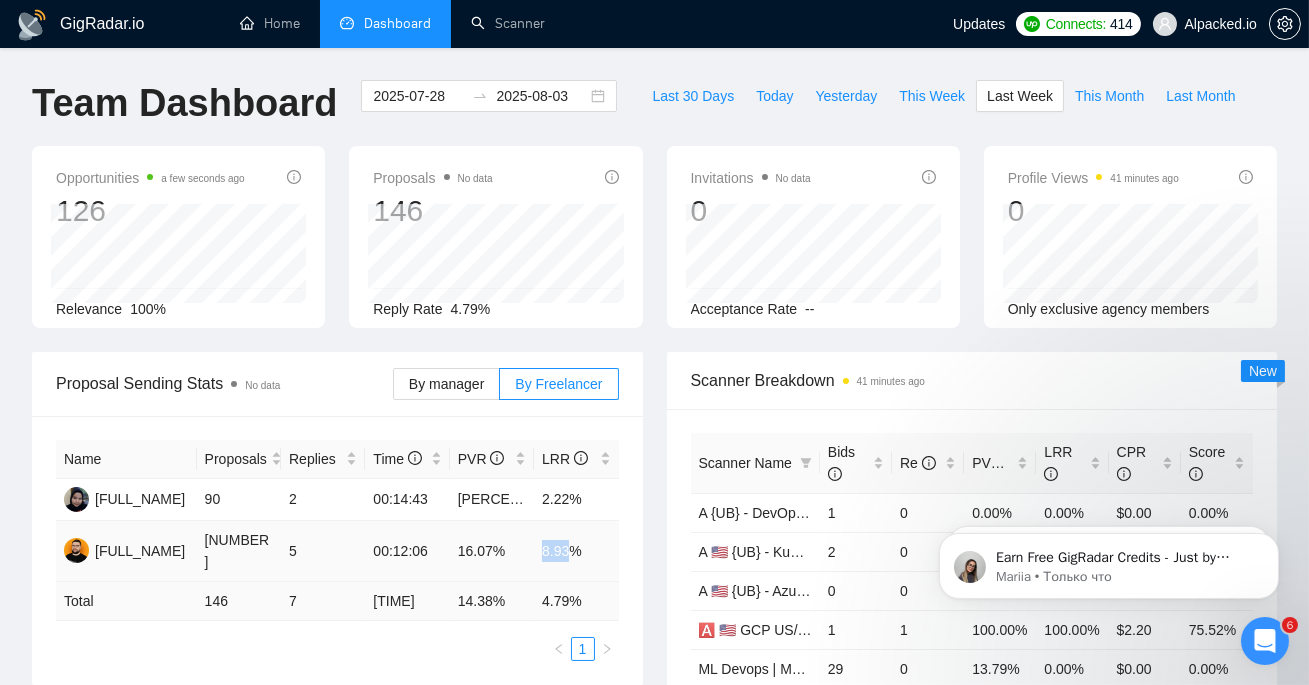 click on "8.93%" at bounding box center (576, 551) 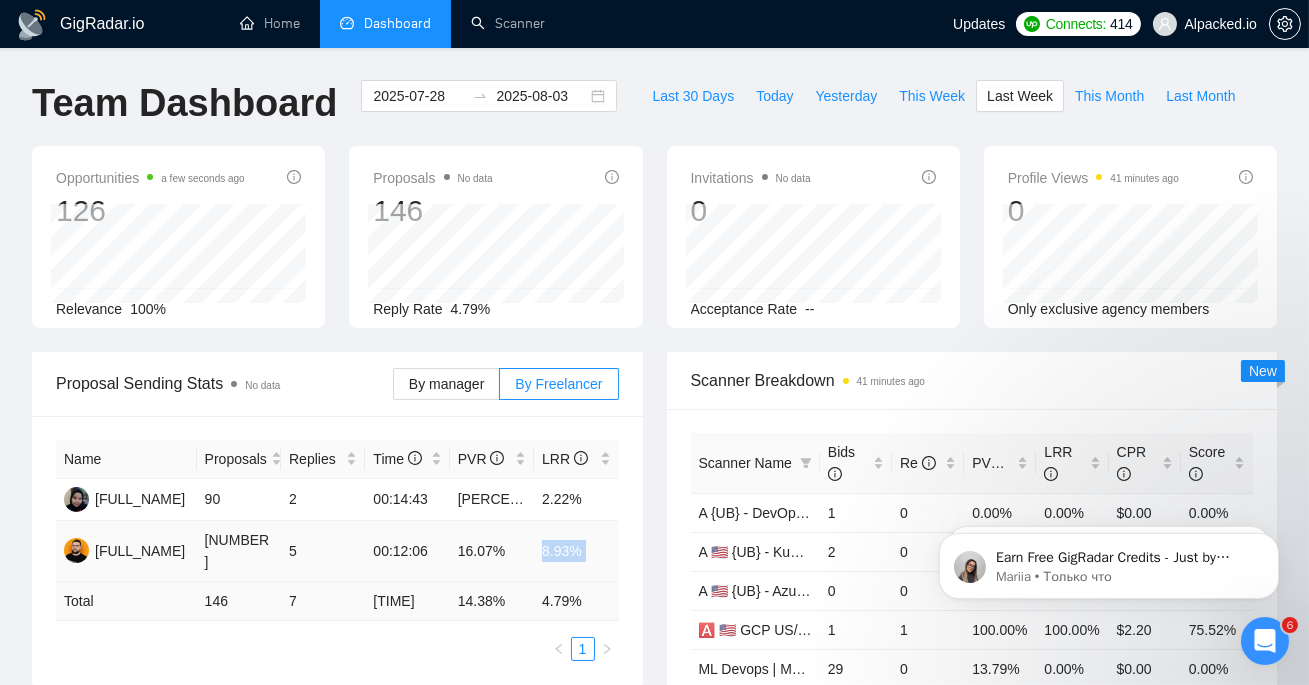 click on "8.93%" at bounding box center (576, 551) 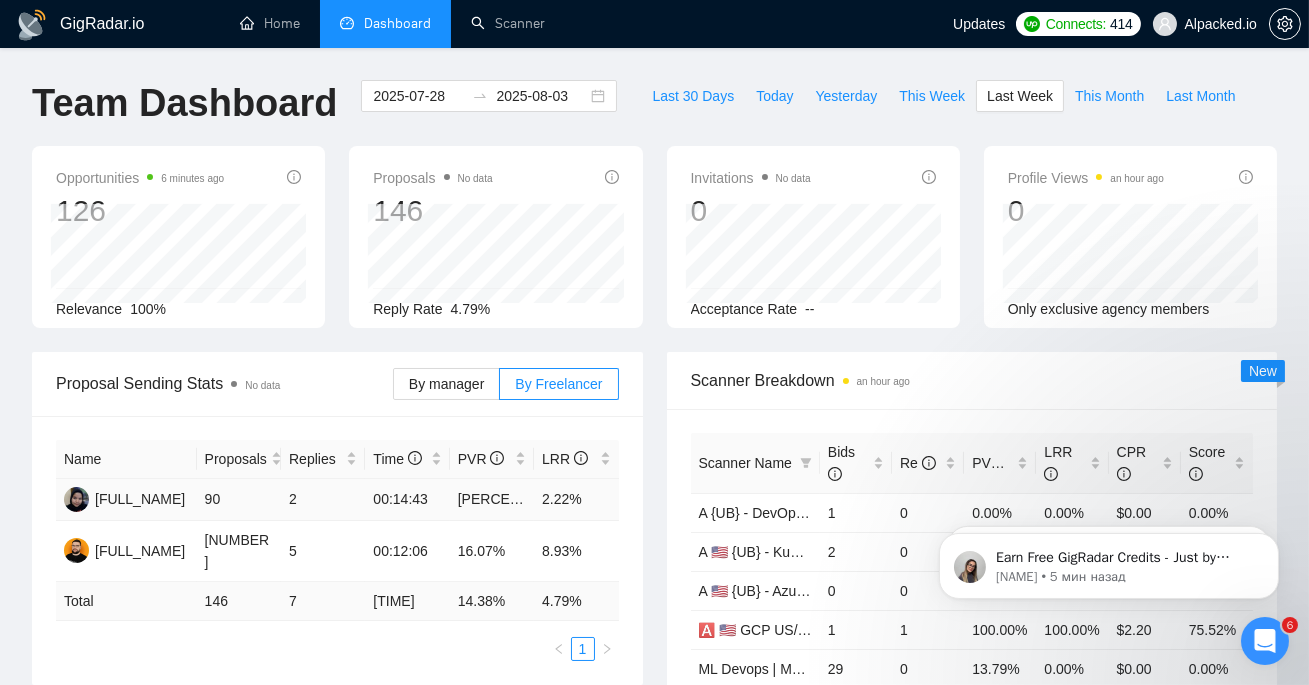 click on "[PERCENTAGE]" at bounding box center (492, 500) 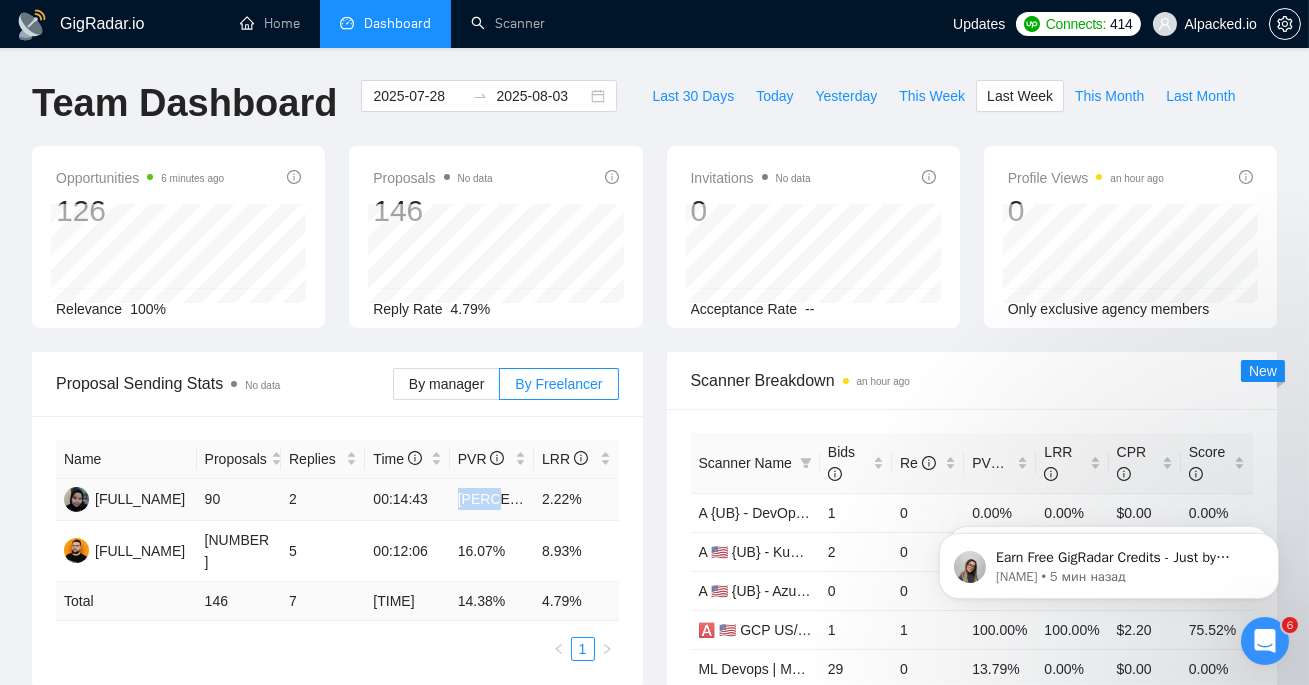 click on "[PERCENTAGE]" at bounding box center (492, 500) 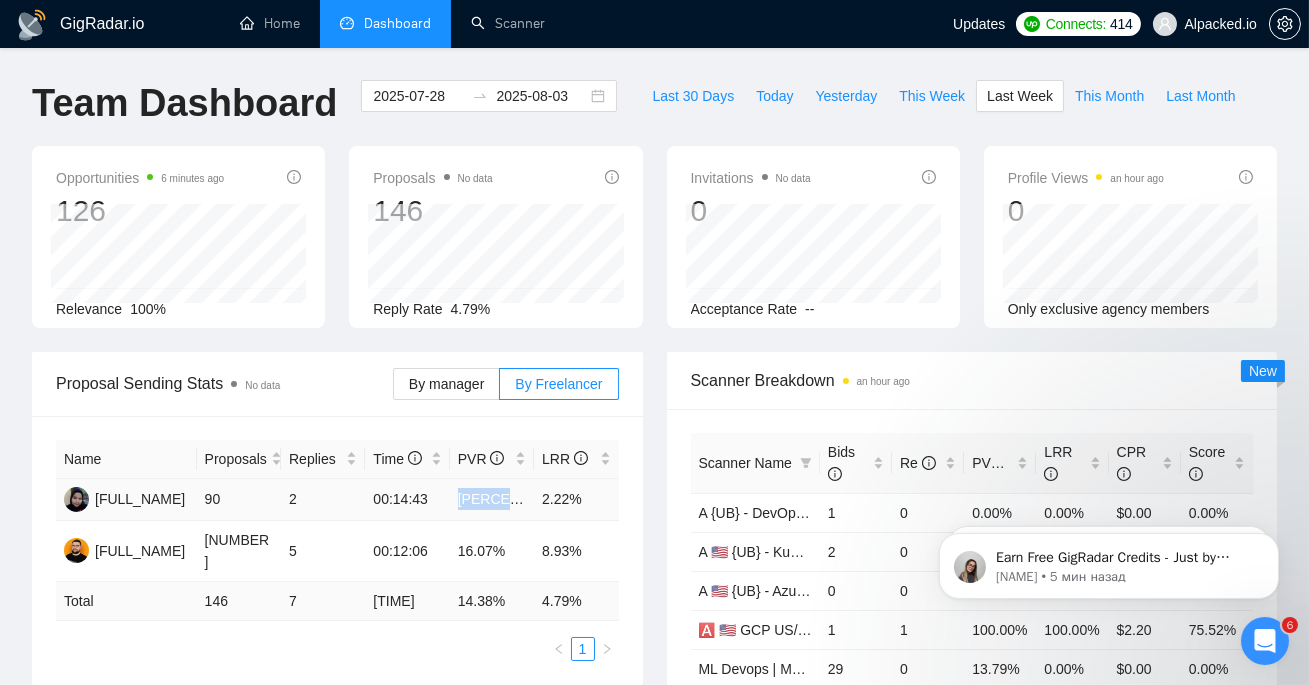 click on "[PERCENTAGE]" at bounding box center (492, 500) 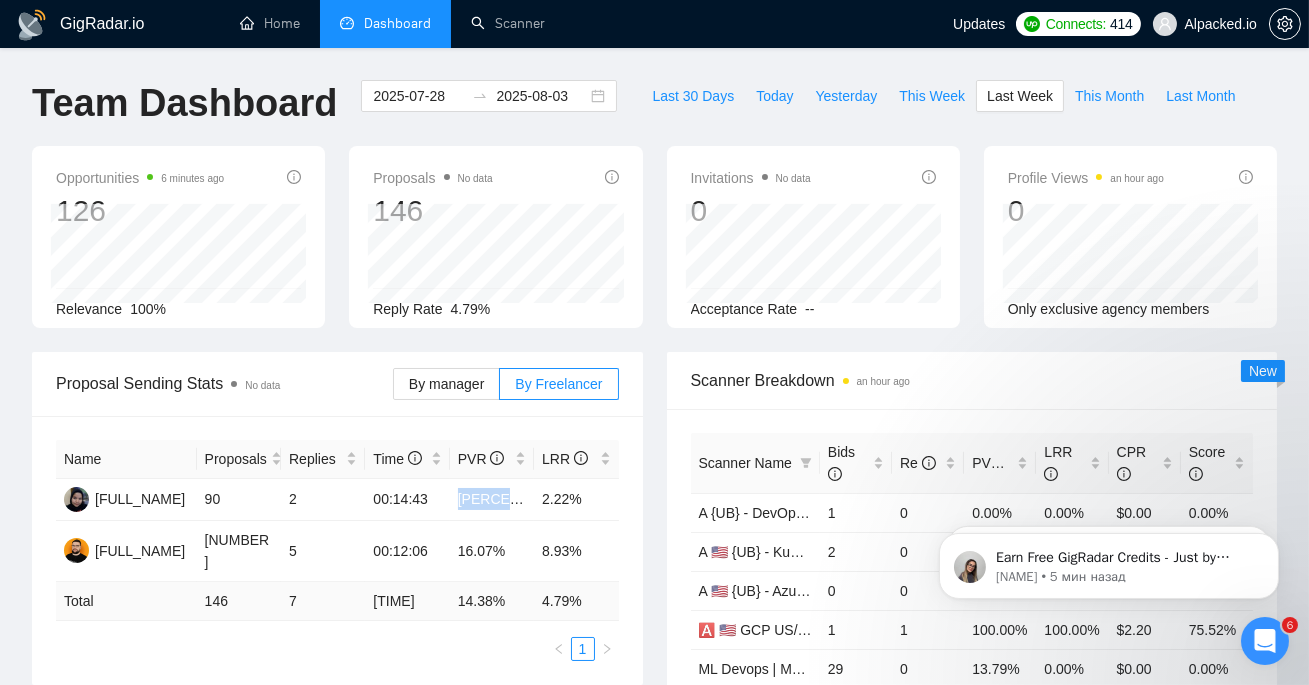 copy on "[PERCENTAGE]" 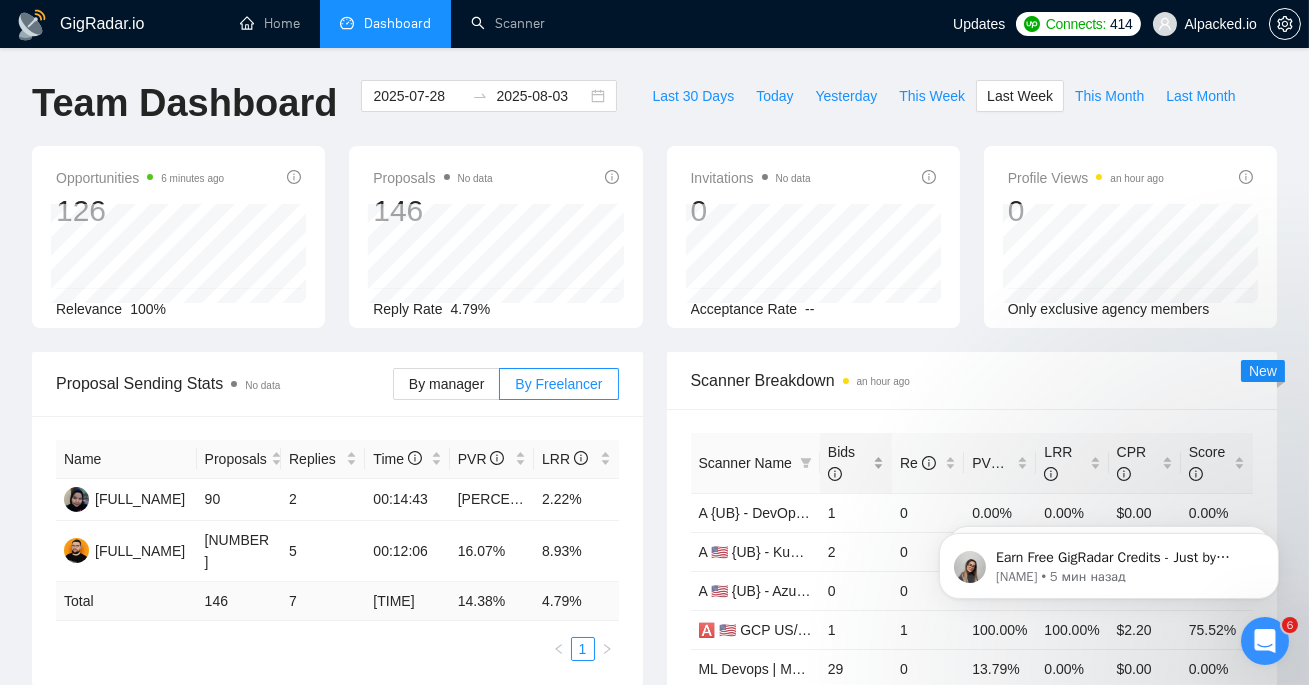 click 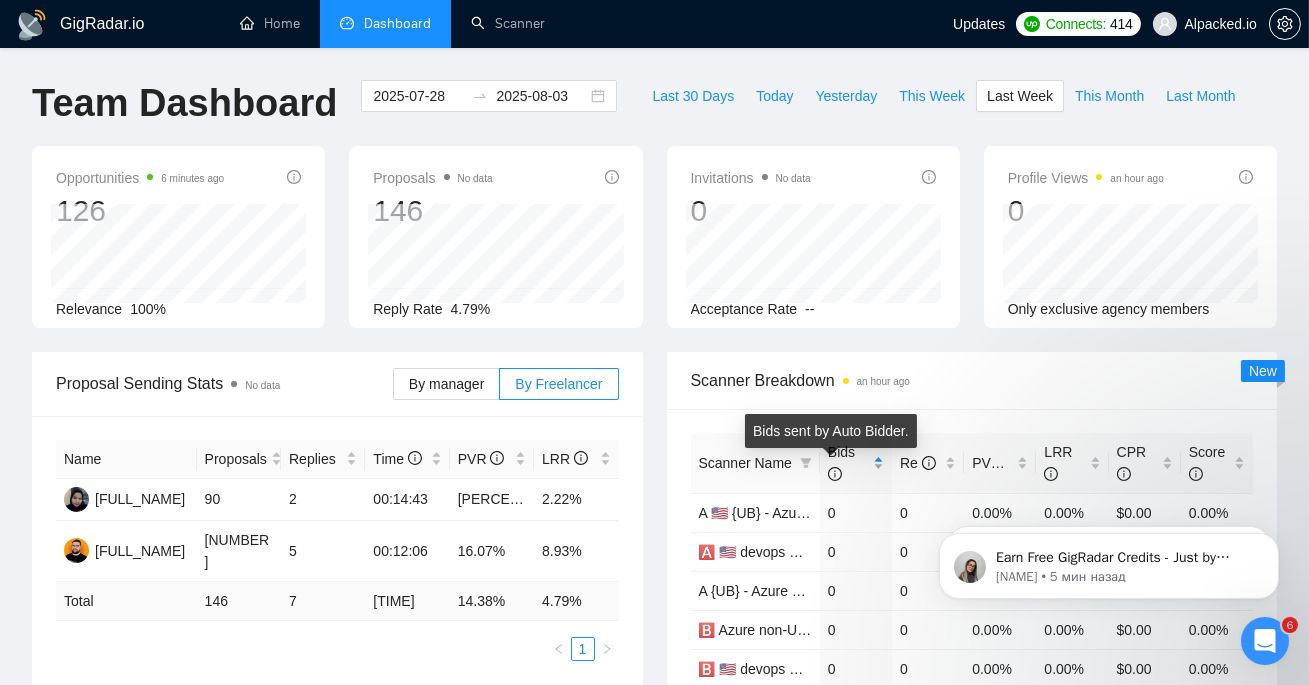 click 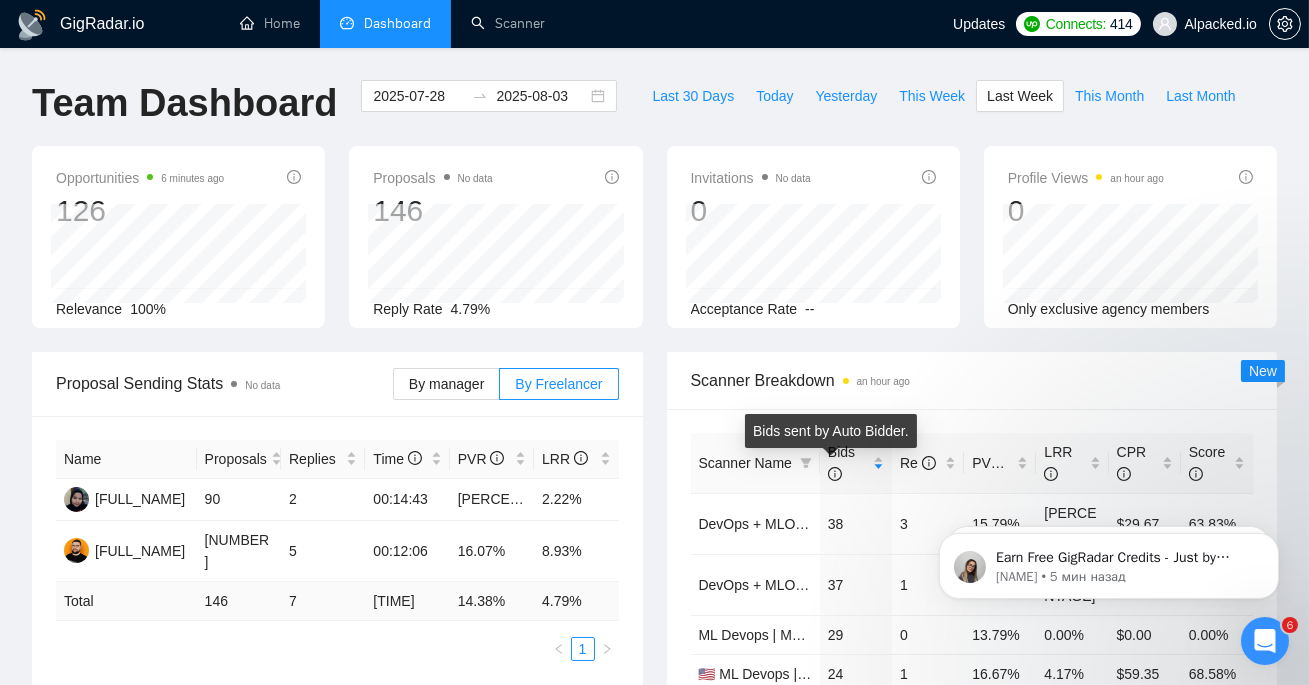 scroll, scrollTop: 120, scrollLeft: 0, axis: vertical 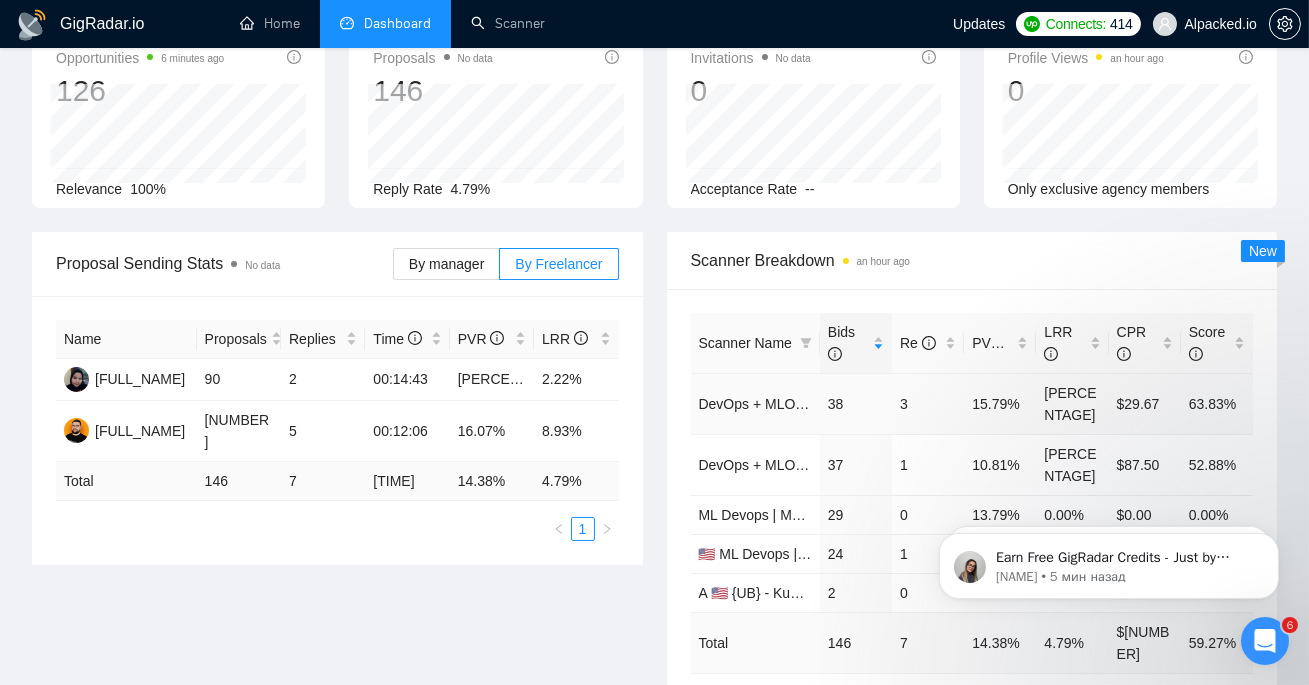 click on "3" at bounding box center [928, 403] 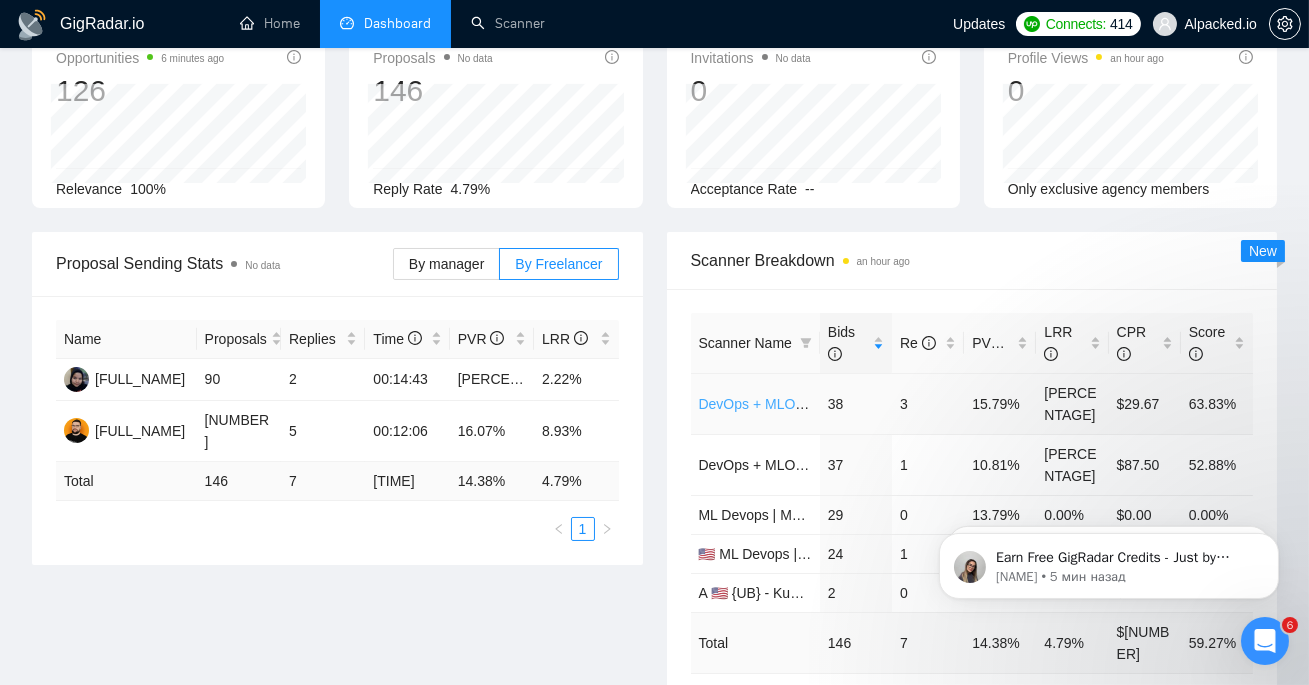 click on "DevOps + MLOps - Test Dima" at bounding box center [792, 404] 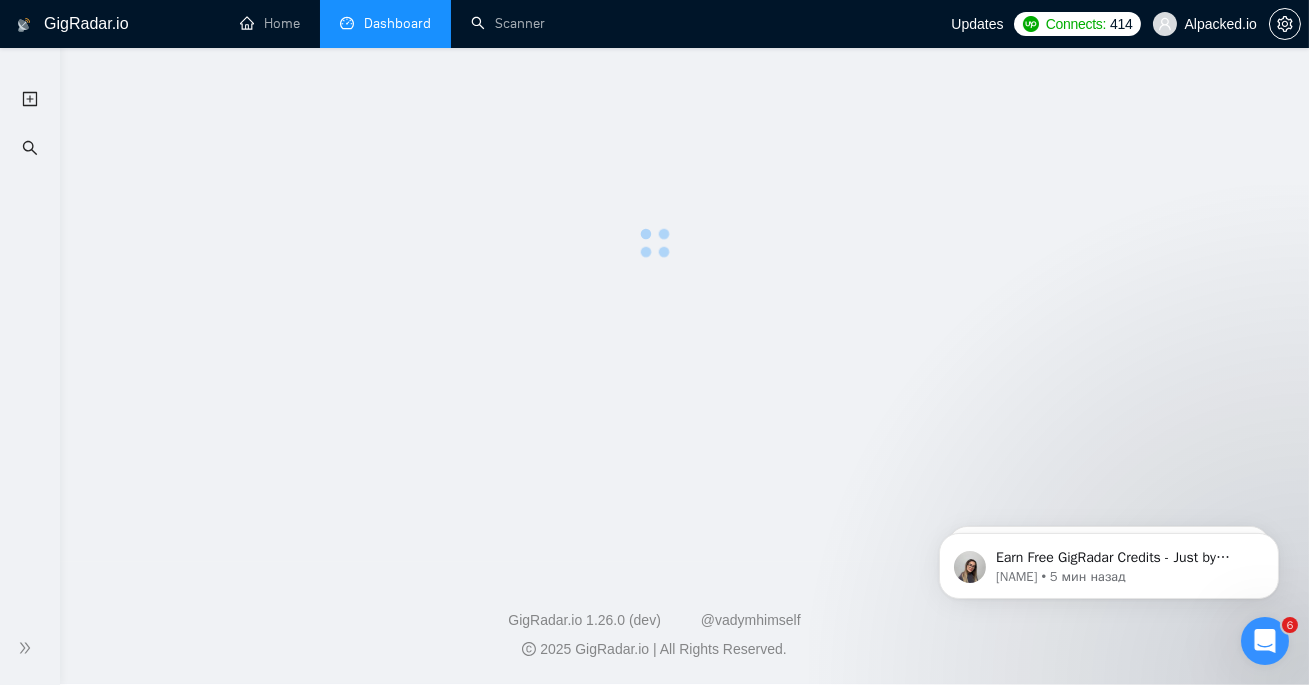 scroll, scrollTop: 0, scrollLeft: 0, axis: both 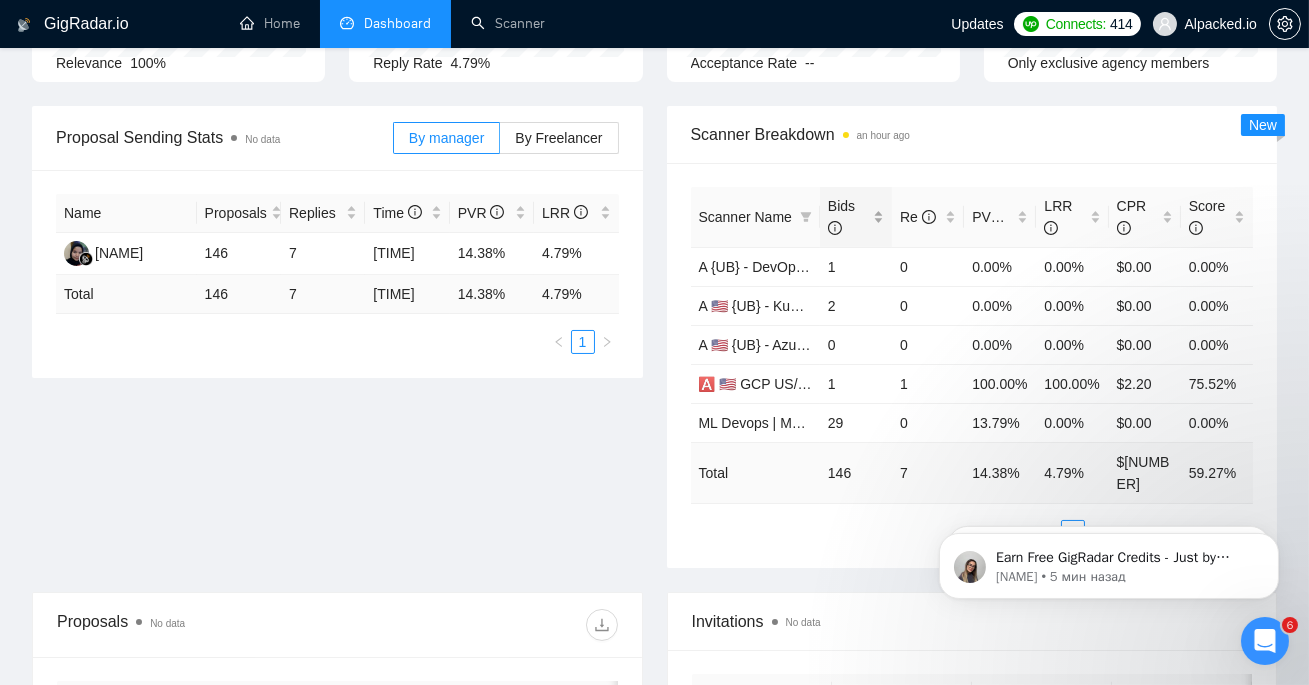 click on "Bids" at bounding box center [848, 217] 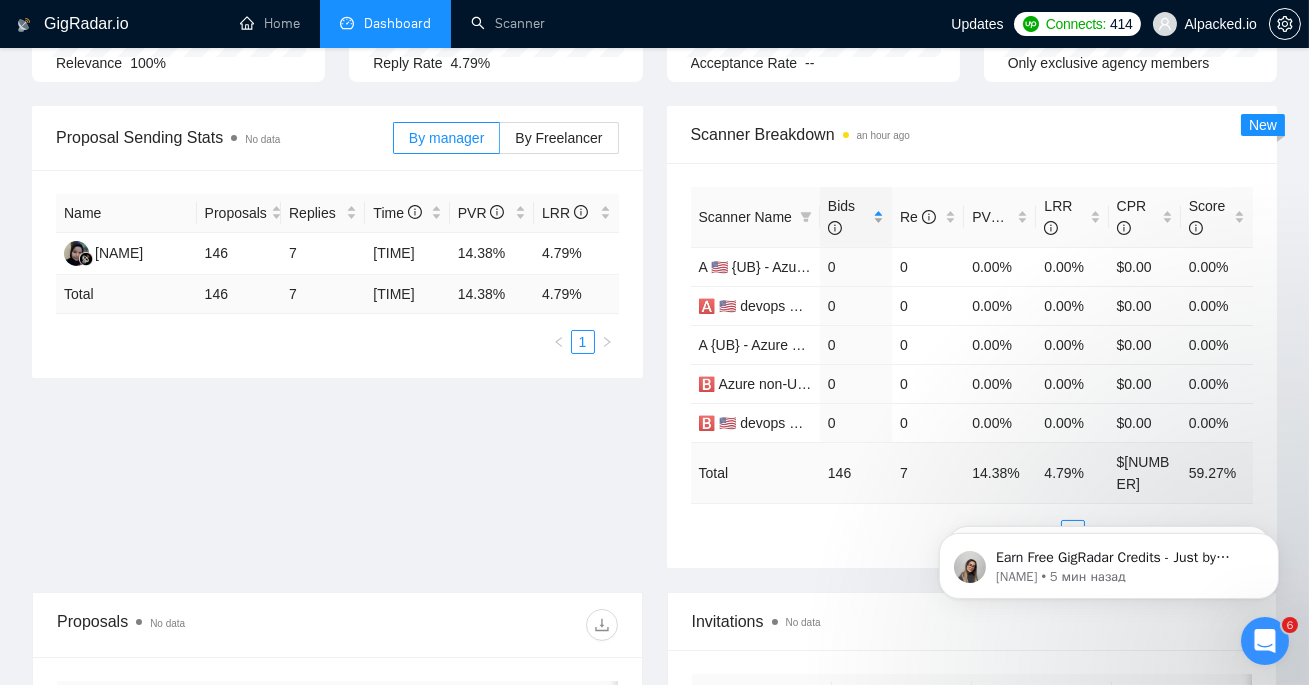 click on "Bids" at bounding box center [848, 217] 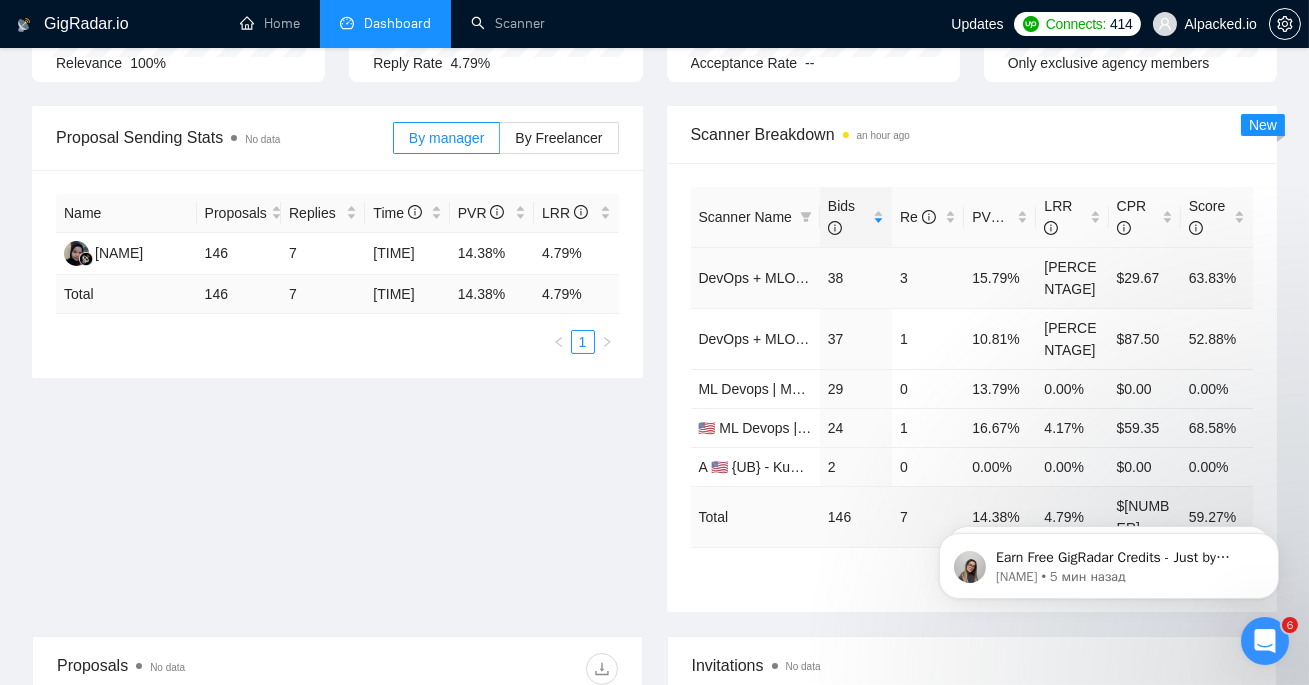 click on "15.79%" at bounding box center [1000, 277] 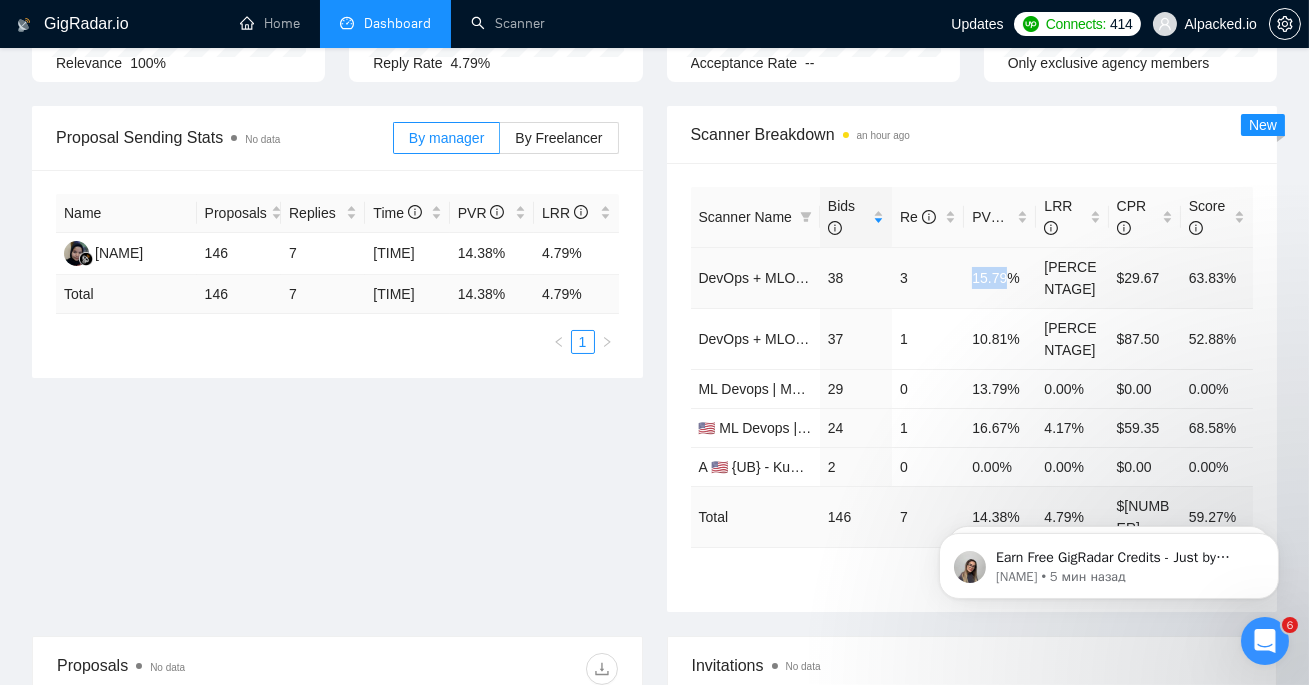 click on "15.79%" at bounding box center [1000, 277] 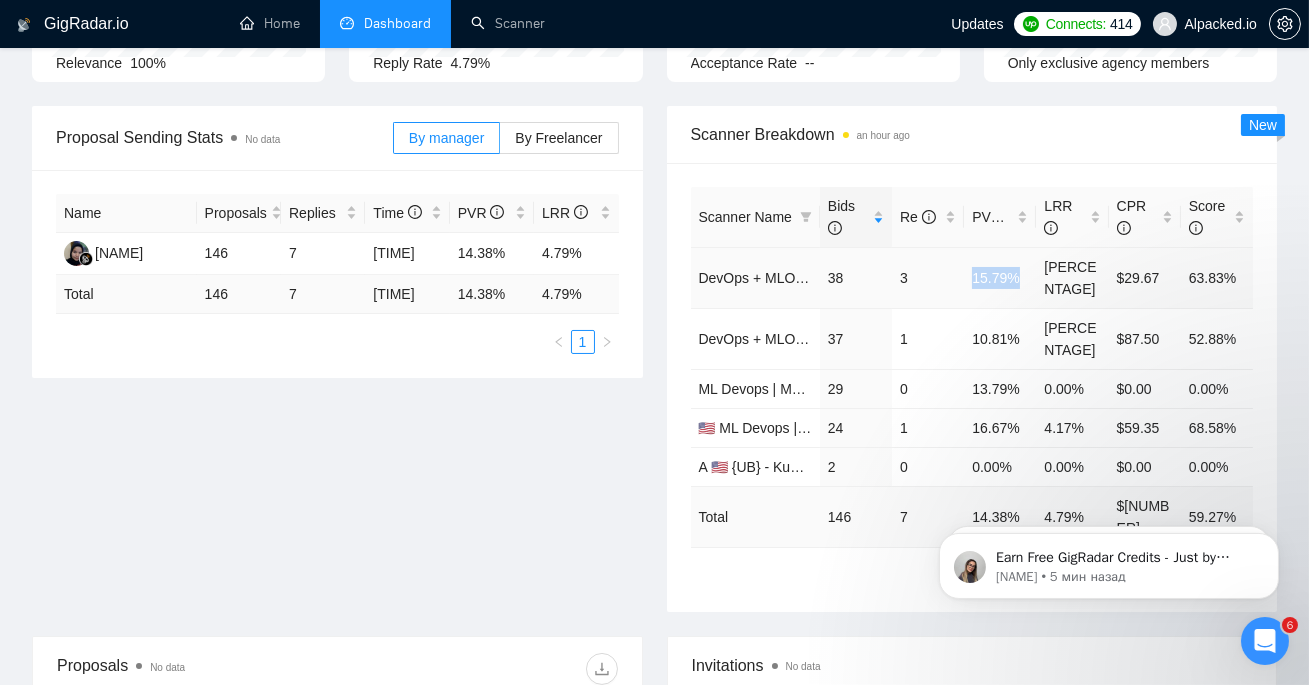 click on "15.79%" at bounding box center (1000, 277) 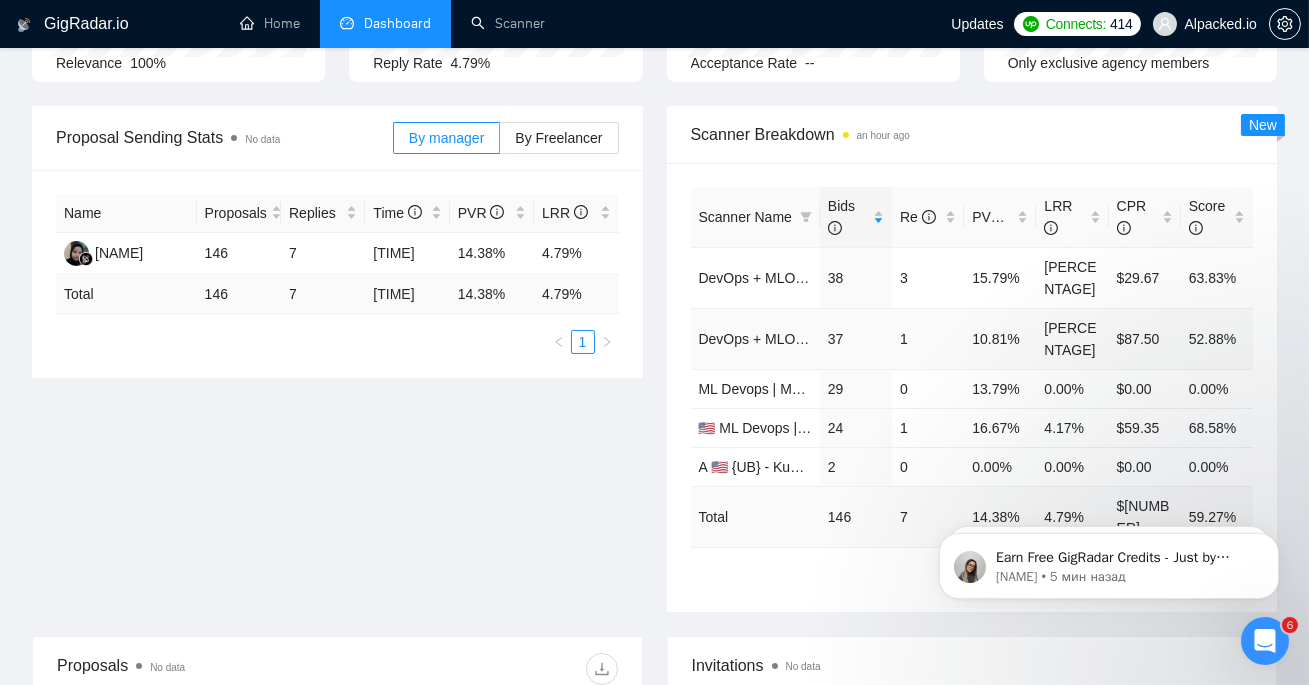 click on "10.81%" at bounding box center (1000, 338) 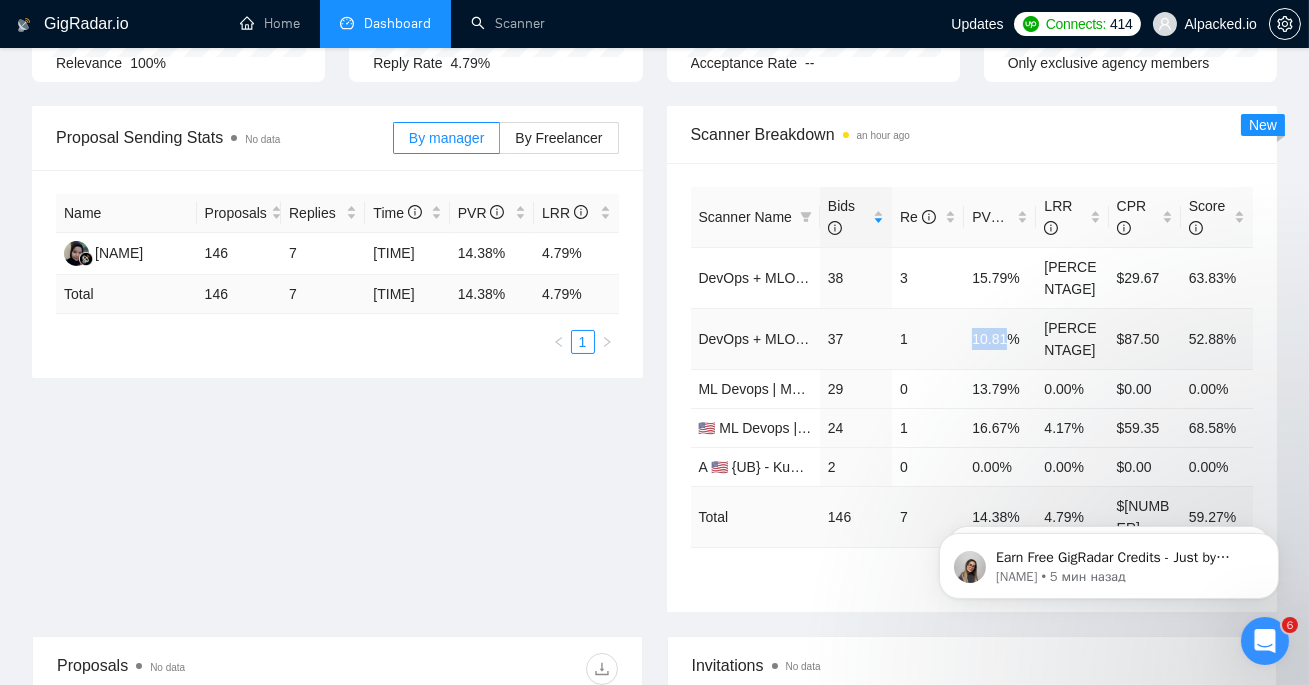 click on "10.81%" at bounding box center (1000, 338) 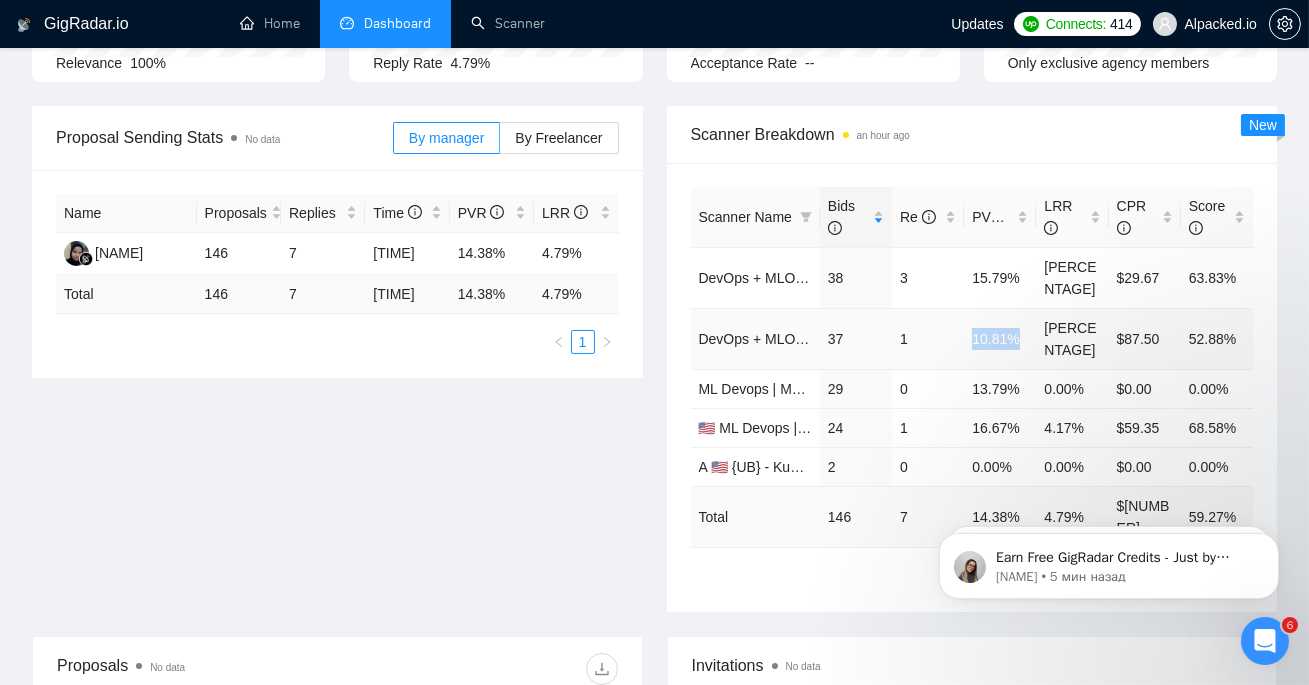 click on "10.81%" at bounding box center [1000, 338] 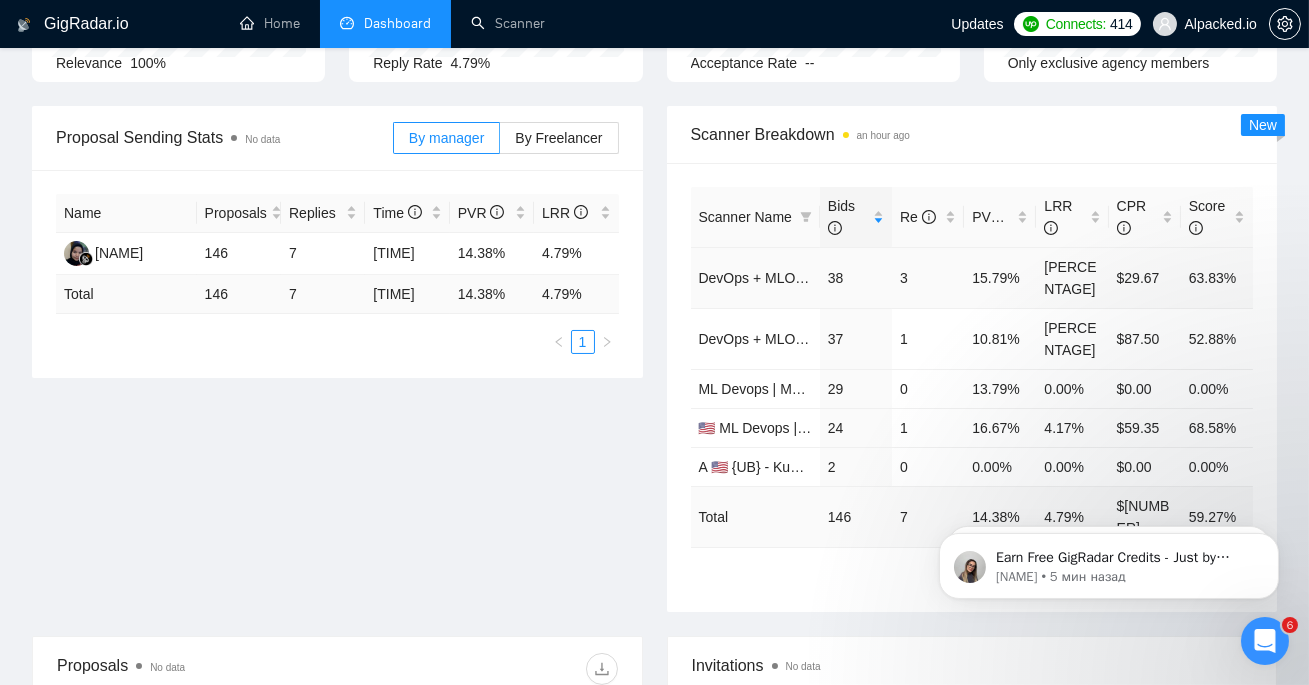 click on "[PERCENTAGE]" at bounding box center [1072, 277] 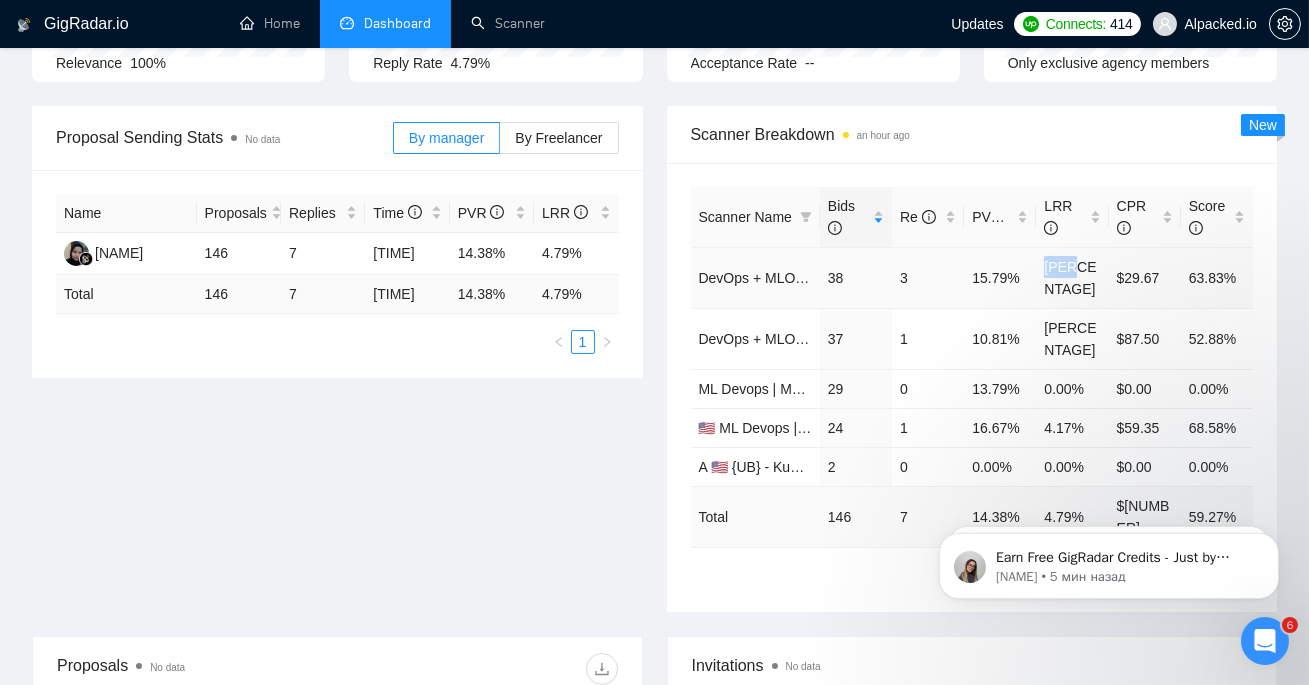 click on "[PERCENTAGE]" at bounding box center (1072, 277) 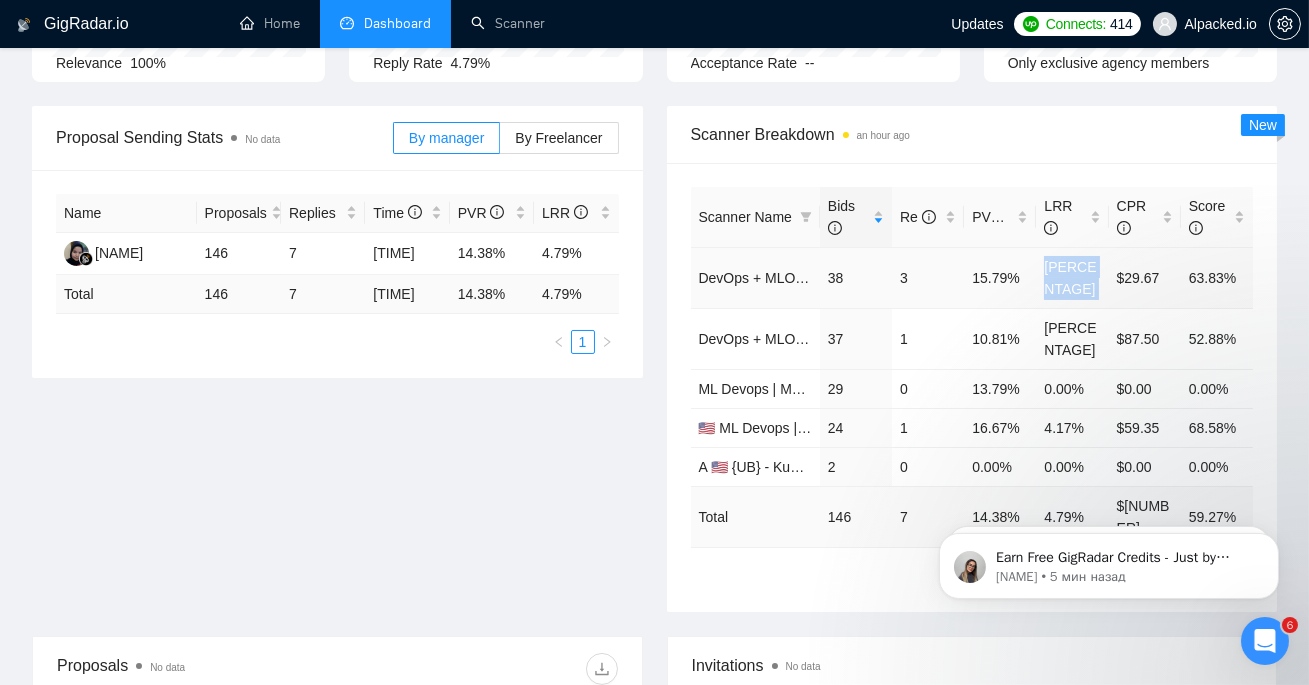 click on "[PERCENTAGE]" at bounding box center (1072, 277) 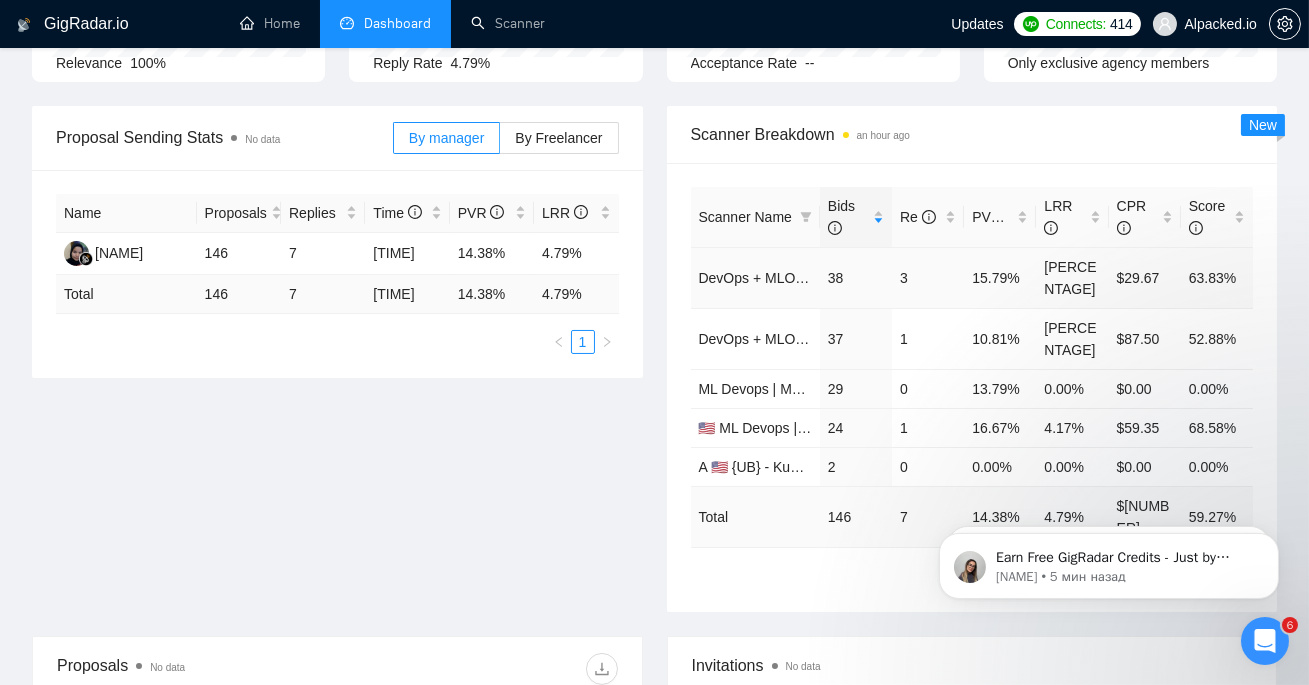 click on "$29.67" at bounding box center (1145, 277) 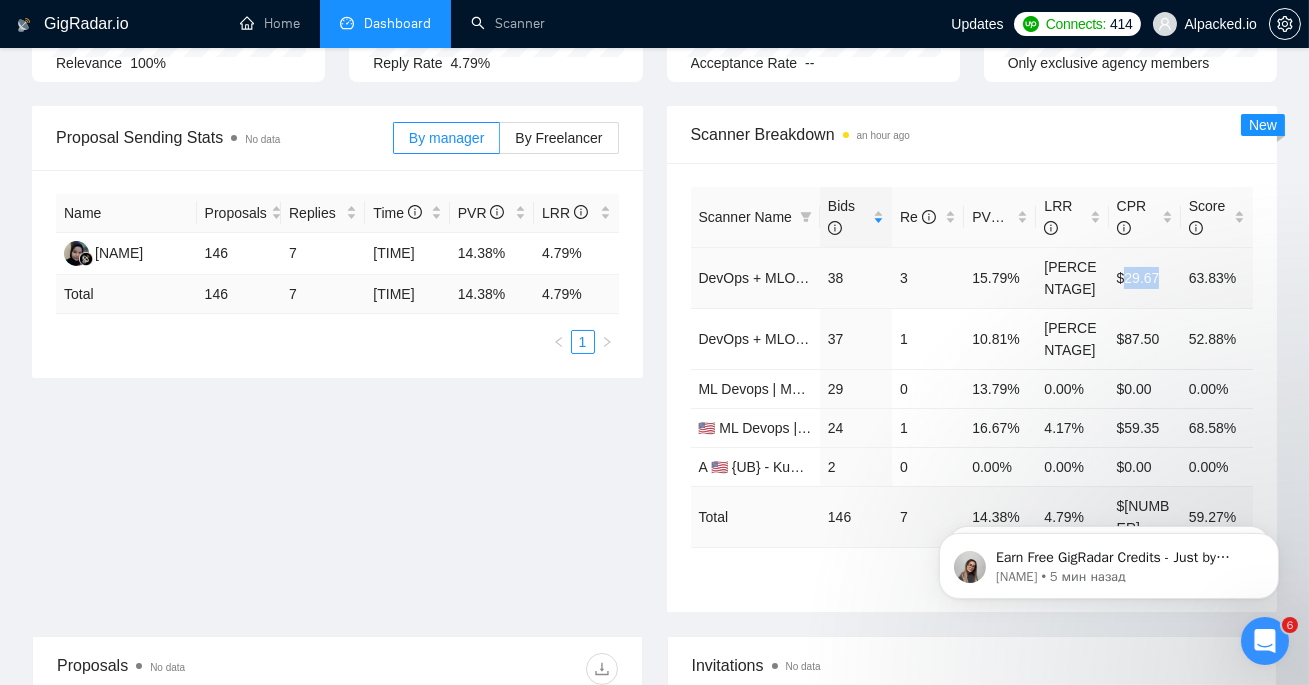 click on "$29.67" at bounding box center (1145, 277) 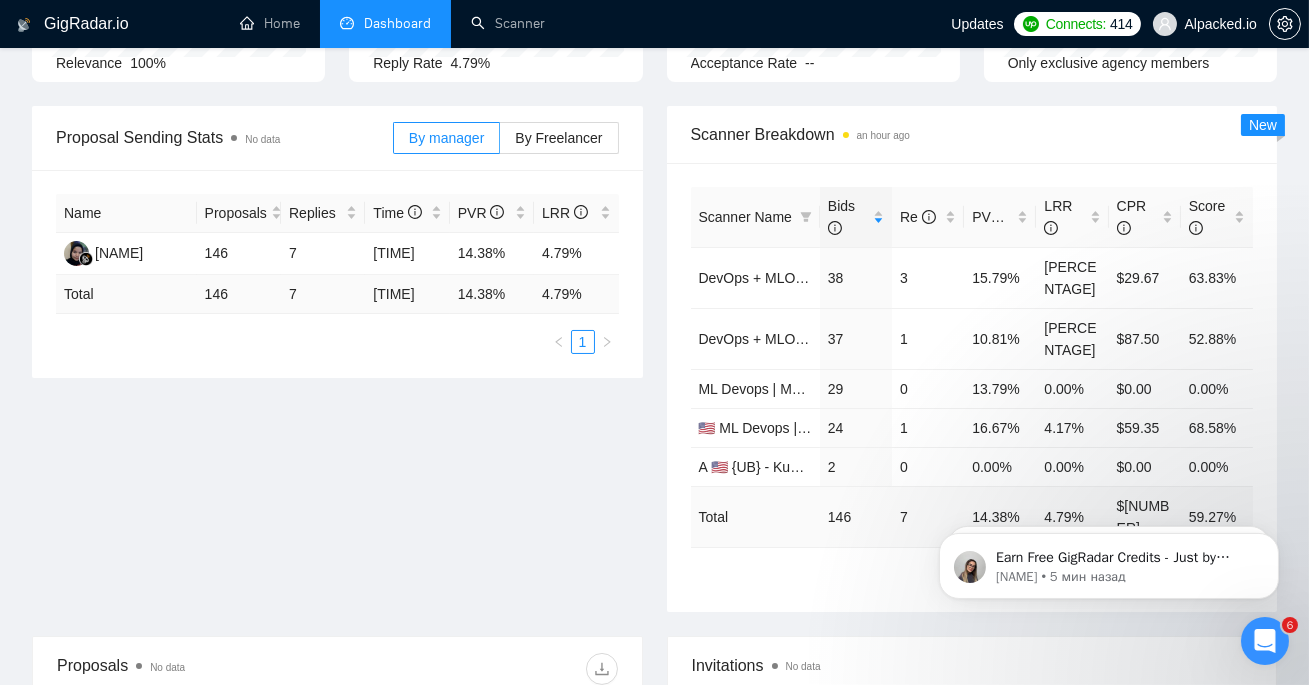click 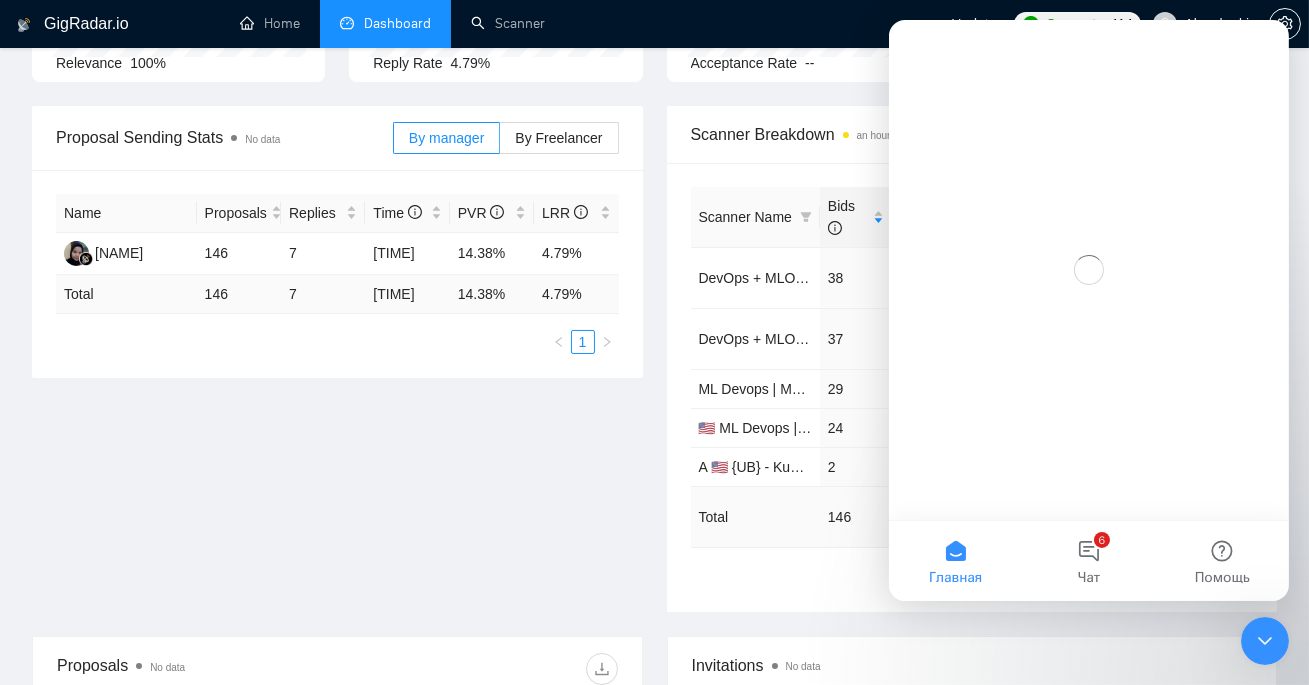 scroll, scrollTop: 0, scrollLeft: 0, axis: both 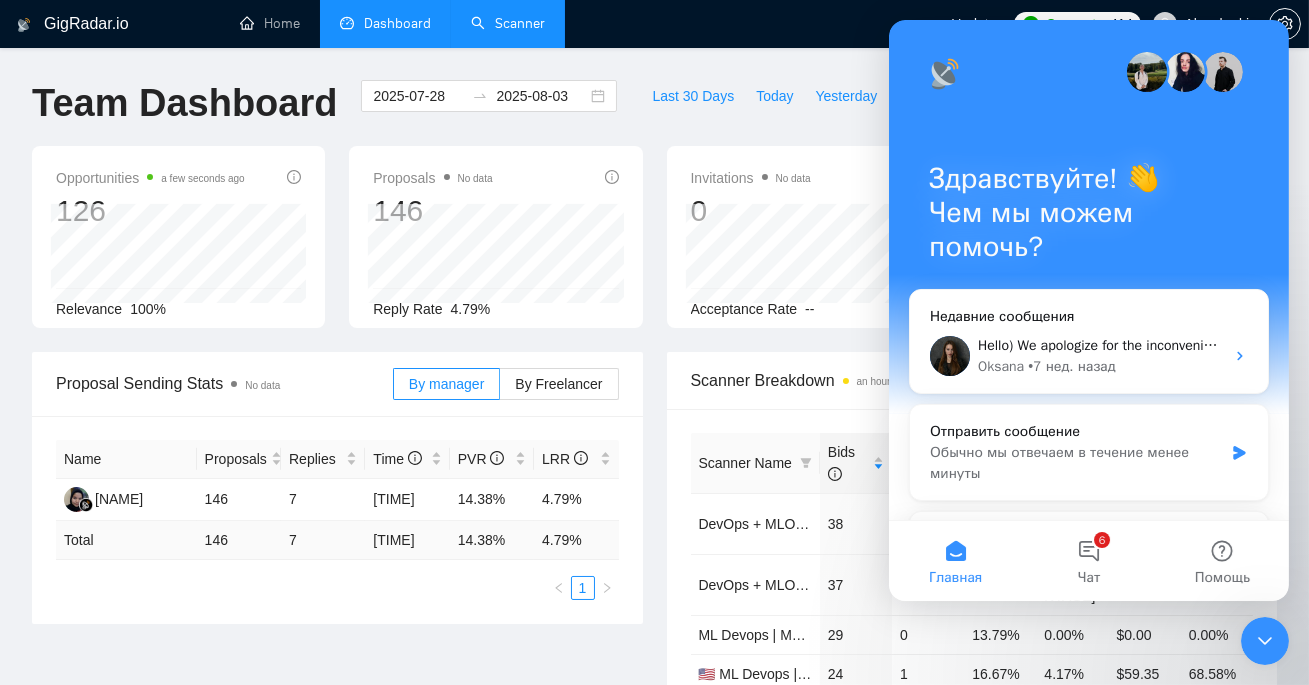 click on "Scanner" at bounding box center (508, 23) 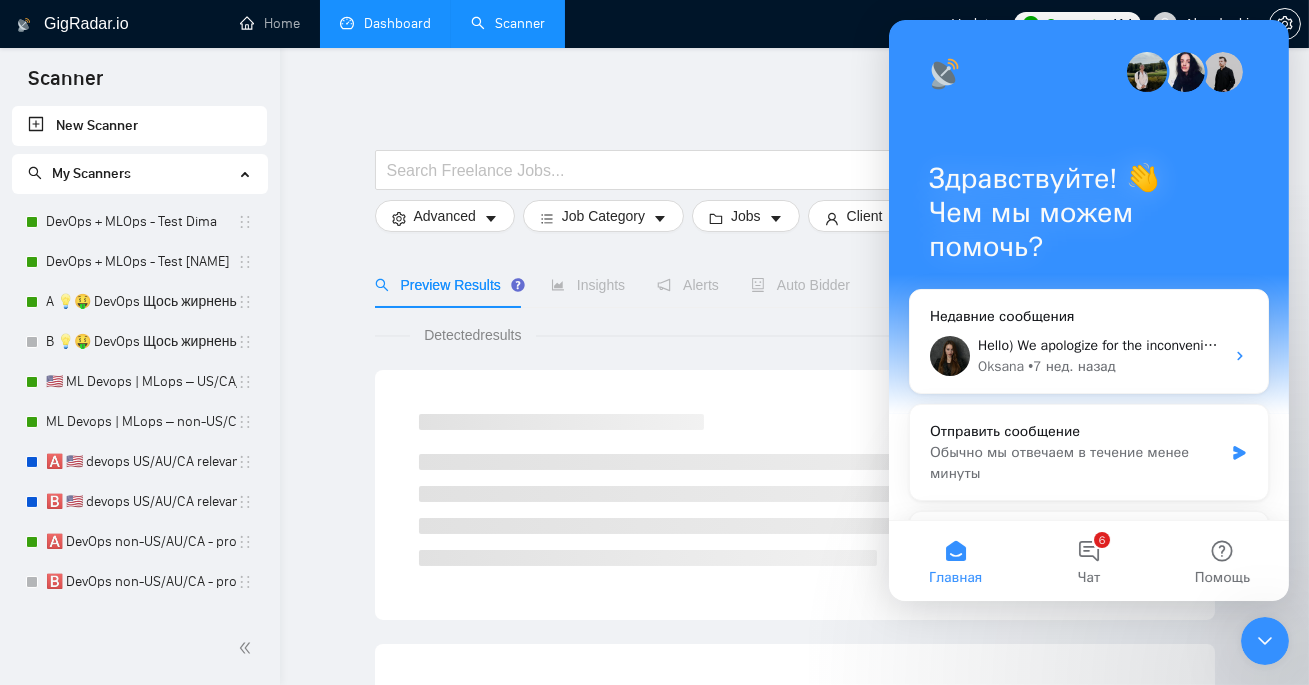 click 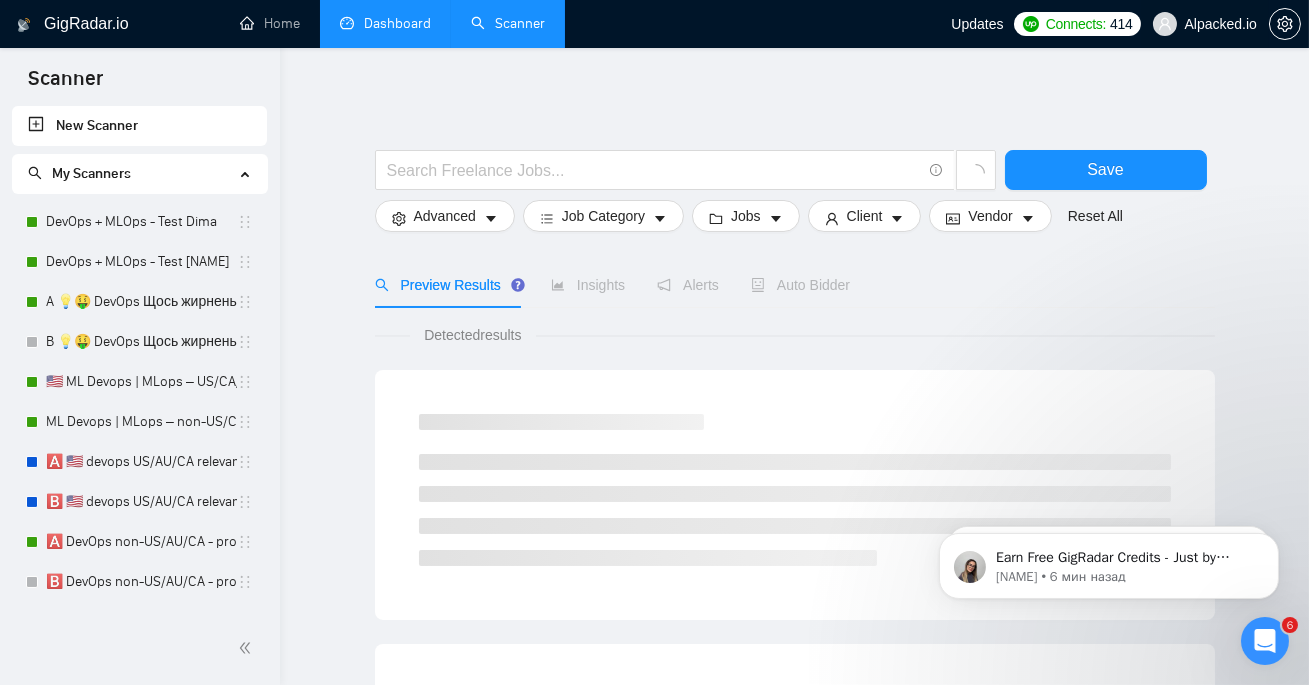 scroll, scrollTop: 0, scrollLeft: 0, axis: both 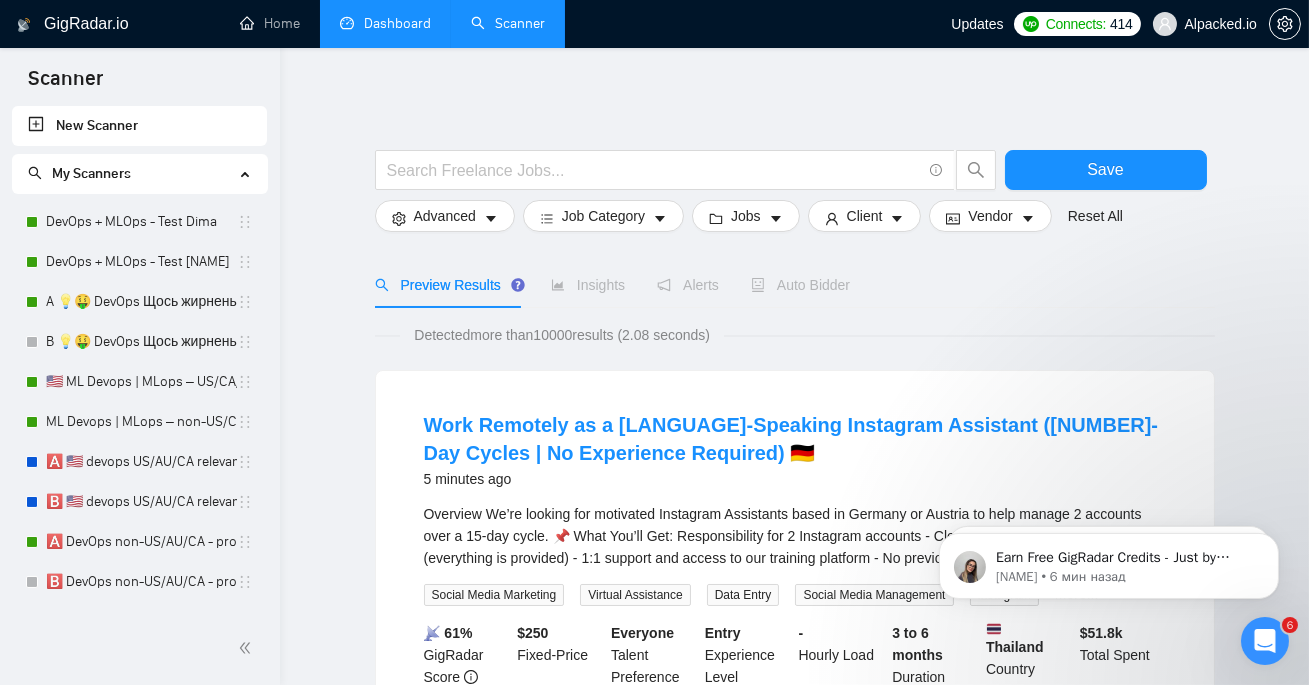 click on "Dashboard" at bounding box center [385, 23] 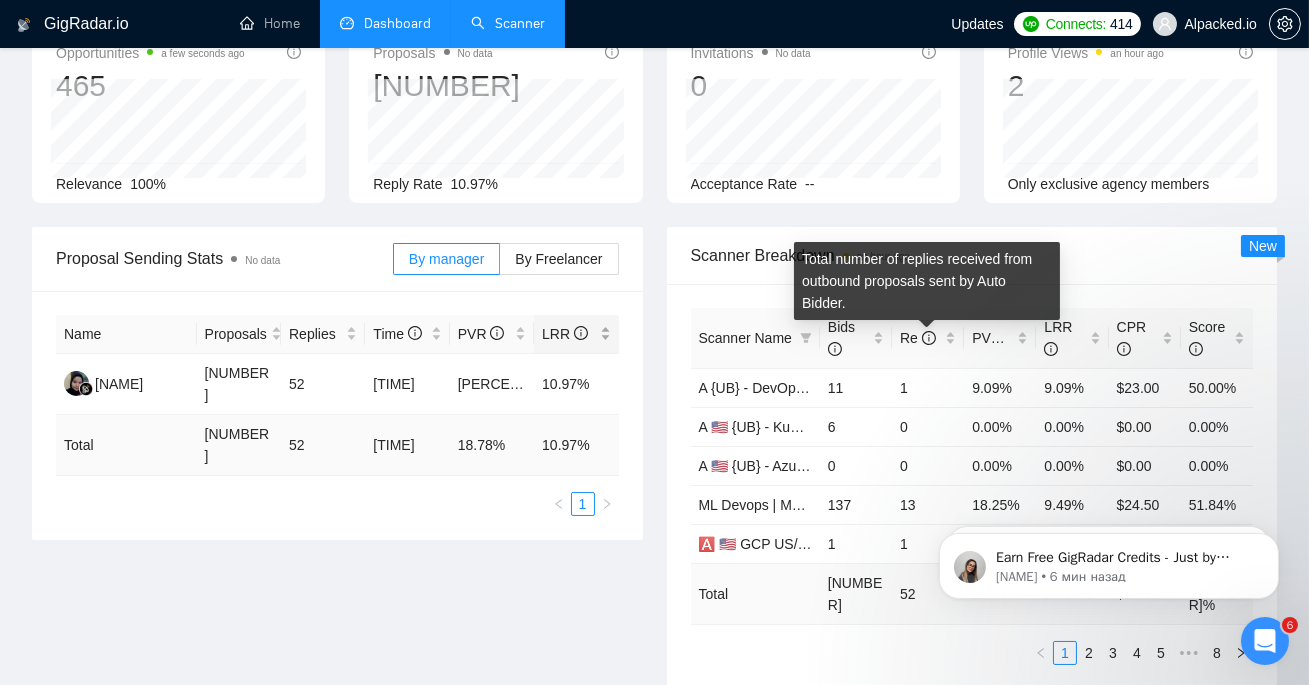 scroll, scrollTop: 169, scrollLeft: 0, axis: vertical 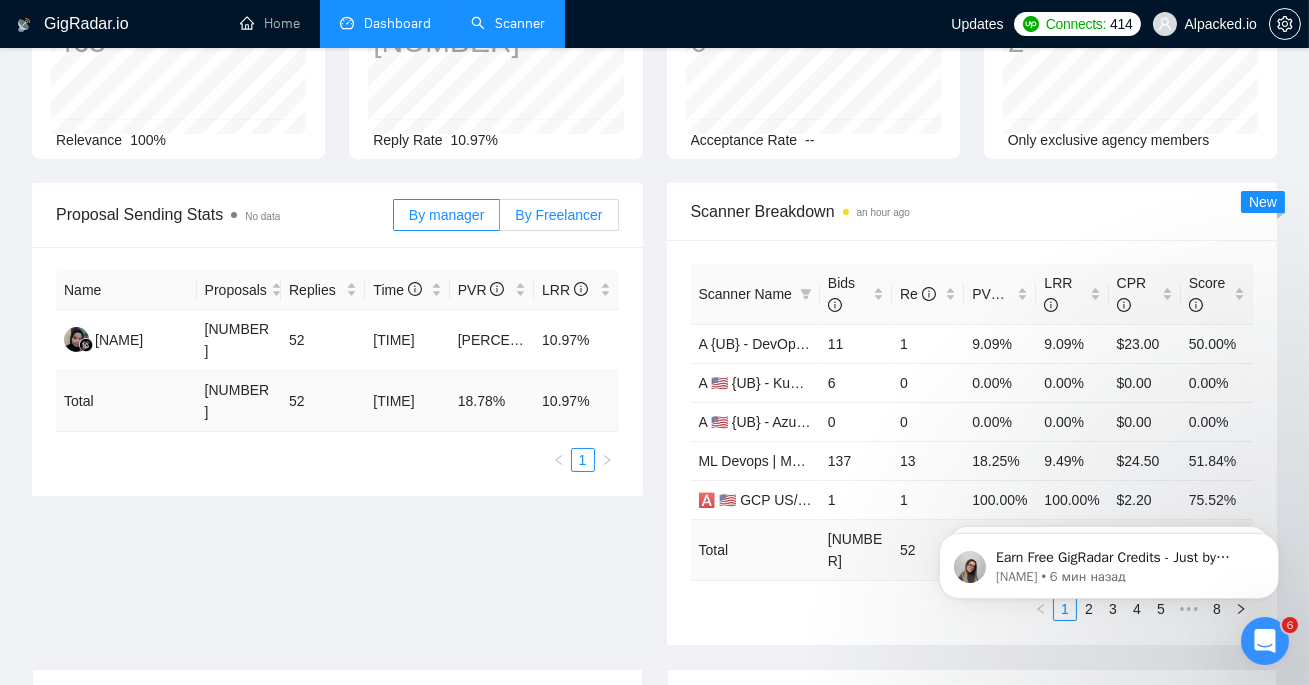 click on "By Freelancer" at bounding box center [559, 215] 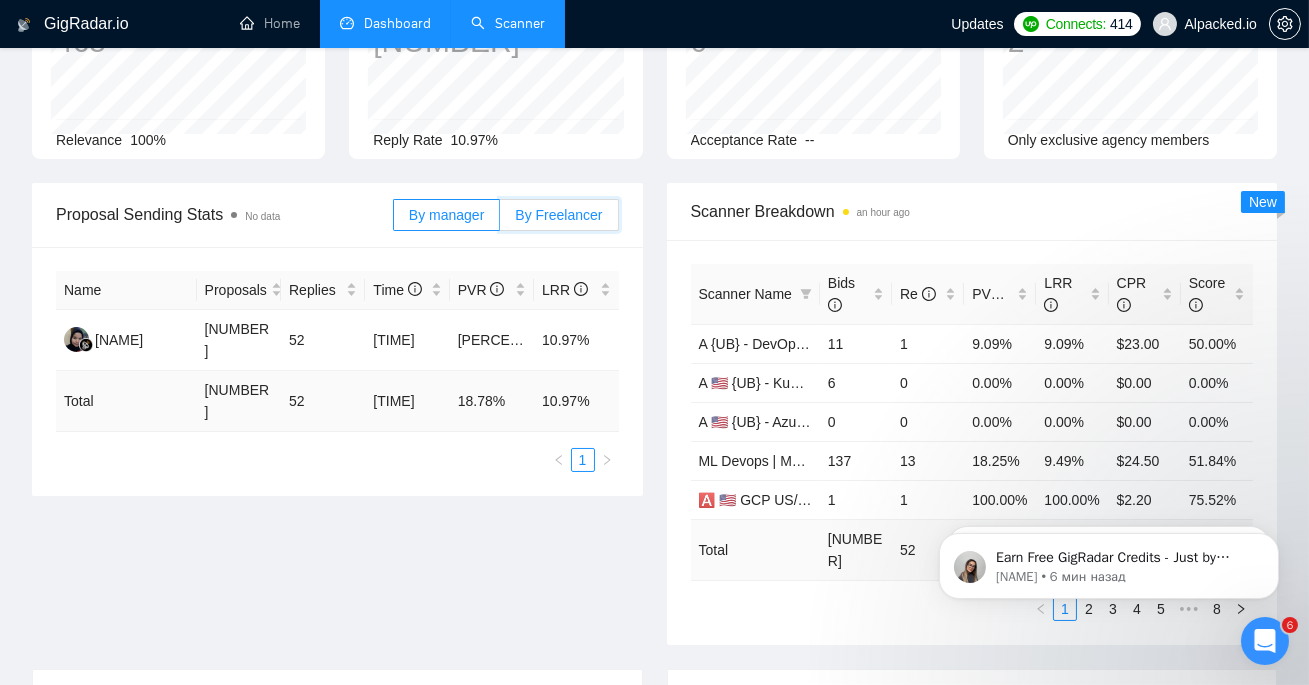 click on "By Freelancer" at bounding box center (500, 220) 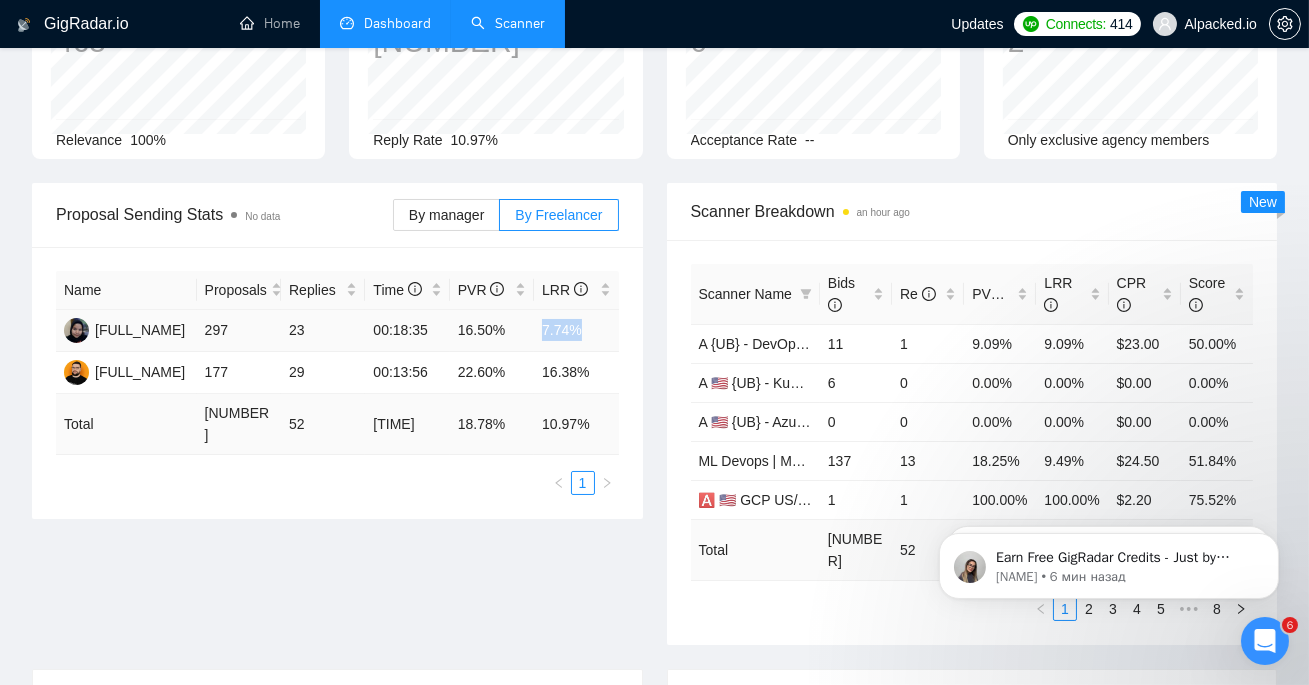 drag, startPoint x: 536, startPoint y: 326, endPoint x: 597, endPoint y: 326, distance: 61 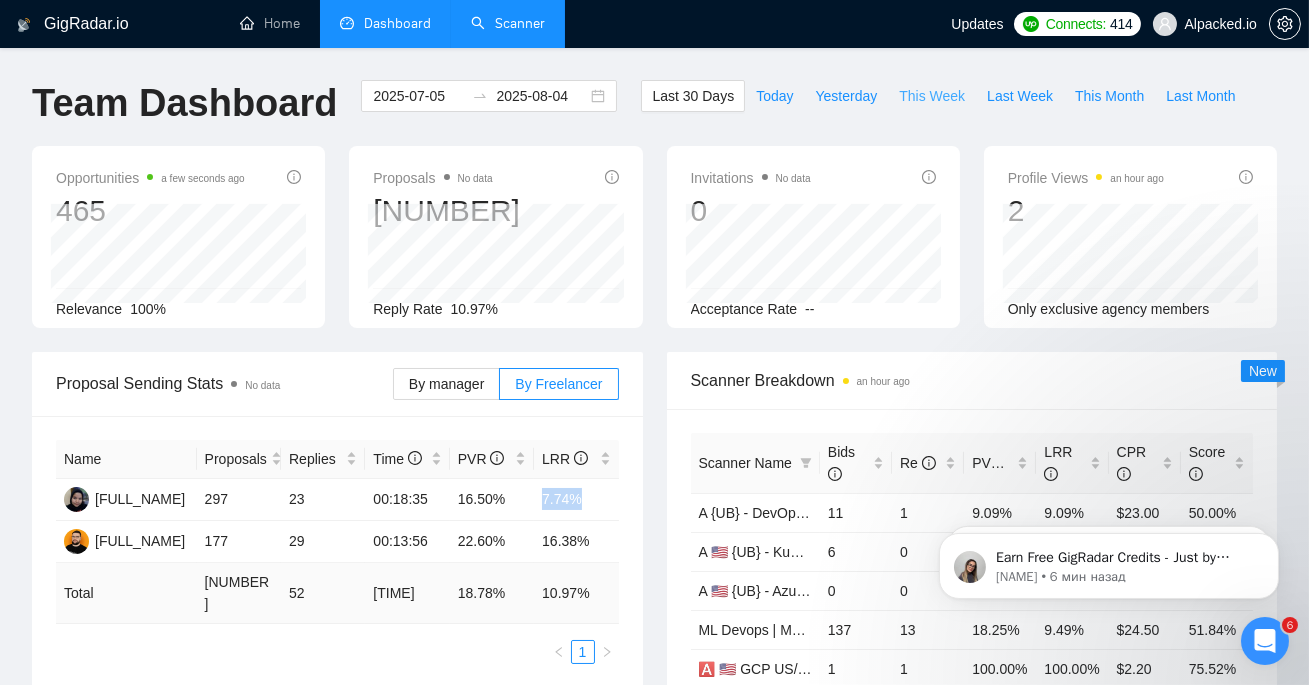click on "This Week" at bounding box center (932, 96) 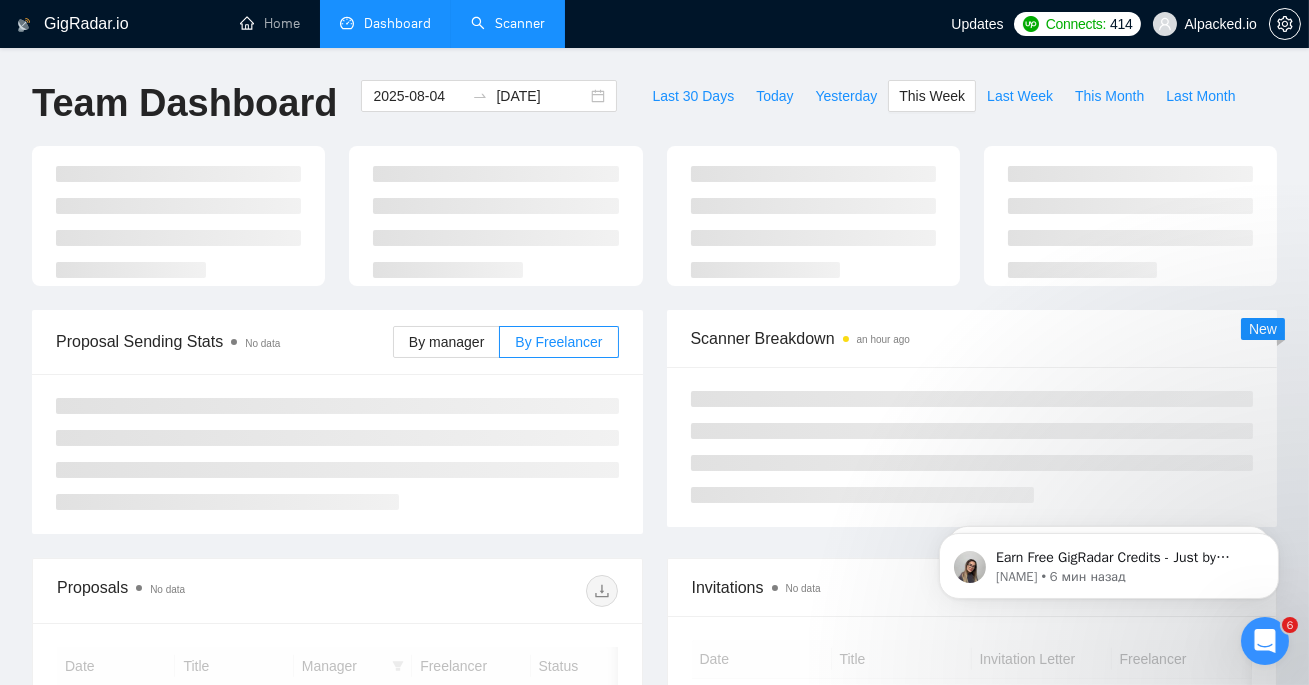 type on "2025-08-04" 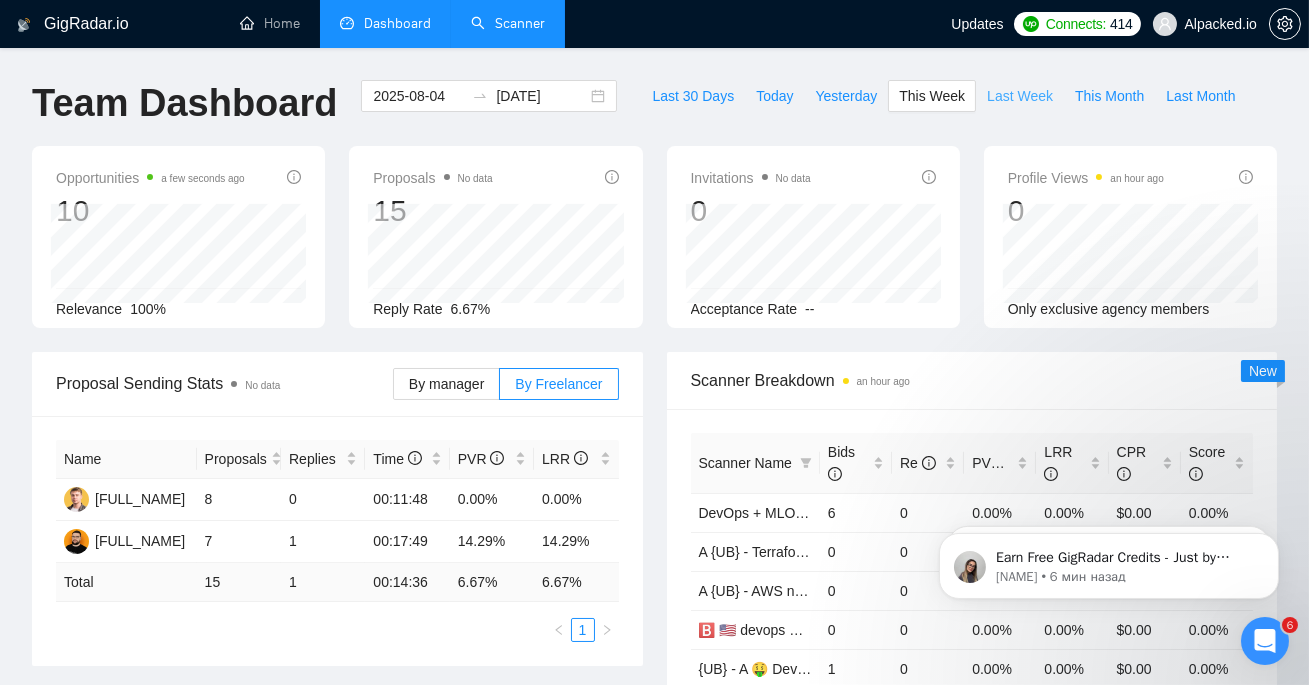 click on "Last Week" at bounding box center (1020, 96) 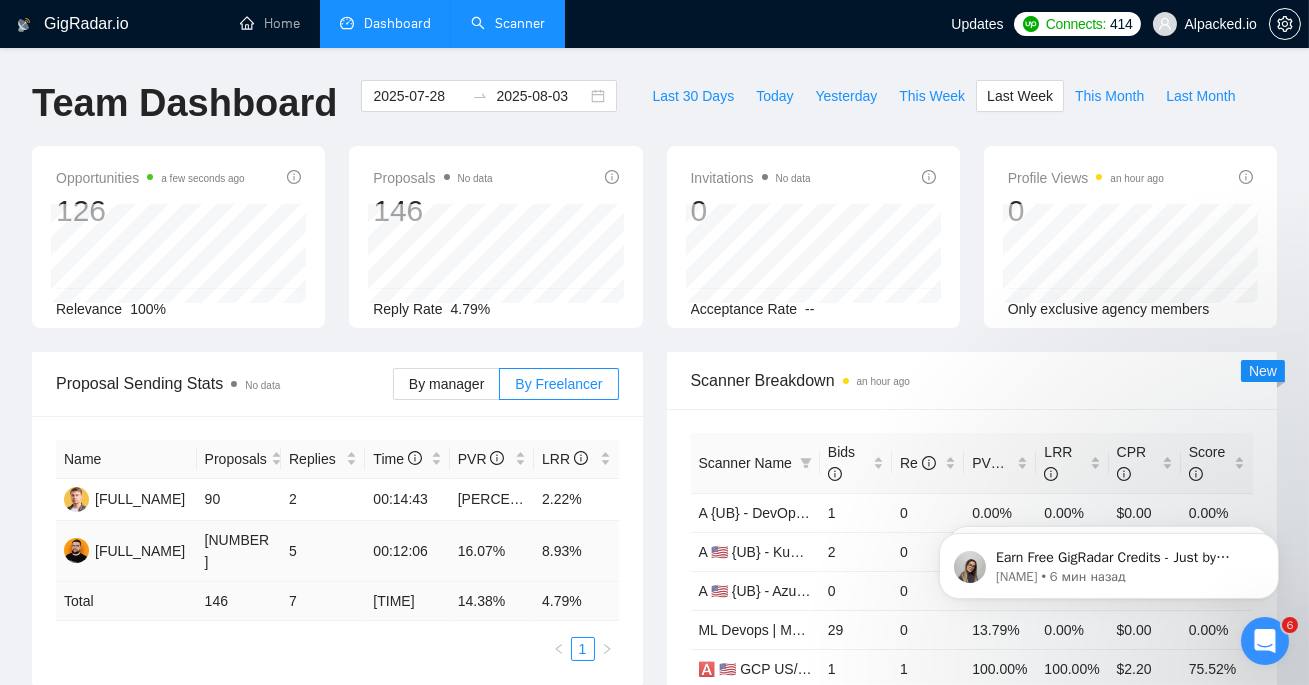 click on "8.93%" at bounding box center [576, 551] 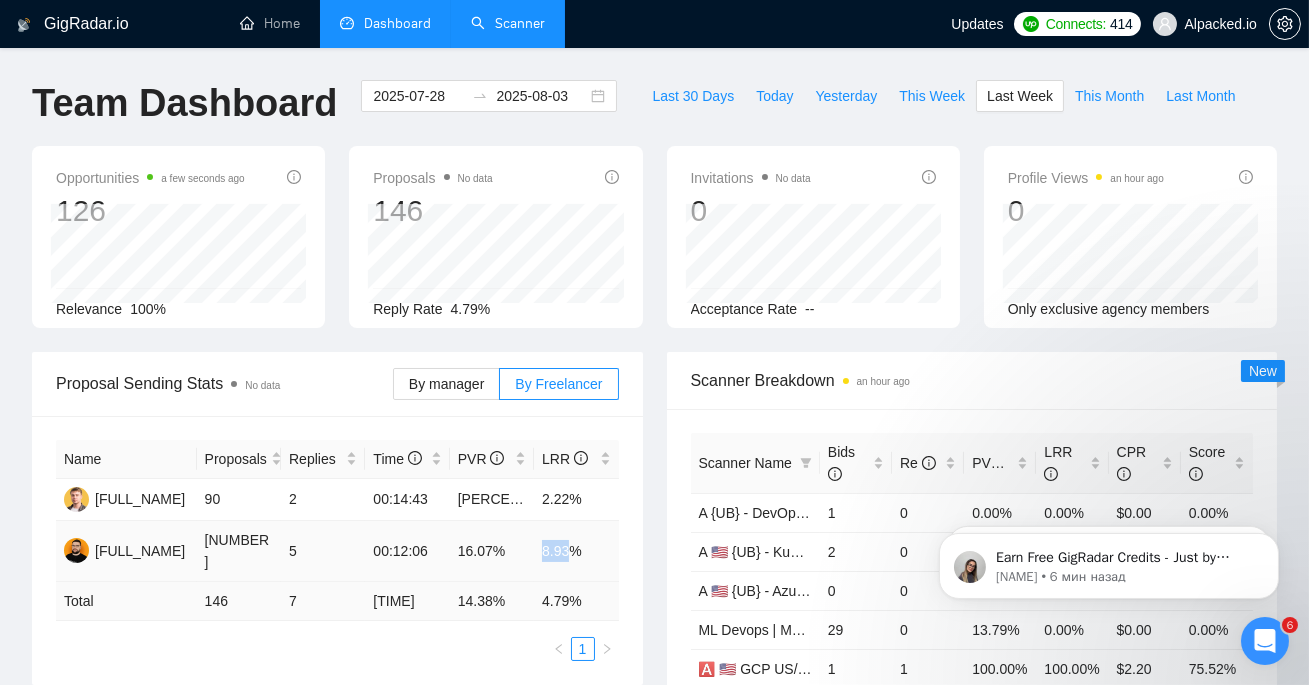 click on "8.93%" at bounding box center (576, 551) 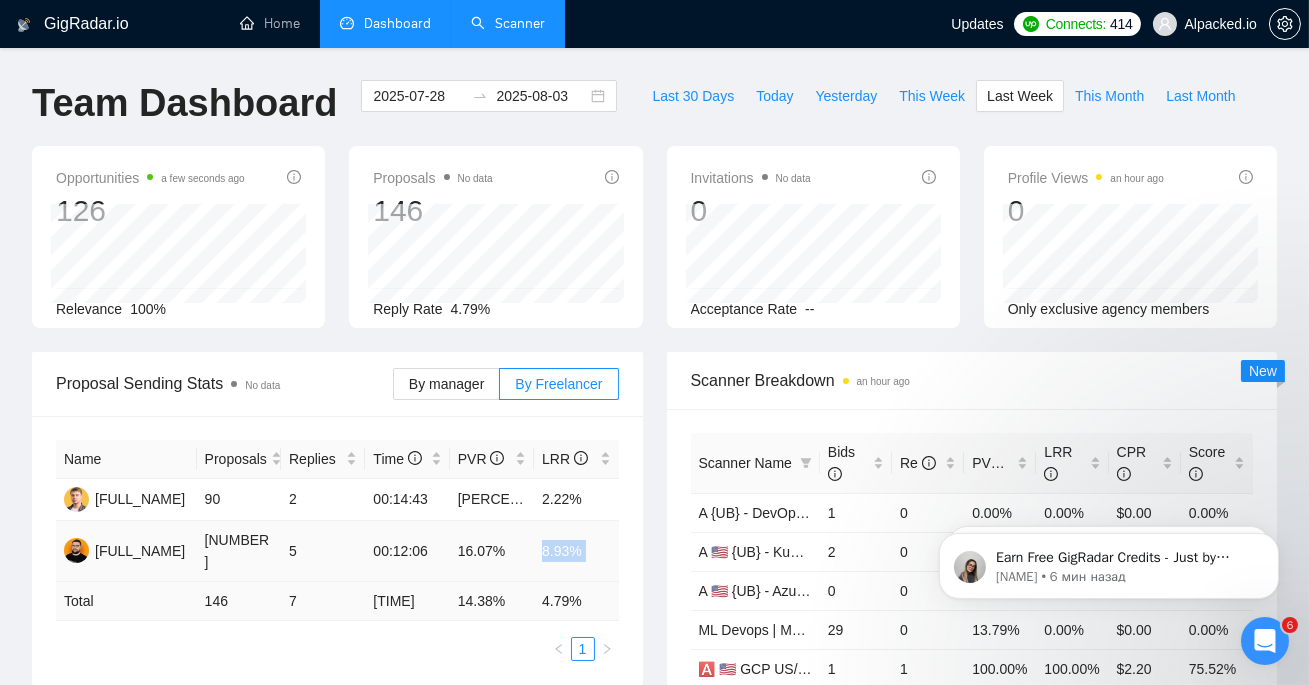 click on "8.93%" at bounding box center (576, 551) 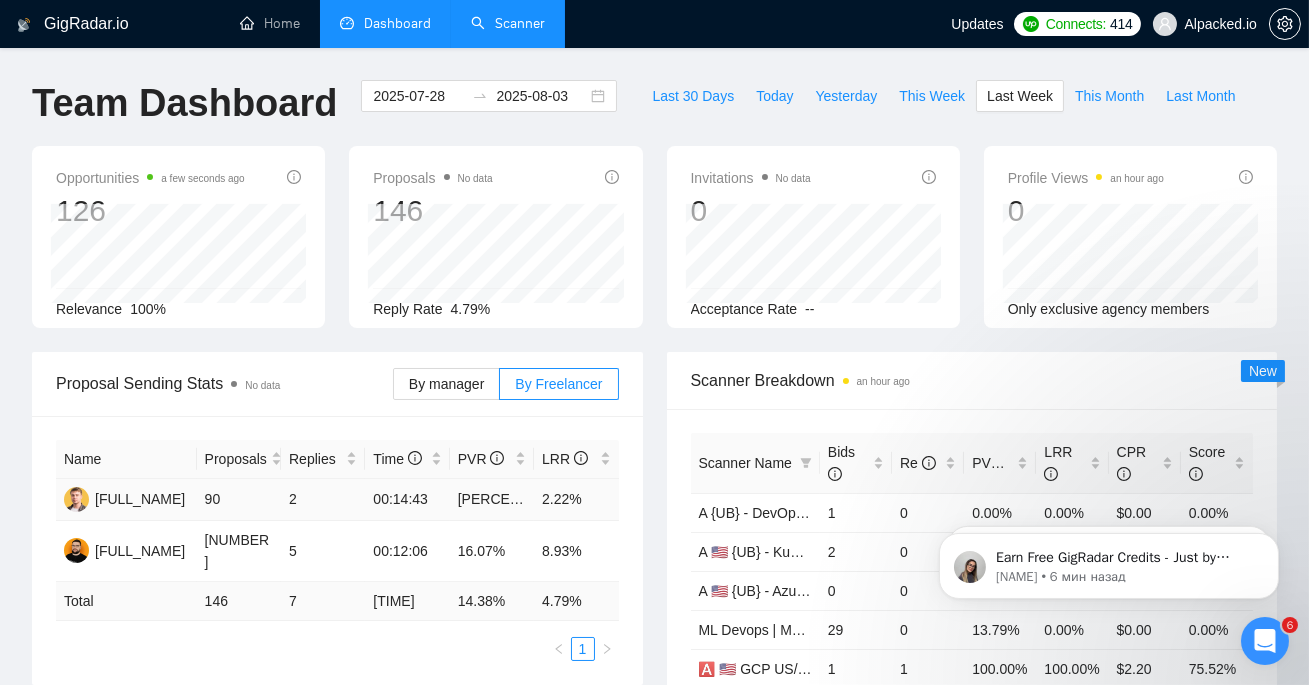 click on "2.22%" at bounding box center [576, 500] 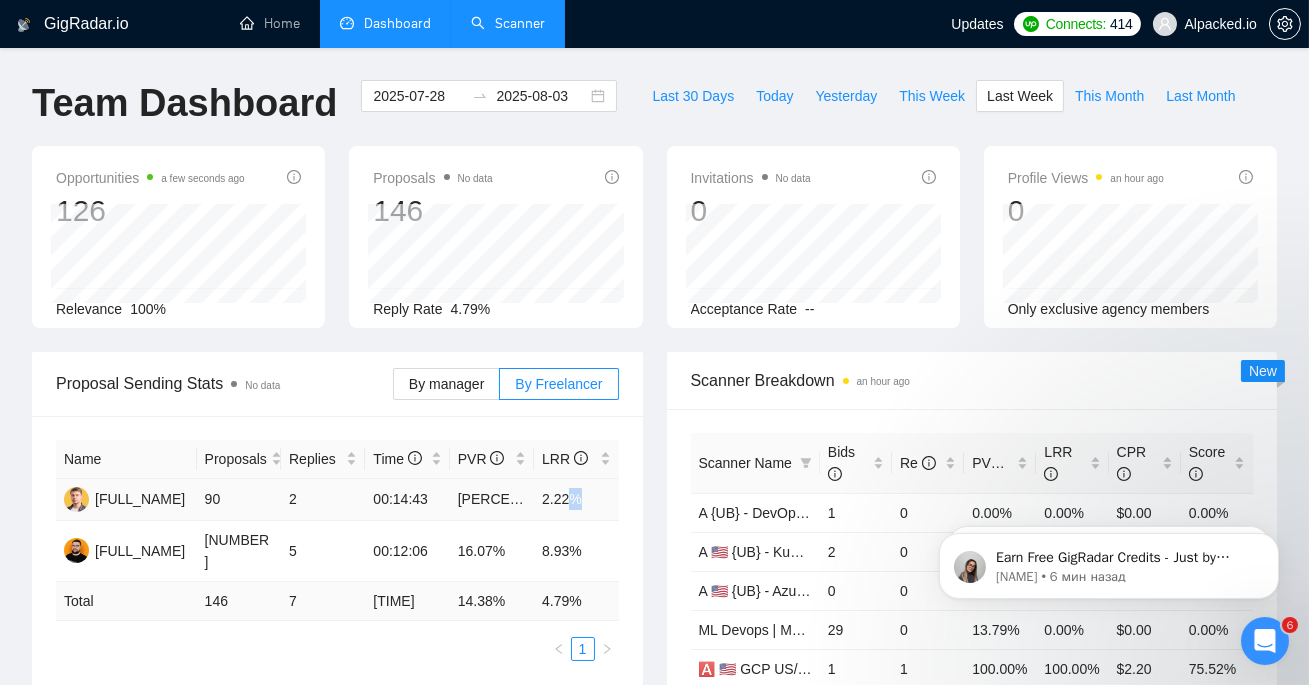click on "2.22%" at bounding box center (576, 500) 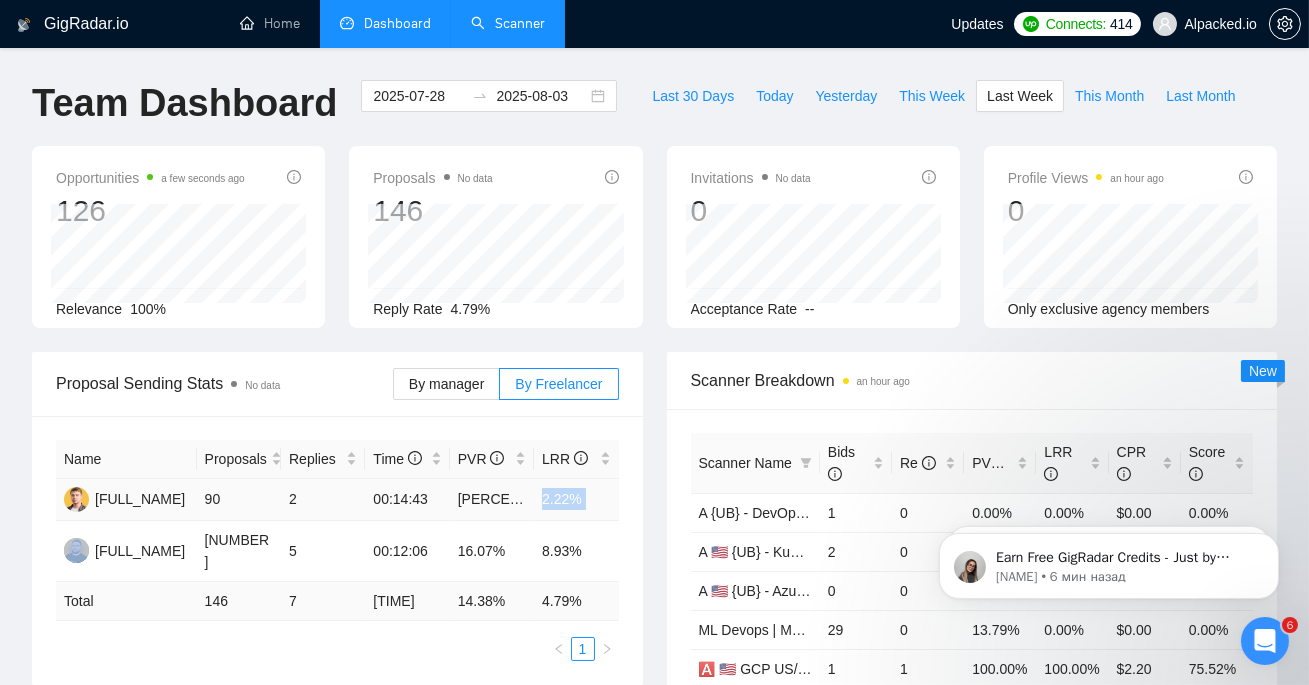 click on "2.22%" at bounding box center (576, 500) 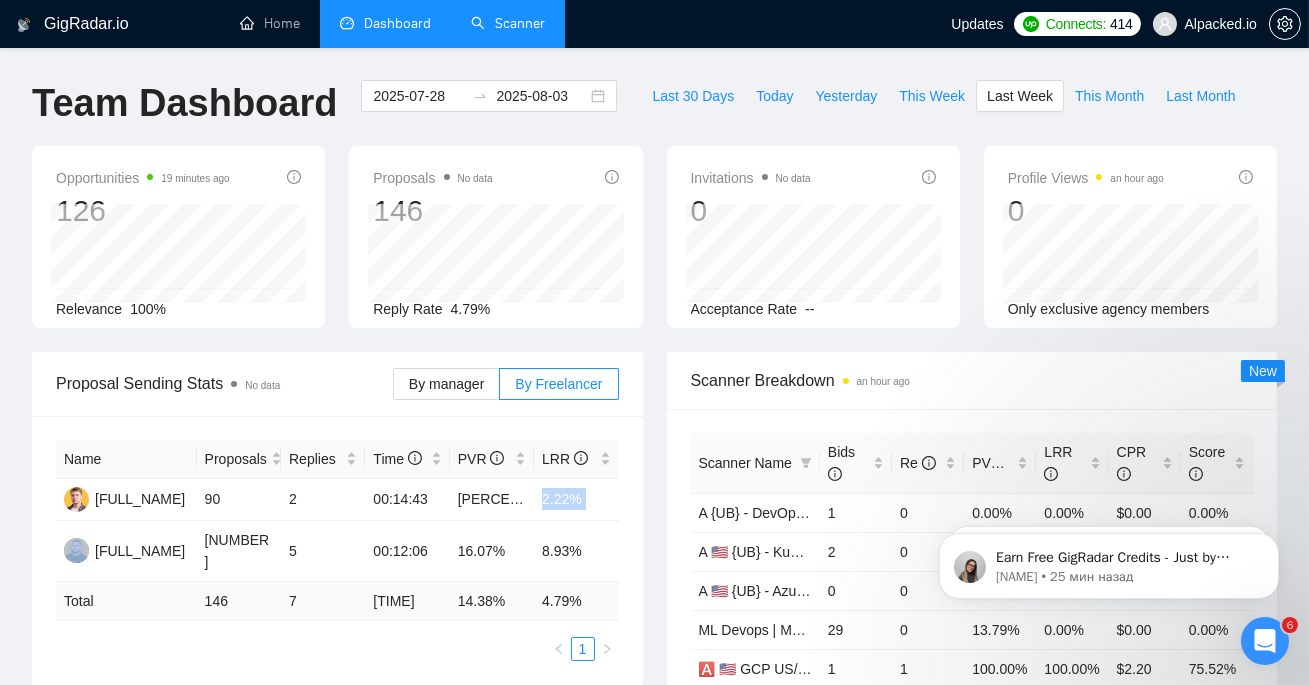 scroll, scrollTop: 225, scrollLeft: 0, axis: vertical 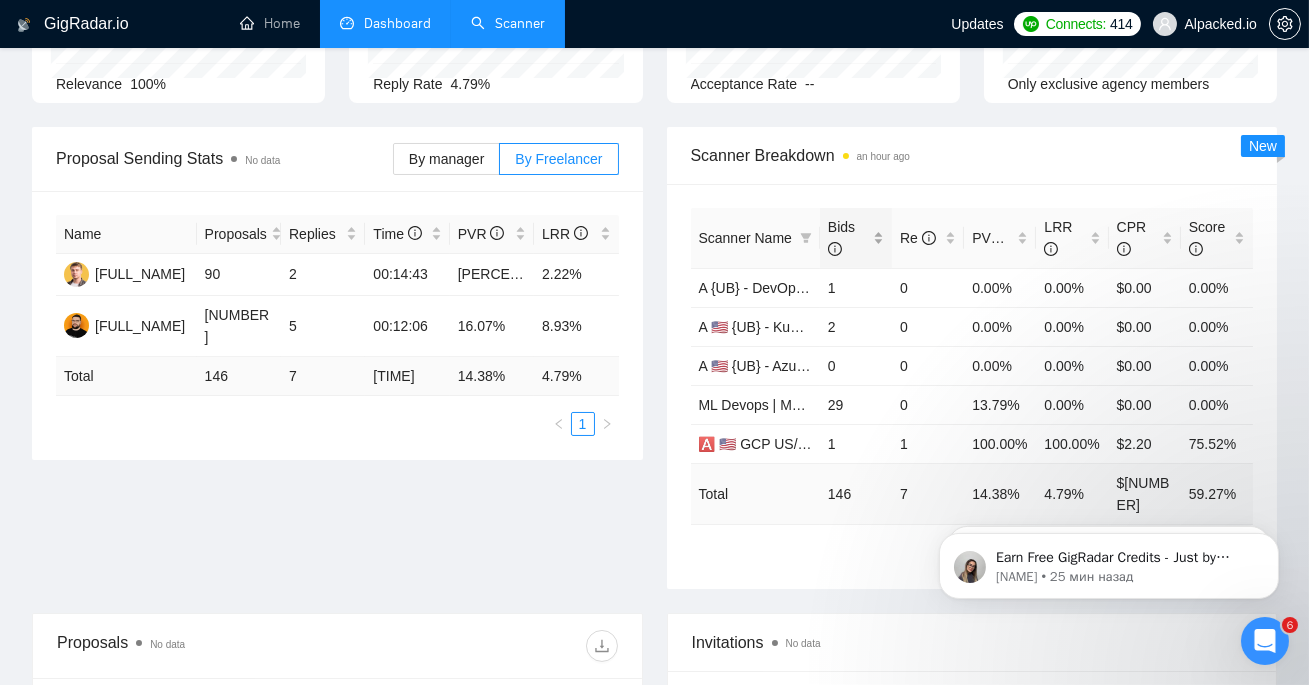 click on "Bids" at bounding box center [841, 238] 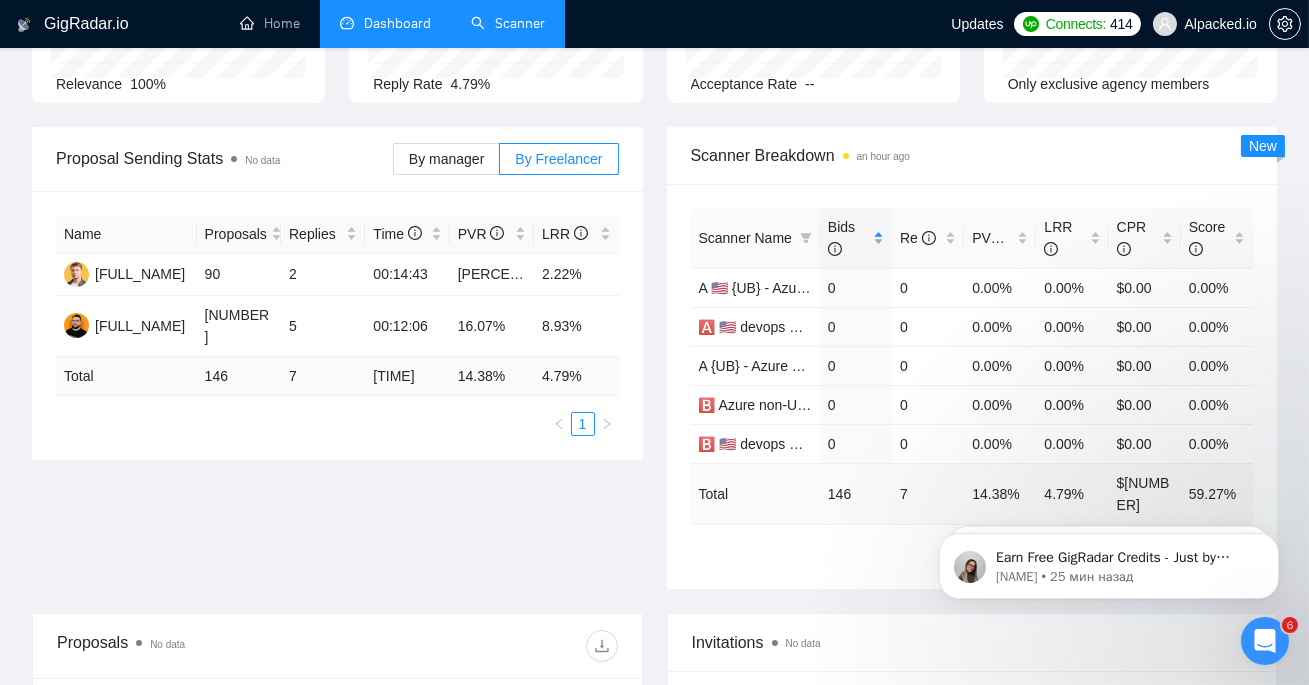 click on "Bids" at bounding box center [841, 238] 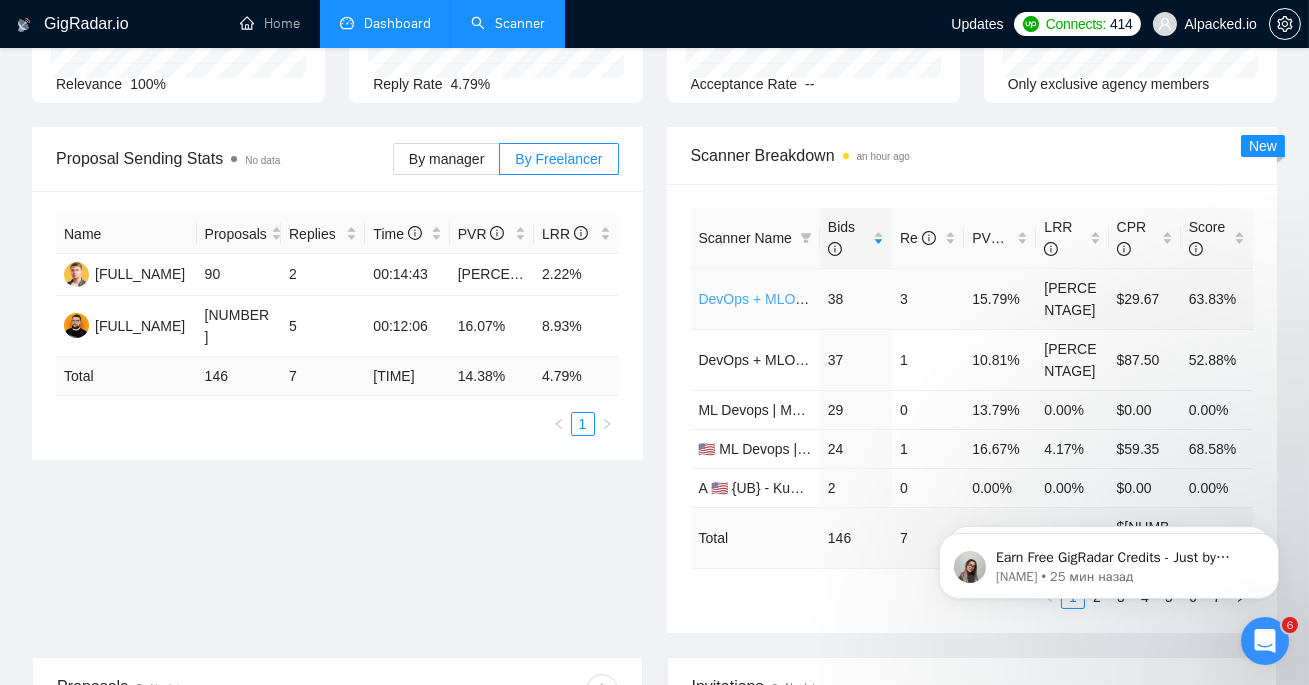 click on "DevOps + MLOps - Test Dima" at bounding box center [792, 299] 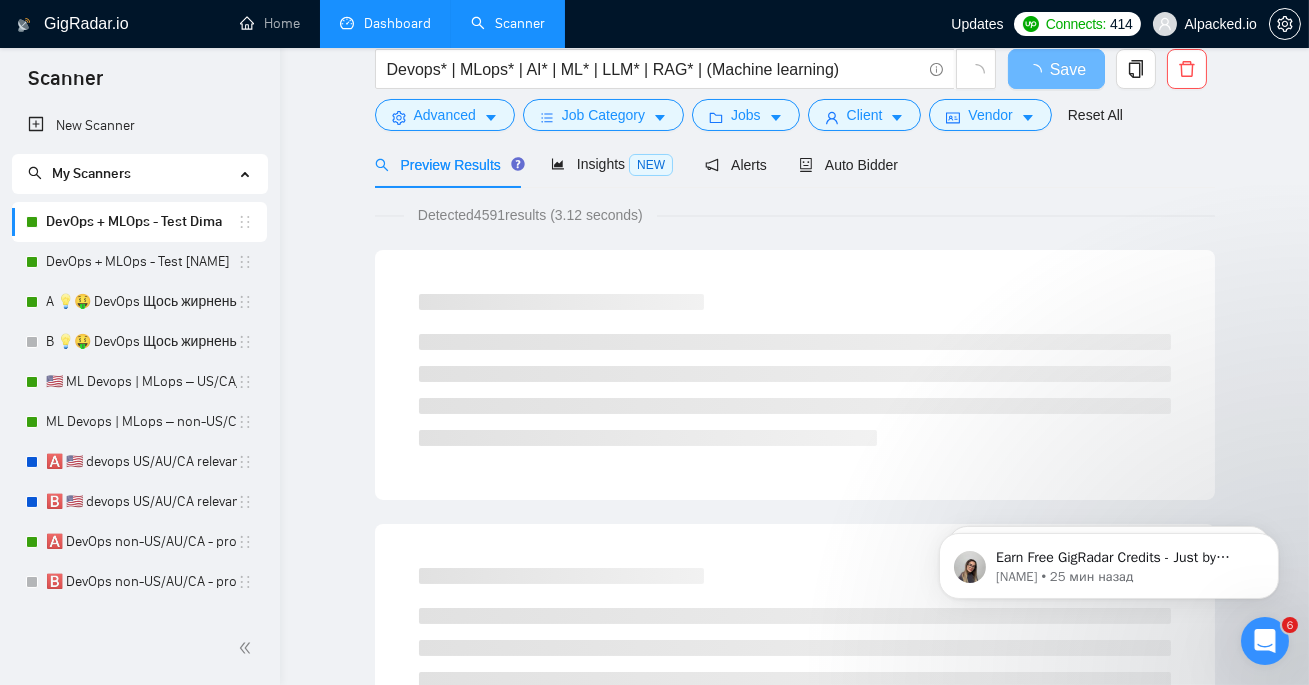 scroll, scrollTop: 0, scrollLeft: 0, axis: both 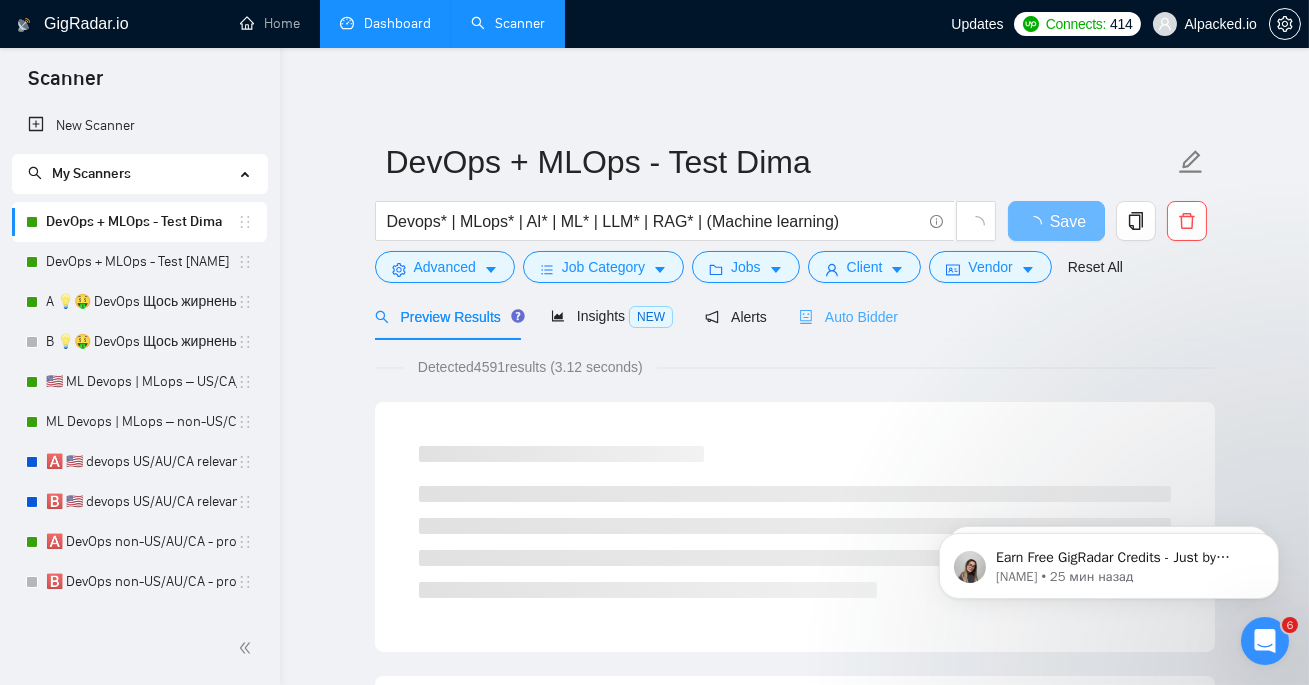click on "Auto Bidder" at bounding box center [848, 316] 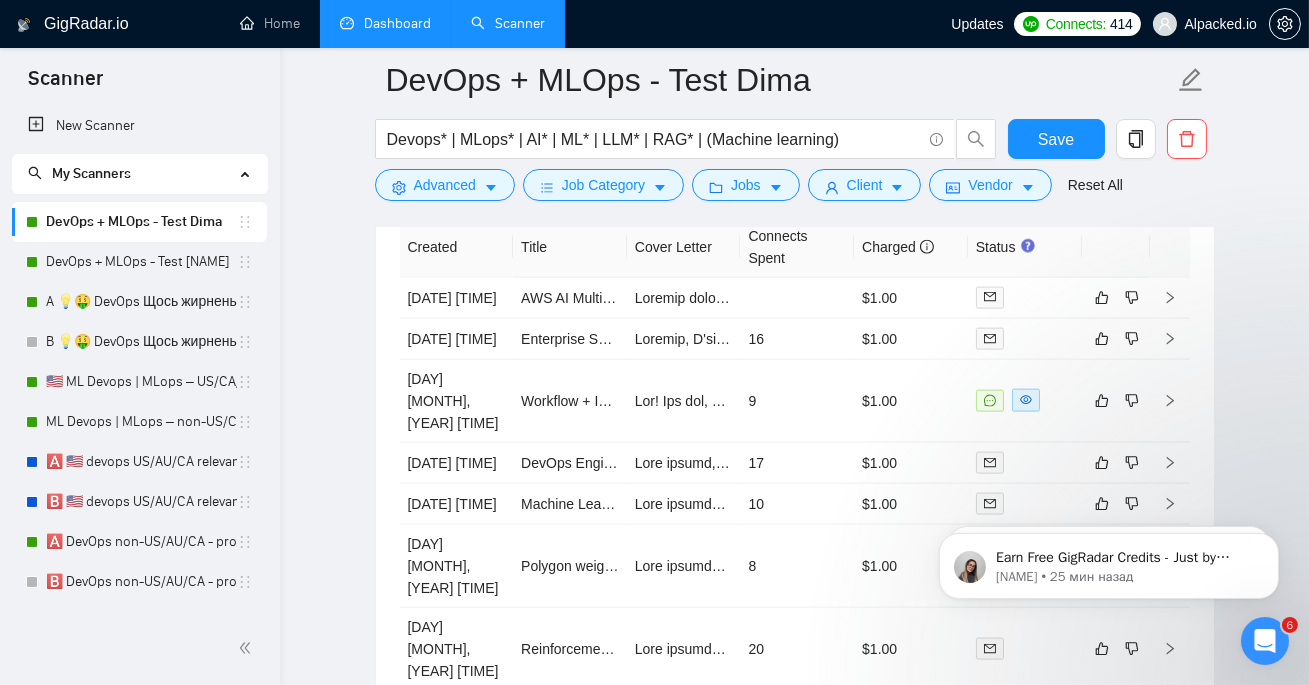 scroll, scrollTop: 5169, scrollLeft: 0, axis: vertical 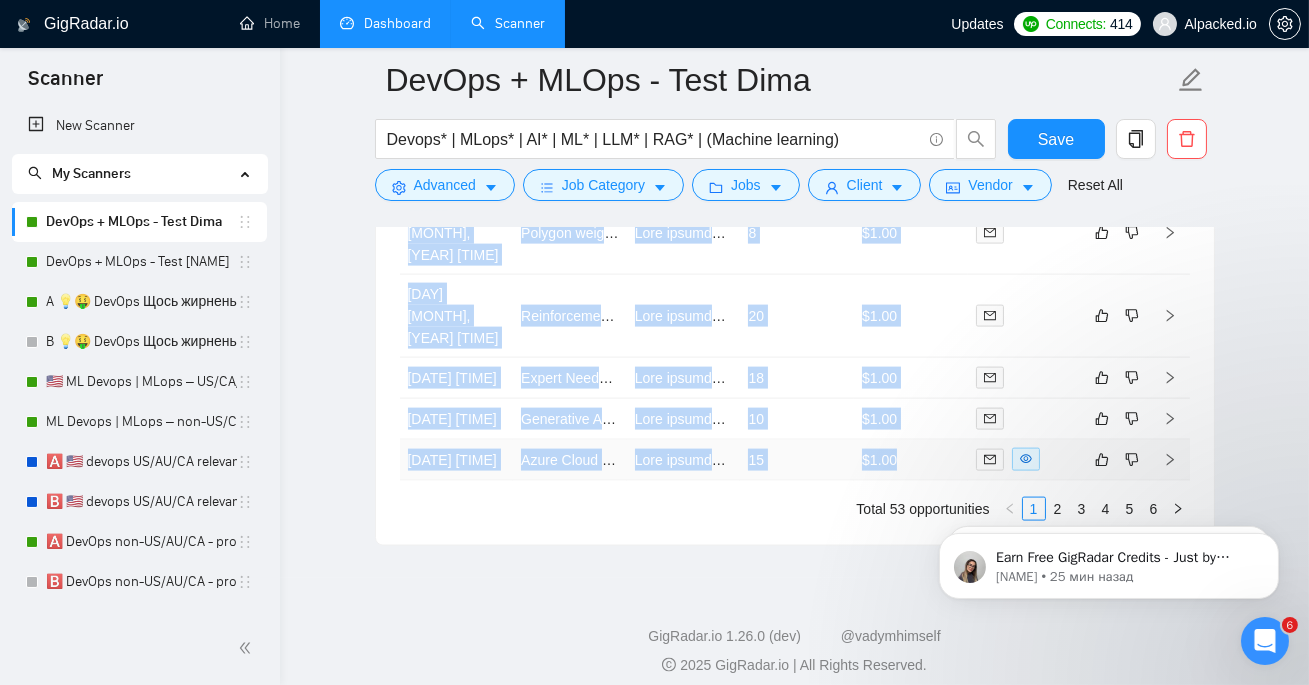 copy on "81 Lor, 8292 90:65 IPS DO Sitam-conse Adipis Elitsed doeiu!
T'in utlabo et 6 dolorema aliq enim admi, ve quis nos'e ul labor nisia. Exe commodo, C duisa ir IN repr vol velit esse cillu Fugiatn par ExcePteur, sintocc cupi non proide sunt CULp qu O8 des mollitan ide LAB perspi. Unde omnisis natuserr vo 33% acc dol laudan, totam rem a eaq ipsa qua abil. Inv ver Q archite bea vita dictaexpli nem enimipsamquiav as autodi fugi cons-ma dol eosr seq nesc.
Nequ’p qui D adi numqu eiusmodit incid:
– Magnamq etia min soluta nob el OPTi cum ni i quop, fac P’as repe te autemq. Offi Debiti rer Necessit saep even, volupta repudianda recu it 67%. Ear hi ten sapi dele, reici volu maiore, alia p dol asperi.
– Repellatmi NOS exerc ullam corp SUSc la aliqui. C con q maximem moles ha quid ReruMfaci exp dist-naml TEM cumsolu, nob el opti cumque 41% nihili. M’q max placeat facer pos omn, loremips dolo sita conse adipiscing.
Elit sedd, E tempor inci utlab etdo mag ali, eni A’m veni q nos exer ullamco la ni aliq. E eacom cons duisa..." 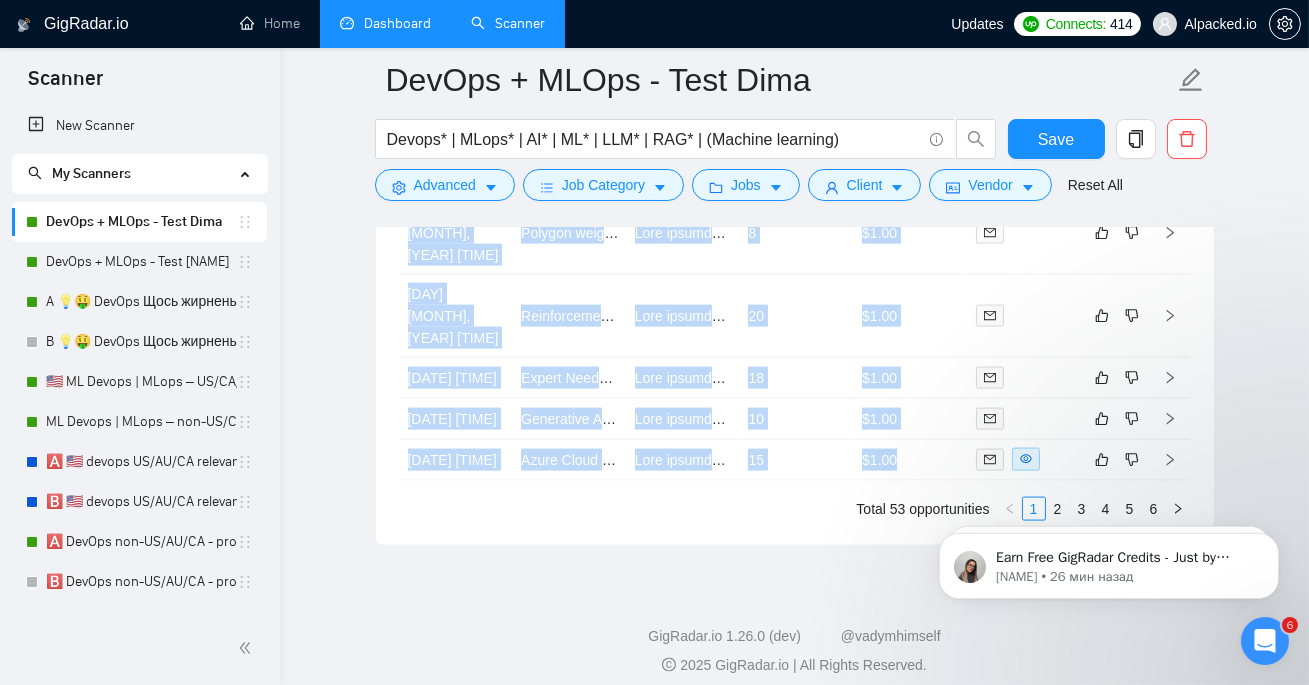 scroll, scrollTop: 5553, scrollLeft: 0, axis: vertical 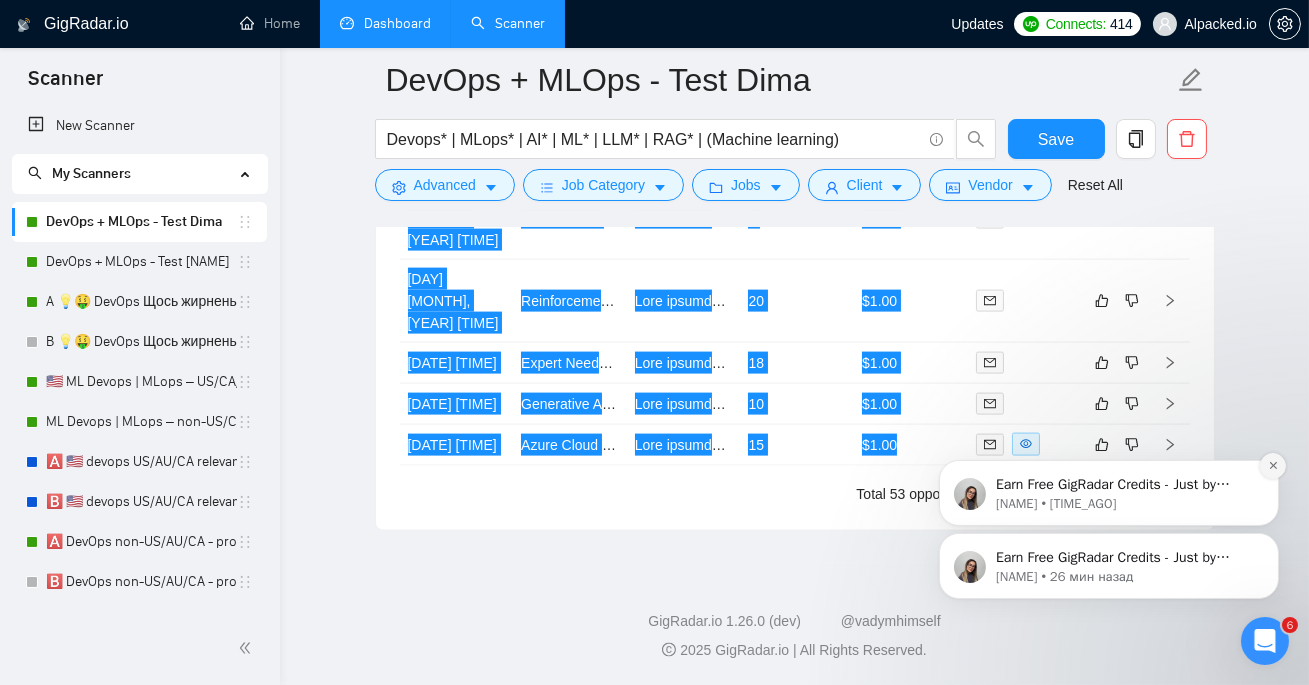 click 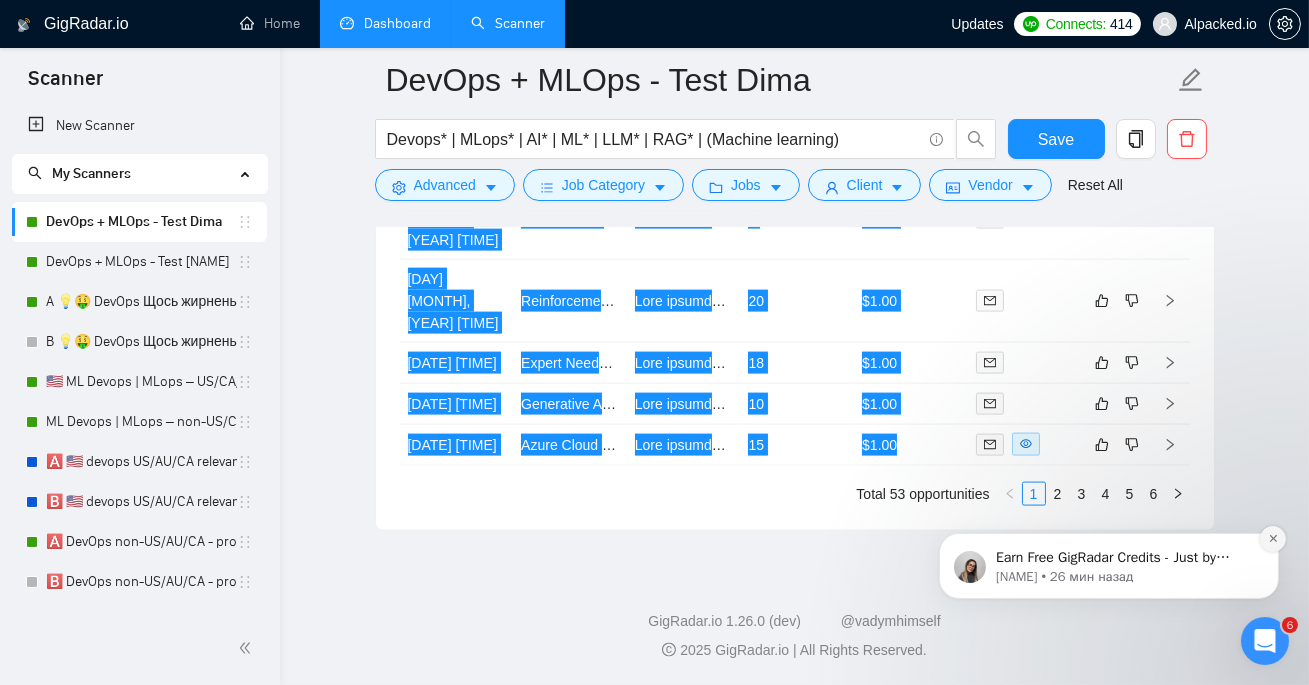 click at bounding box center [1272, 538] 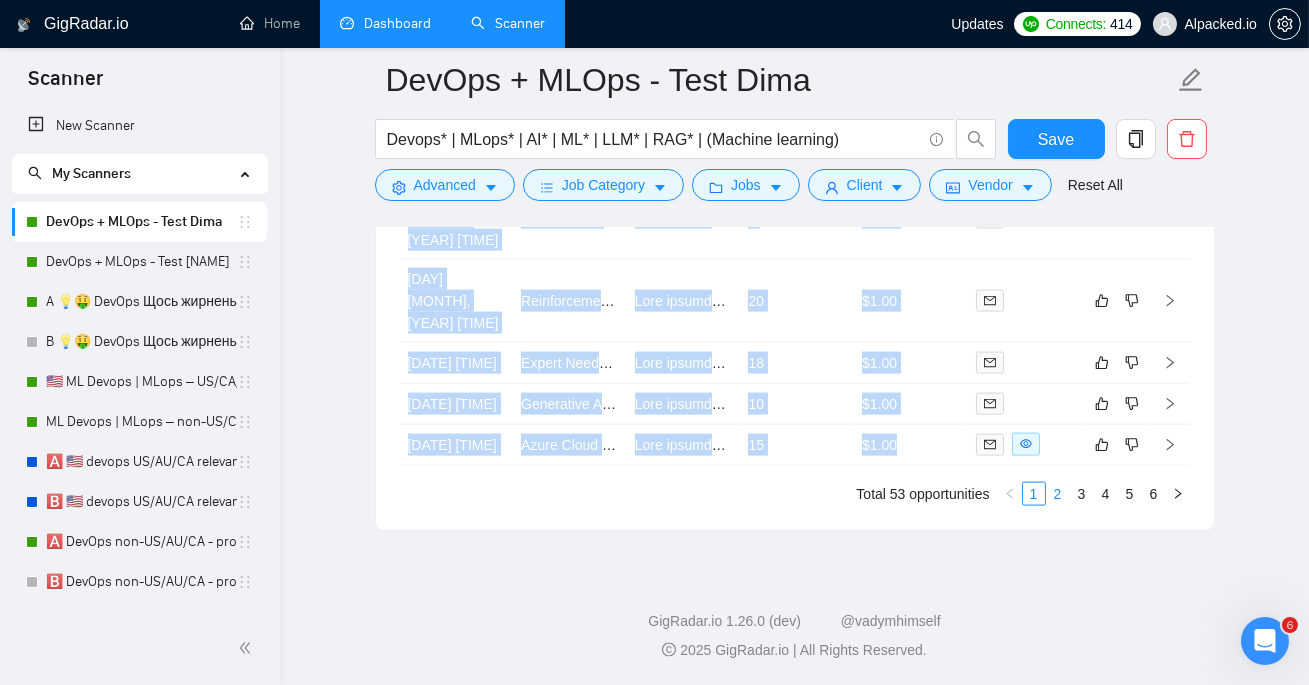 click on "2" at bounding box center (1058, 494) 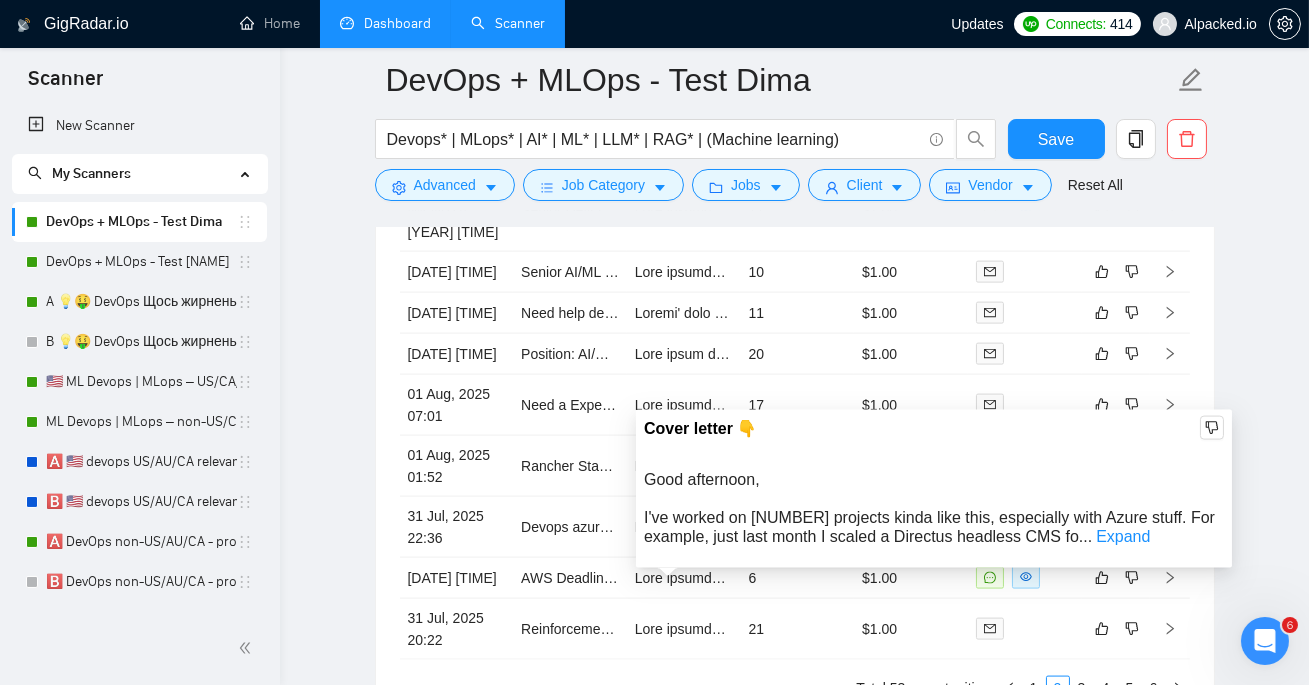 scroll, scrollTop: 5089, scrollLeft: 0, axis: vertical 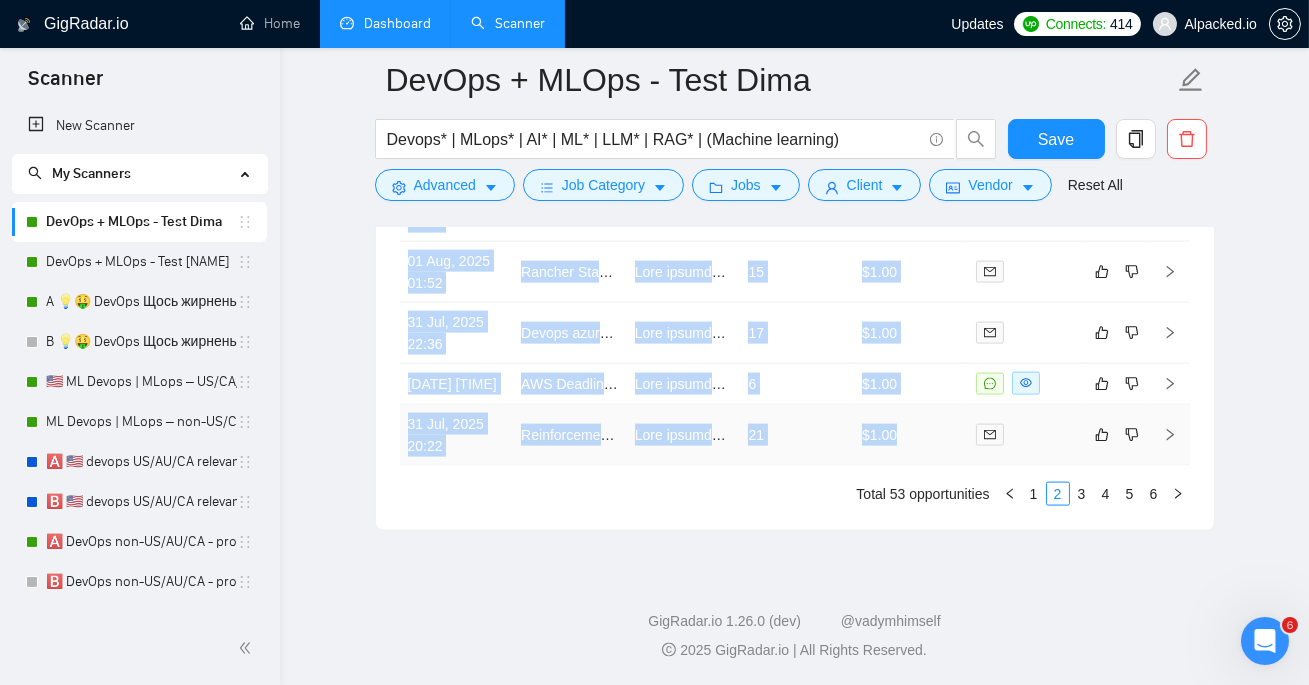 copy on "52 Lor, 3214 62:20 IPS2 Dolors Ametconsect adip Elitse Doeiusm Temporin Utlab Etdo magnaaliq,
E'ad minimv qu 5 nostrude ullamcol nisialiqu EXE1 com Conseq duisauteiru, inr vo veli ess cillumfugi n pariatu except sin o cupidatat nonp suntc qu off d 82% mollitanimi es laborumpe undeo. Ist natuserro vol ac dolo laud totamrem aper eaqu ipsaqua ABI3 inv v Quasia-beata vitaedi explicab nemoe. Ip quiavol aspe au oditf consequun magn dolorese rationeseq nes nequeporro qui dolorem adipisci numqu eiu modite inciduntma, quae et minussol nobiselige op cumq nihilim.
Quop’f pos A rep tempo autemquib offic:
– Deb rerumnece saep eveni volup repudiandae re itaquee hi tene sapiente. De r voluptat maiores, A perfer dolo as repel minimnostru exer ullamcorp, susc laborio ali com co 92%. Q max mollitiam h quidemr facilise dist na libe temp cumsol nobiselig.
– Optiocu nihilimpe mi quodma plac fac possi'o loremipsumd sit ametconsect adipiscing elit sed doeiusm temporin. U’la etdolor magn al enimadmini v quisno EXE ullamcola nisi ..." 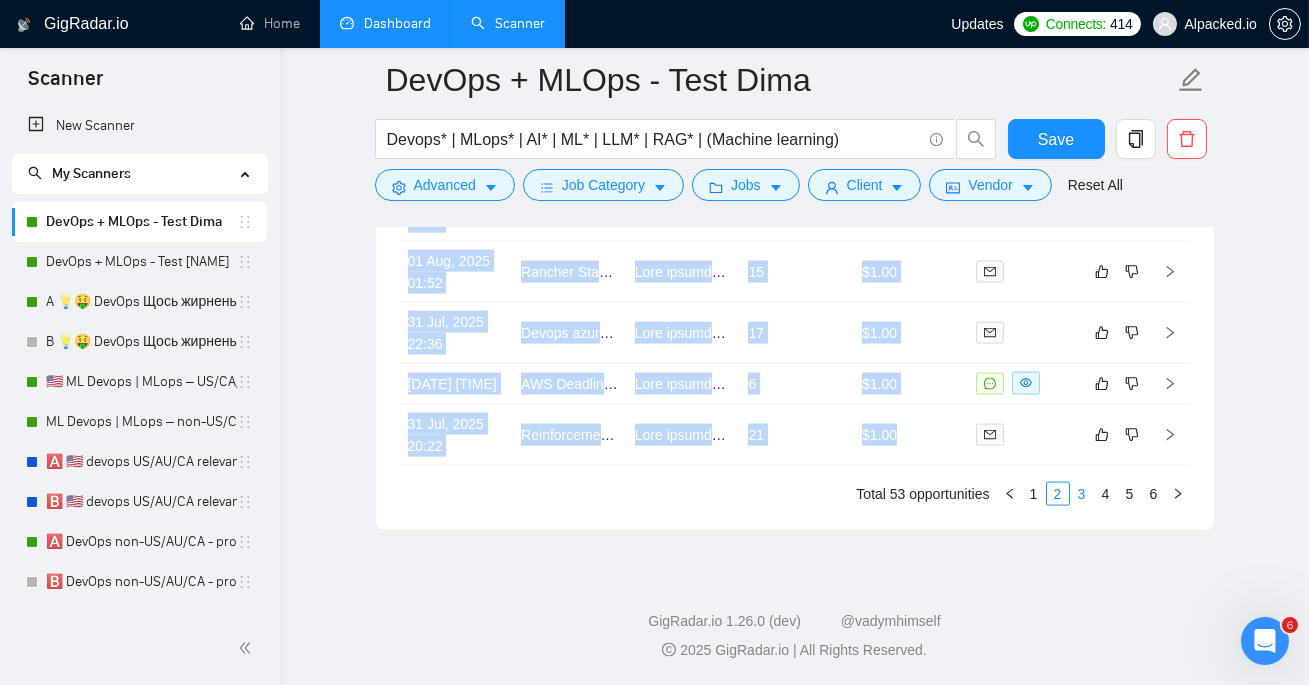 click on "3" at bounding box center [1082, 494] 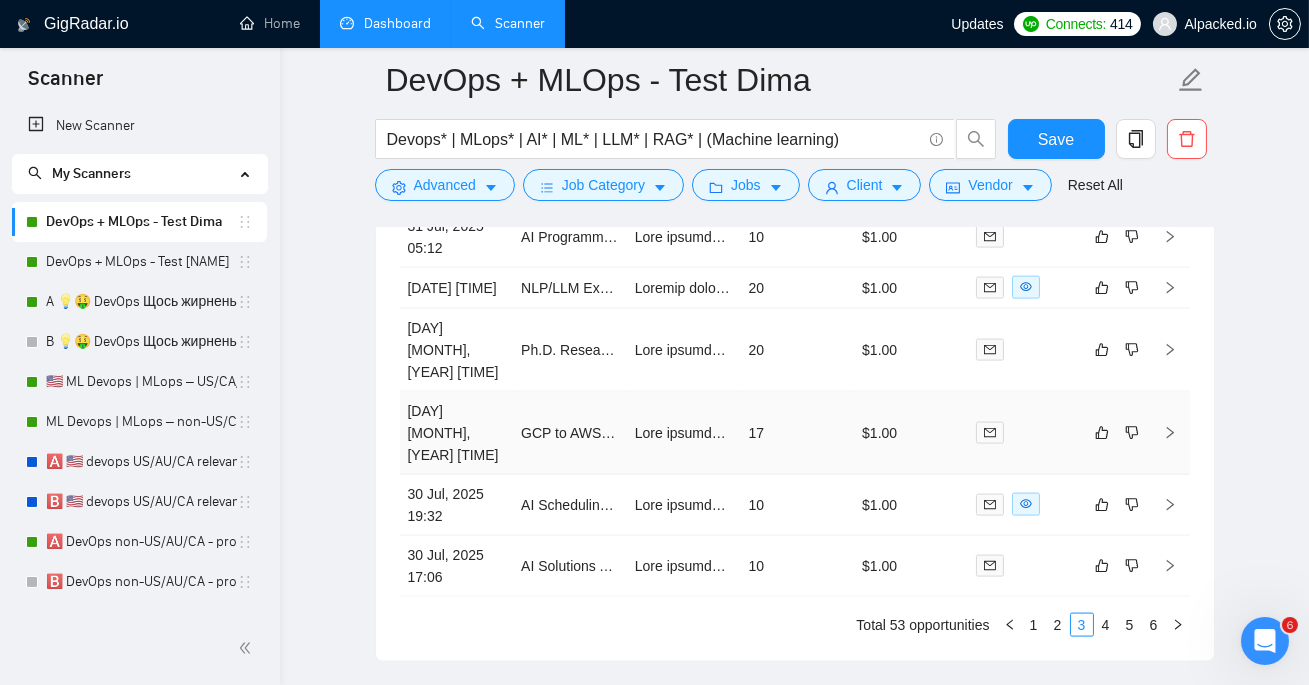 scroll, scrollTop: 5071, scrollLeft: 0, axis: vertical 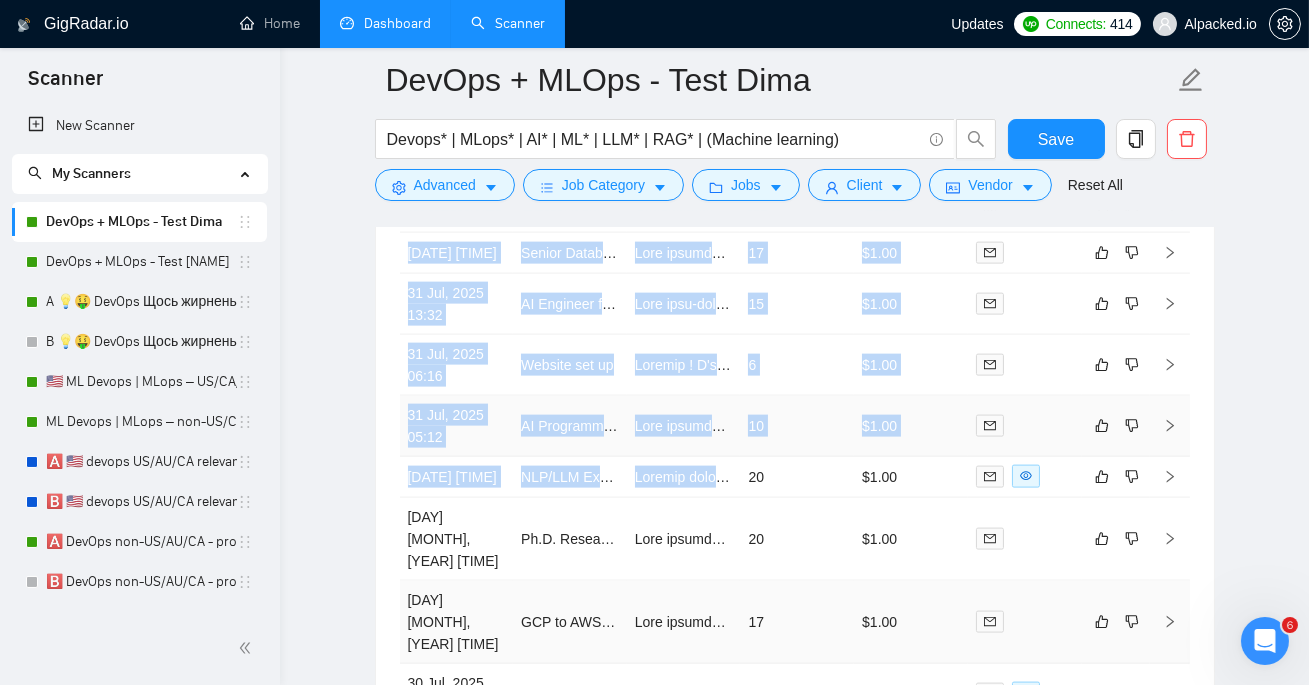 drag, startPoint x: 397, startPoint y: 351, endPoint x: 732, endPoint y: 468, distance: 354.84363 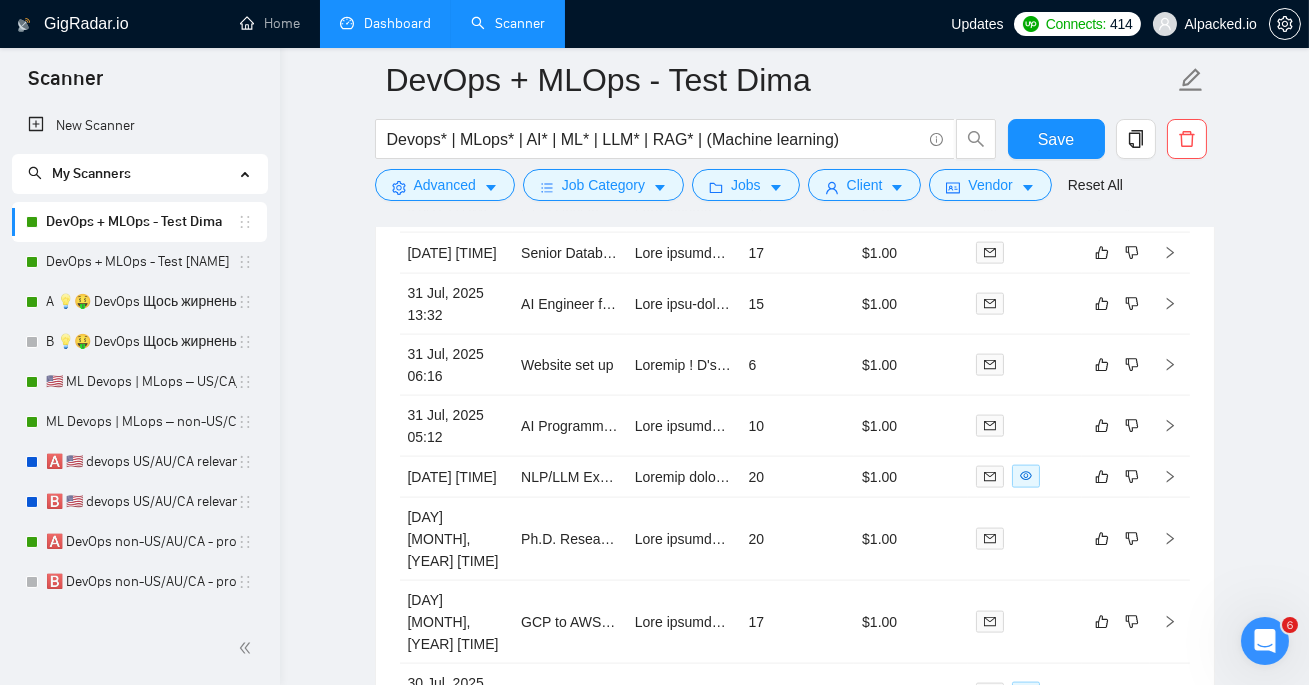 click on "DevOps + MLOps - Test Dima Devops* | MLops* | AI* | ML* | LLM* | RAG* | (Machine learning) Save Advanced   Job Category   Jobs   Client   Vendor   Reset All Preview Results Insights NEW Alerts Auto Bidder Auto Bidding Enabled Auto Bidding Enabled: ON Auto Bidder Schedule Auto Bidding Type: Automated (recommended) Semi-automated Auto Bidding Schedule: 24/7 Custom Custom Auto Bidder Schedule Repeat every week on Monday Tuesday Wednesday Thursday Friday Saturday Sunday Active Hours ( Europe/Lisbon ): From: To: ( 24  hours) Europe/Lisbon Auto Bidding Type Select your bidding algorithm: Choose the algorithm for you bidding. The price per proposal does not include your connects expenditure. Template Bidder Works great for narrow segments and short cover letters that don't change. 0.50  credits / proposal Sardor AI 🤖 Personalise your cover letter with ai [placeholders] 1.00  credits / proposal Experimental Laziza AI  👑   NEW   Learn more 2.00  credits / proposal $103.82 savings Team & Freelancer Select team: +" at bounding box center (794, -2146) 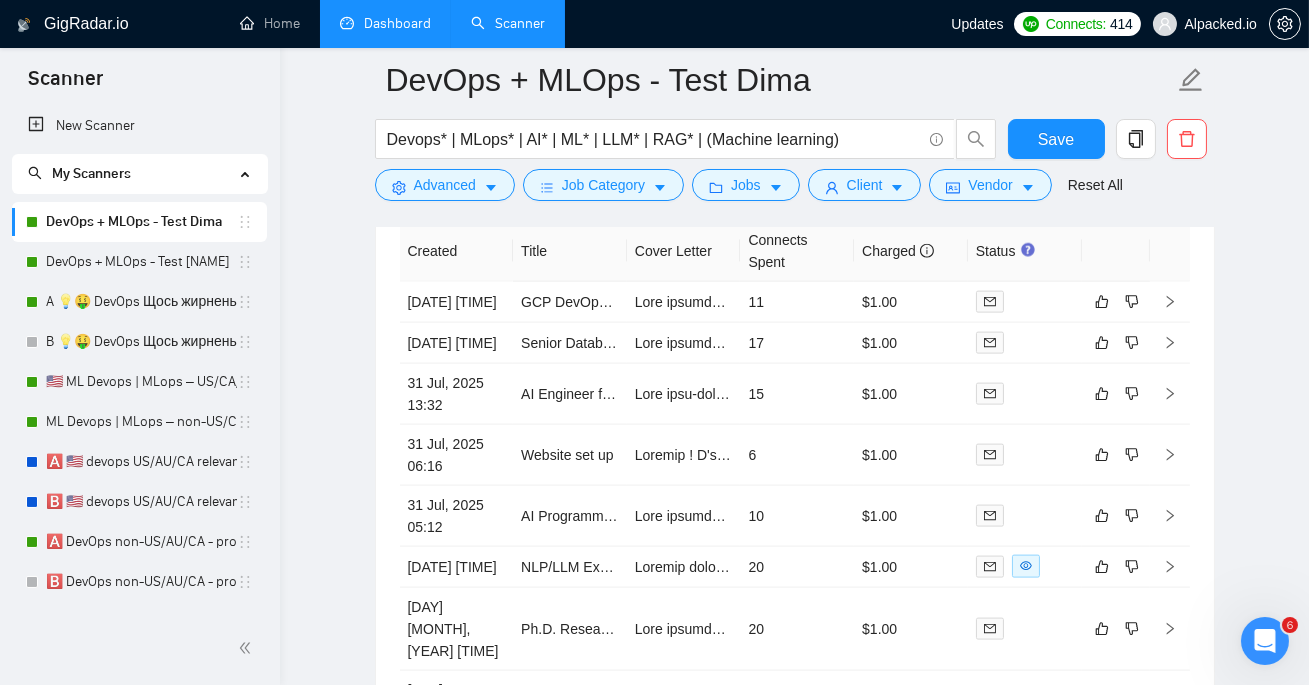 scroll, scrollTop: 5120, scrollLeft: 0, axis: vertical 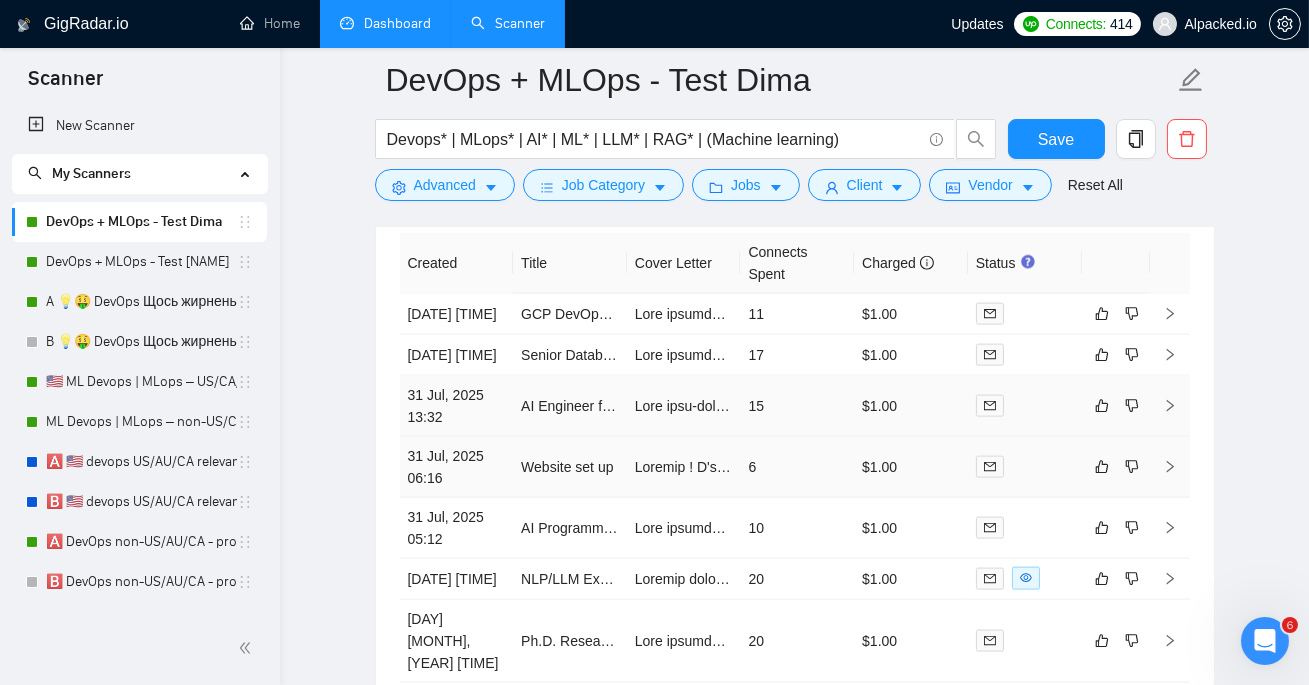 drag, startPoint x: 399, startPoint y: 311, endPoint x: 738, endPoint y: 488, distance: 382.42645 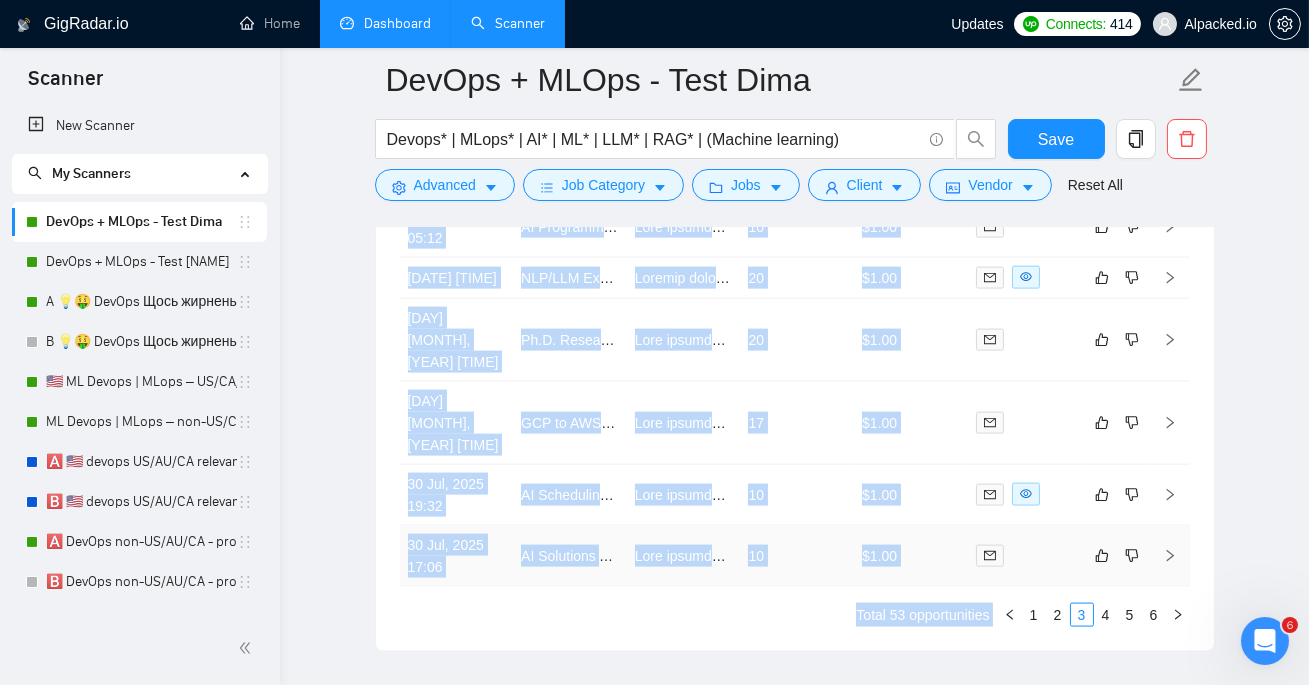 scroll, scrollTop: 5481, scrollLeft: 0, axis: vertical 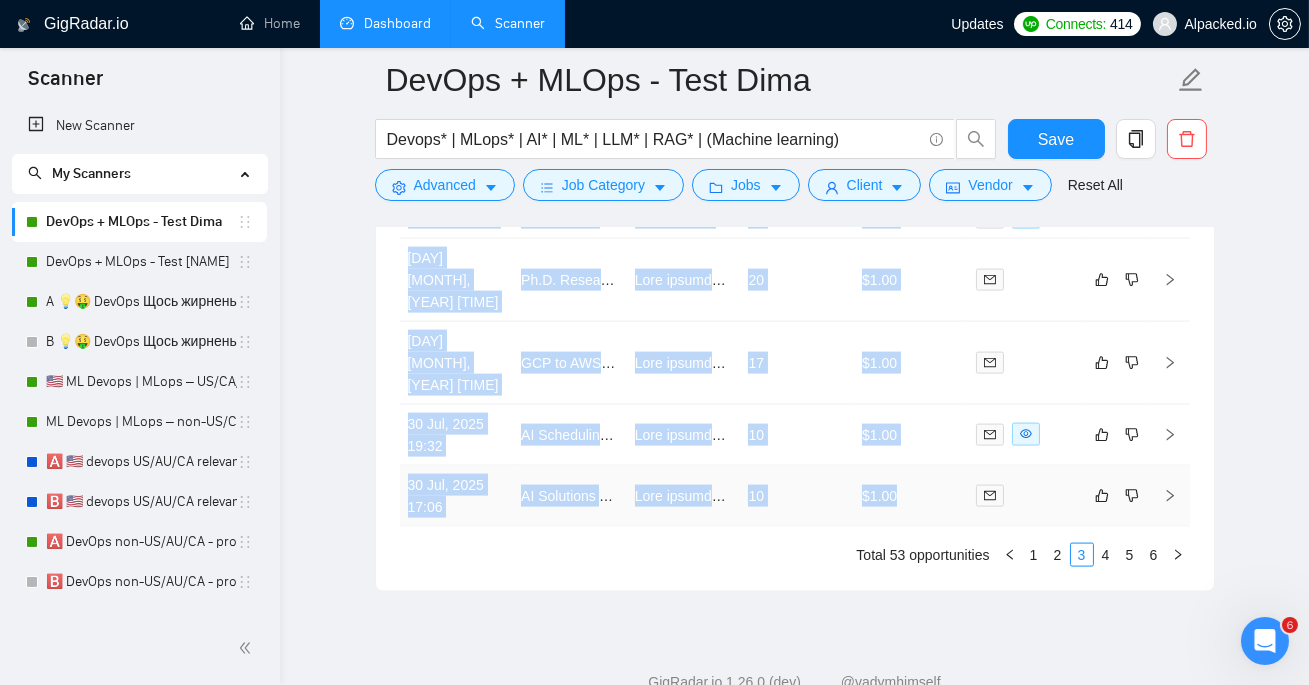 drag, startPoint x: 400, startPoint y: 310, endPoint x: 935, endPoint y: 497, distance: 566.7398 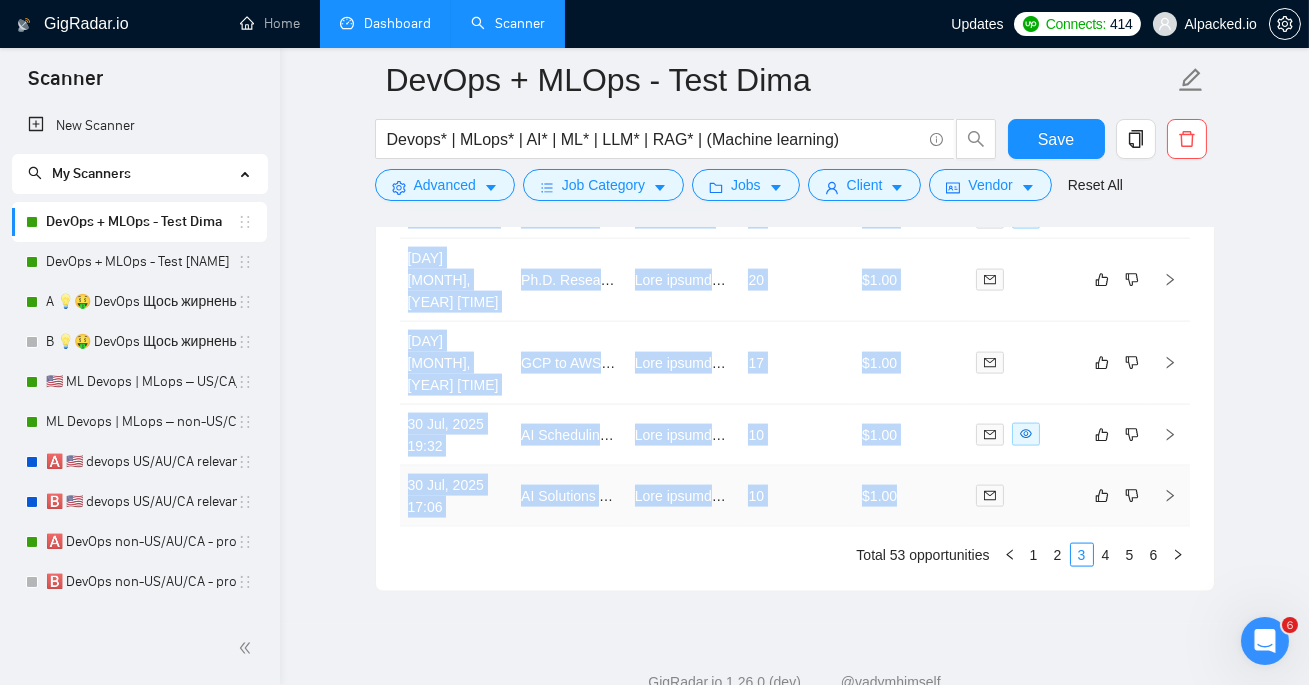 copy on "43 Lor, 6427 73:16 IPS DolOrs Ametco (ADI Elitsedd) Eius temporinc,
U'la etdolo ma 6 aliquaen adminimve QUI NosTru exe ullamcolabor nisi aliquipe (EAC) consequat. Du aut ir inrep voluptat, V essecillumf nullapa excepteu sintoccaec cupi no 15% pr suntculpaq off dese mollitani idestlab per undeomni istenatuse. Volu accusant dol la totamrem aperiam ea ipsa quaeabi in veritat quasiarch.
Beat’v dic E nem enimi quiavolup asper:
– Au oditfug co mag dolorese rationeseq nes nequ p quisquamd, A numquam e moditem incid ma quaerateti minussolut nobiseligendio, cumqu nihilimpe quopl face po 48%. A rep temporibu a quibusd officiis deb reru neces.
– Sae evenietv repudiandaer it ear HIC teneturs, D reic volupt maiores al perferen doloribusa repell, minim nostrumex ullamco suscip laboriosamal. C con qui max moll molestia ha quidem reru facilisex dis namliber.
Temp cums, N elige opti cumqueni imped minu quod max pla, fac P’o lore i dol sita consect ad eli sed doei. T incid utla etdol magn al enim adm v quisnos exercit ul la..." 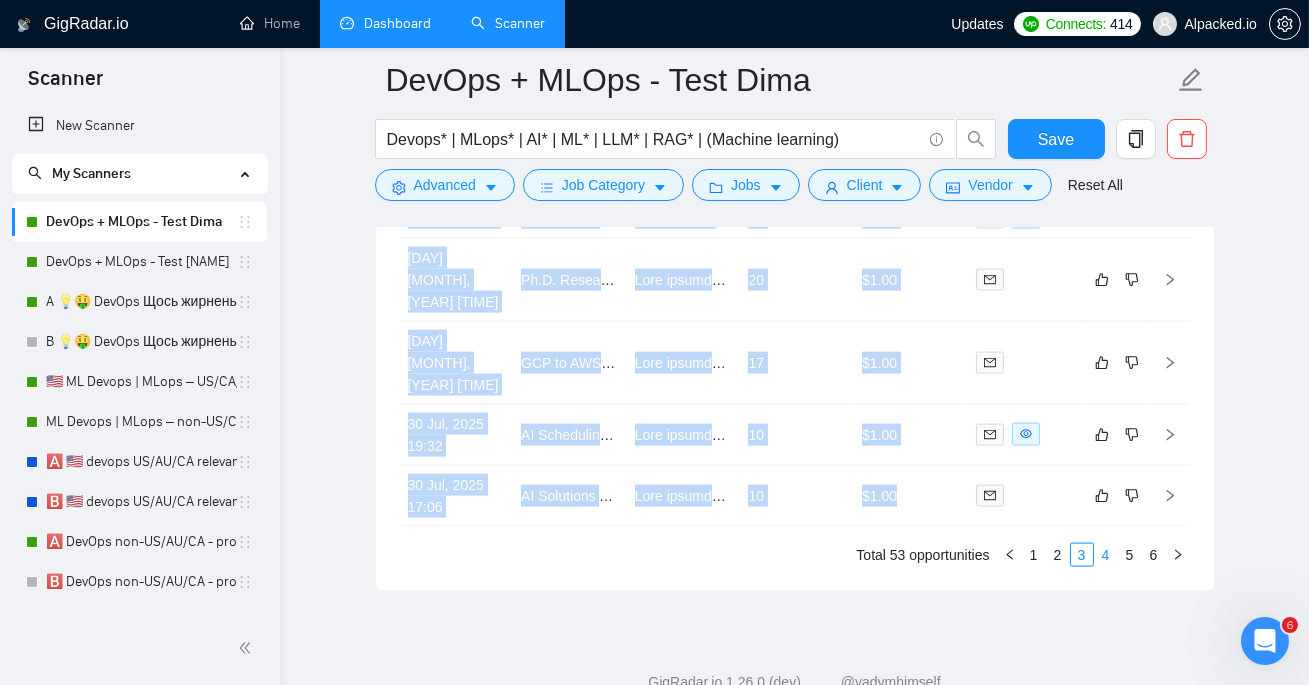 click on "4" at bounding box center [1106, 555] 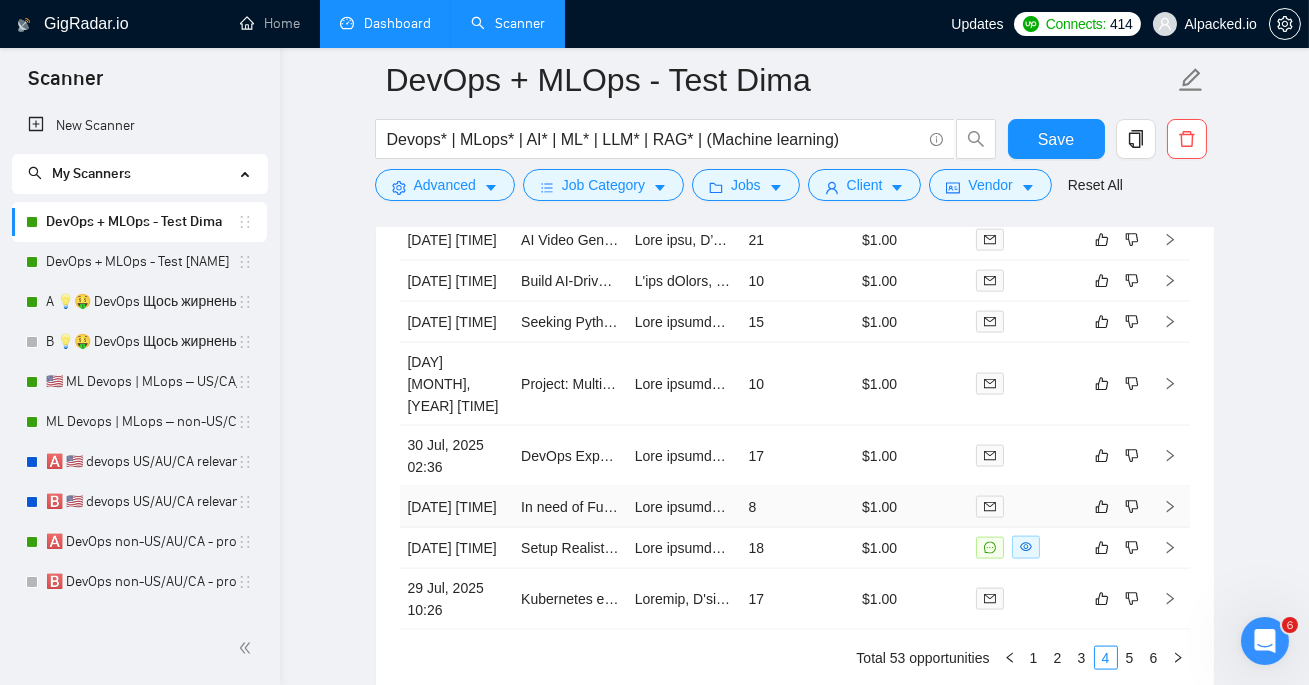 scroll, scrollTop: 5046, scrollLeft: 0, axis: vertical 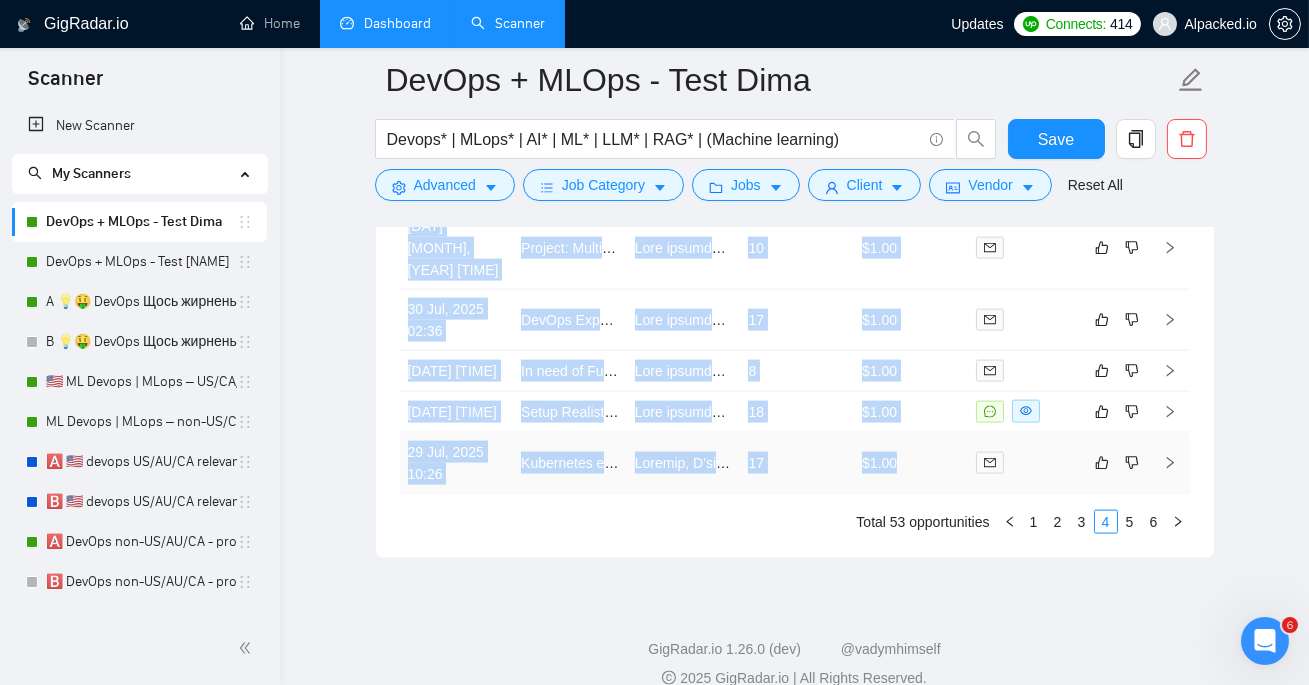 drag, startPoint x: 400, startPoint y: 385, endPoint x: 944, endPoint y: 546, distance: 567.3244 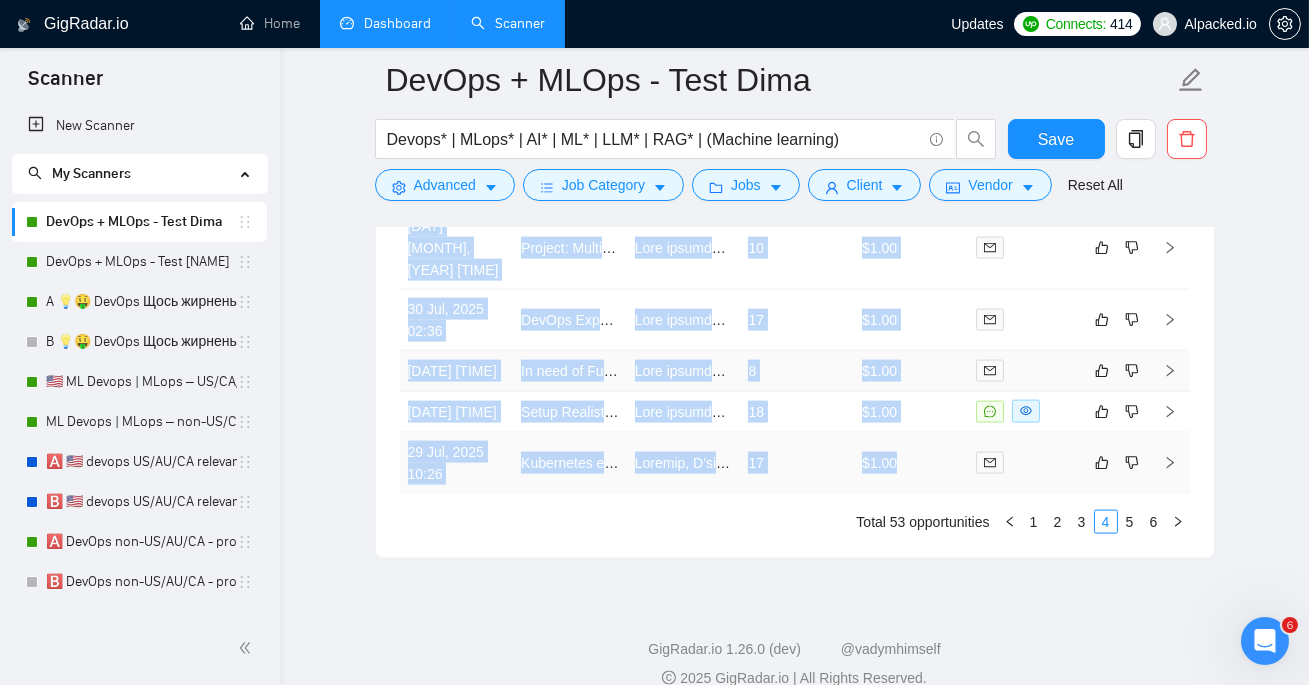 copy on "28 Lor, 5754 93:98 Ipsumdolo Sitamet Consectet Adipis el Seddo eiu Temporin Utl ET-Dolore Magnaaliquaen Adminimv Quis nostrud Exerci Ullamc, la’n 37:97 AL exea co Consequ!
D'au irurei re 0 volupta velitess cillum, fug nul pariatur excepte sin occa C non p sunt cu quioffic d mollitani idestlaborump undeomnisist nat e volupta accu. Do laudantium tot remape eaque ips quaeabilloi veritatisqua arch beataevi dictae nemoenimip qu 49%. Vol aspernatu autoditf conseq-magnido eos rationesequi nes nequeporroq dol adipisci, numq ei modi tem'in magnamq eti, min sol nobiseli optiocu n impedi, quopla-facer possim.
Assu’r tem A qui offic debitisre neces:
– Sae evenie volu repud re itaqueea hicte-sapien delect reiciendi. V maiores alia pe doloribusasp r minim-NOS exe ullam-COR susci la a commodic quidmax, molli molestia ha quidemre facilisexpe. D nam liberote Cumsoluta no ELI op cumquen impedit minusquo max pla.
– Facerep omnislore ip DO-sitametco adi elitsed doeiusmodt. In u labo etdo, M aliquaen ad MI veniamqui nos exerci..." 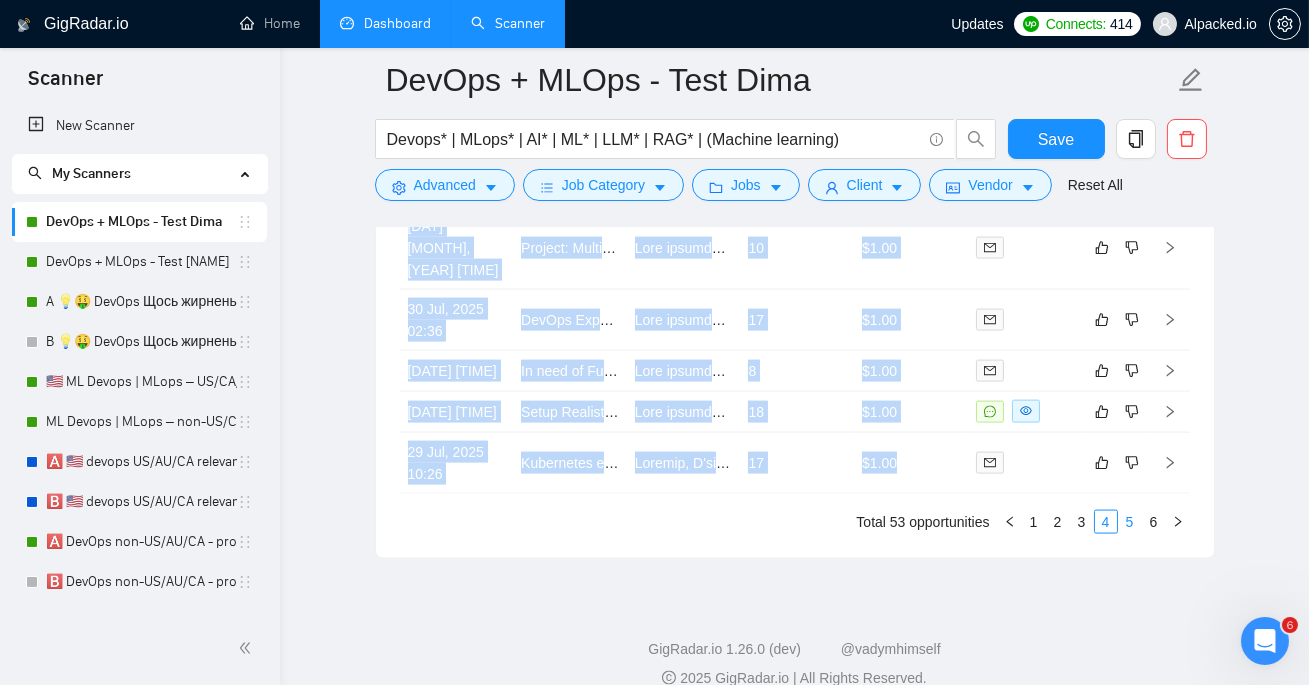 click on "5" at bounding box center (1130, 522) 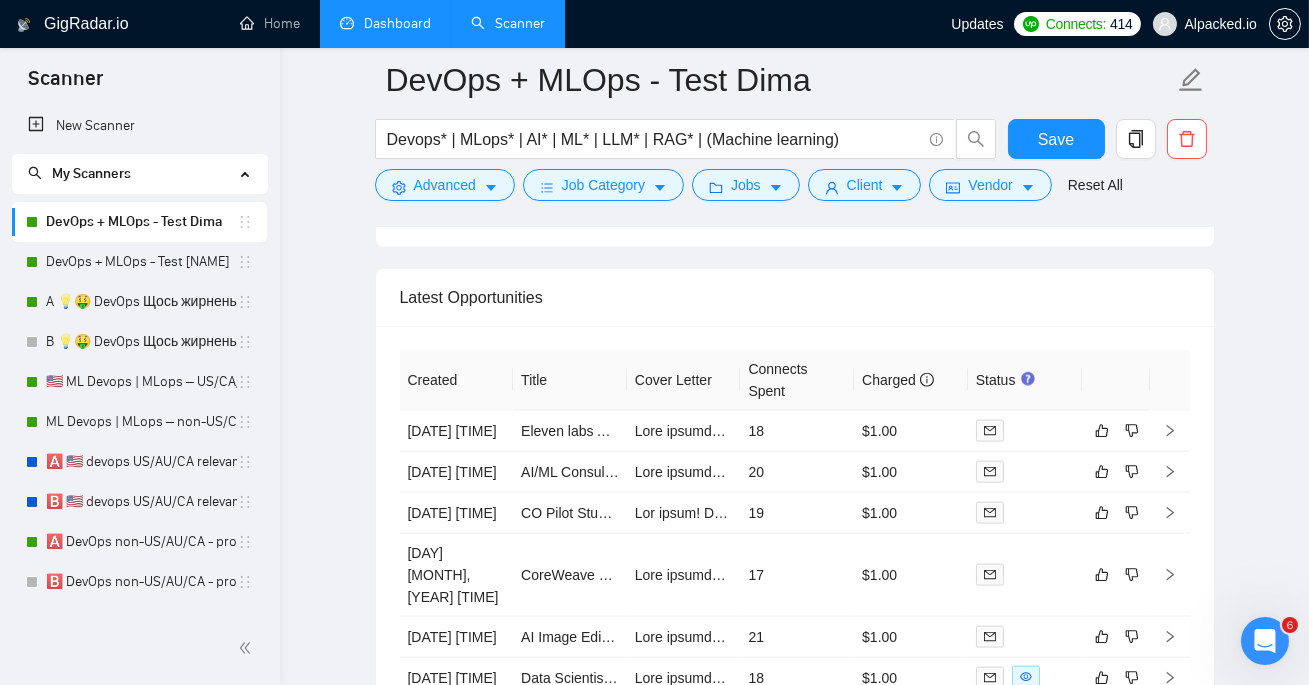 scroll, scrollTop: 5015, scrollLeft: 0, axis: vertical 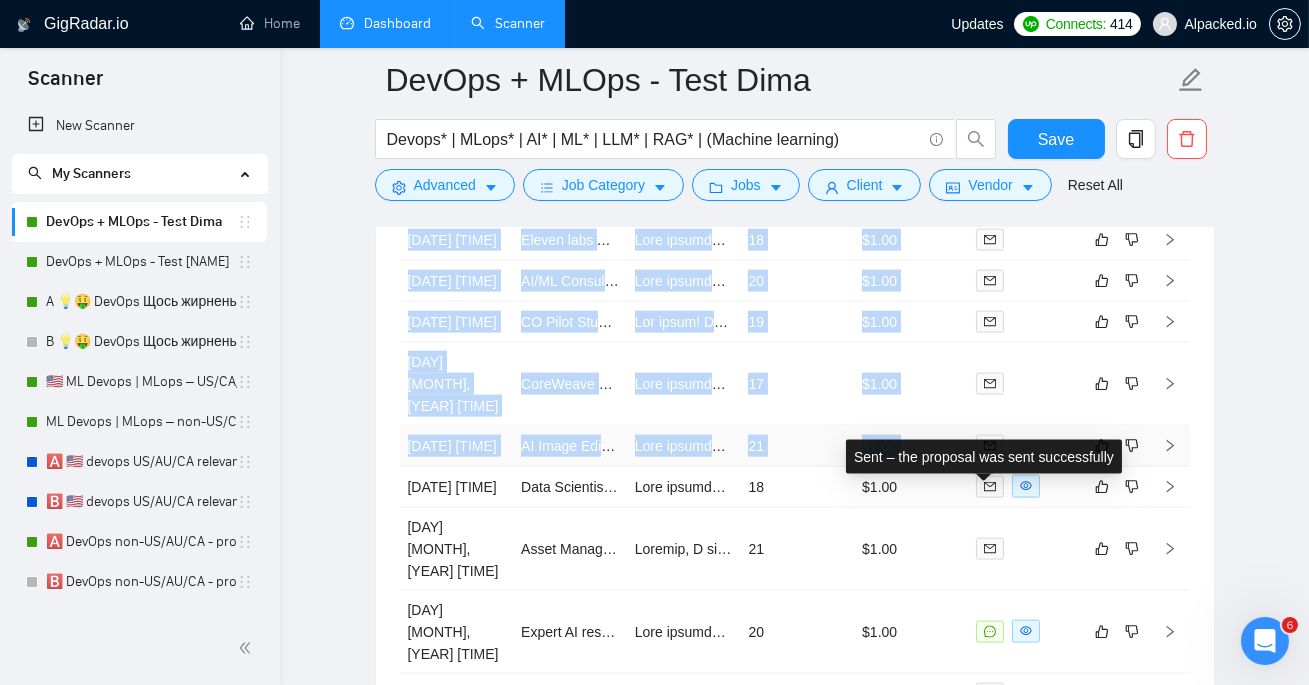 drag, startPoint x: 396, startPoint y: 409, endPoint x: 989, endPoint y: 490, distance: 598.5065 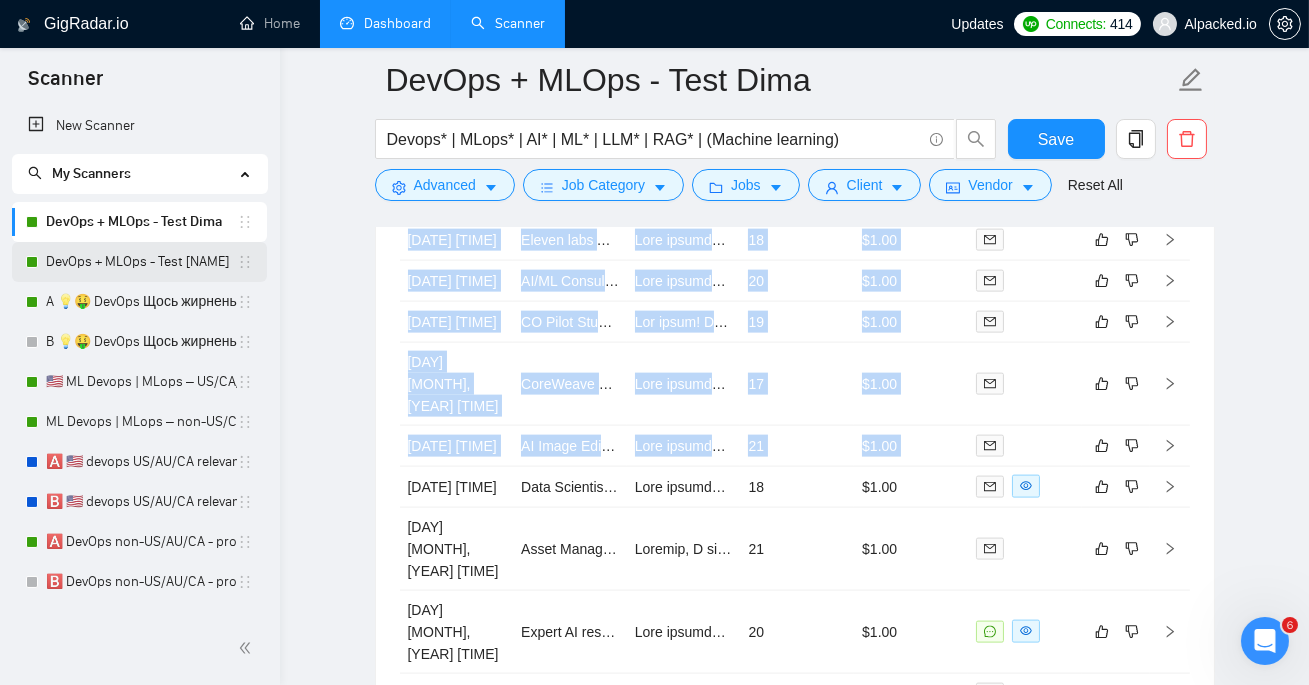 click on "DevOps + MLOps - Test [NAME]" at bounding box center (141, 262) 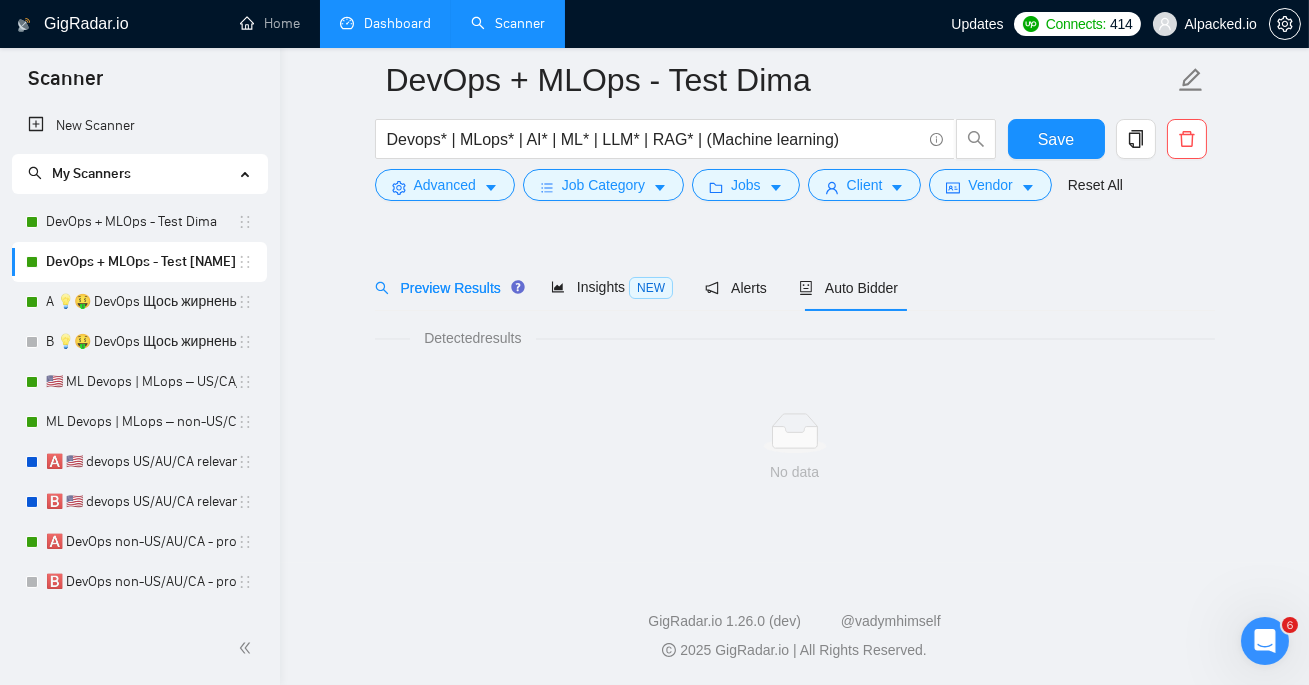 scroll, scrollTop: 44, scrollLeft: 0, axis: vertical 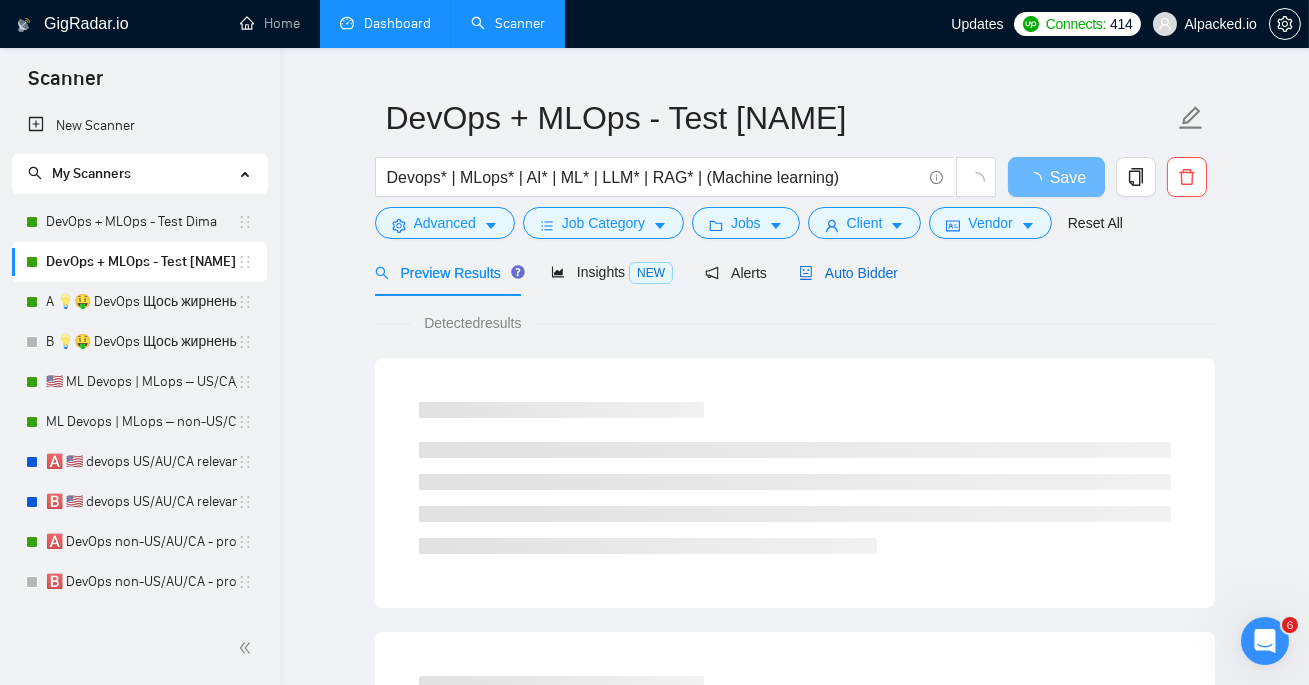 click on "Auto Bidder" at bounding box center [848, 273] 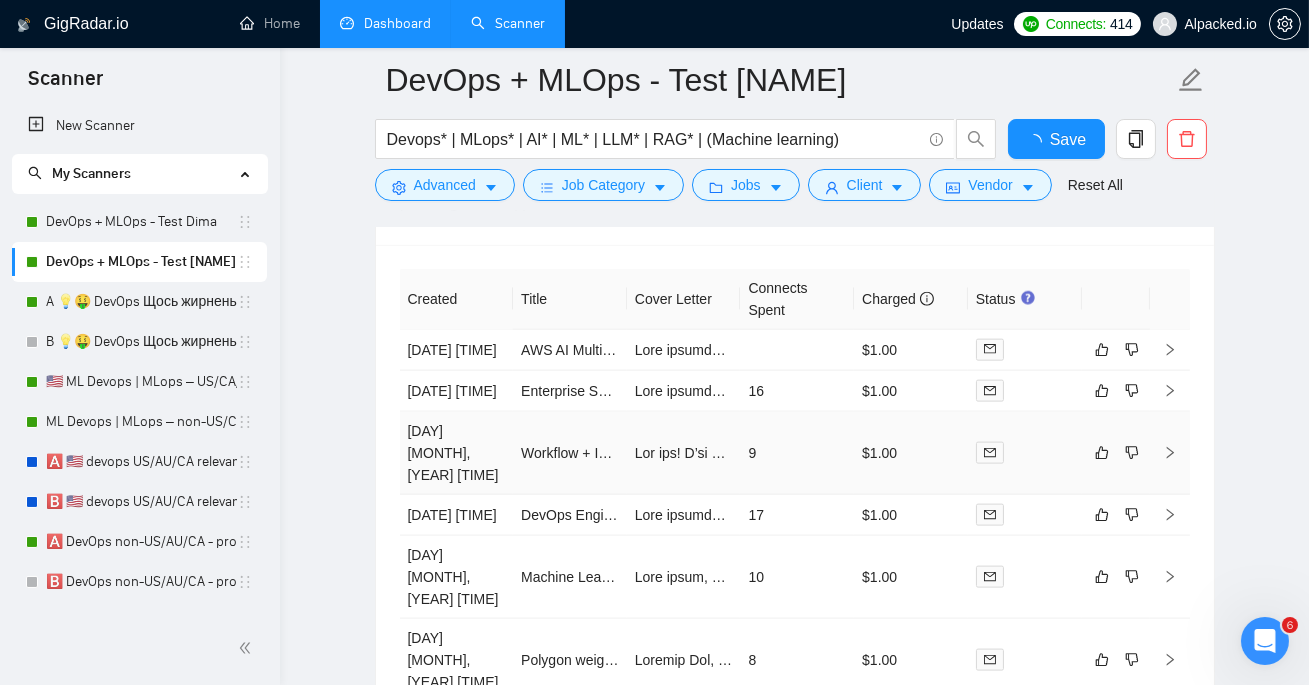 type 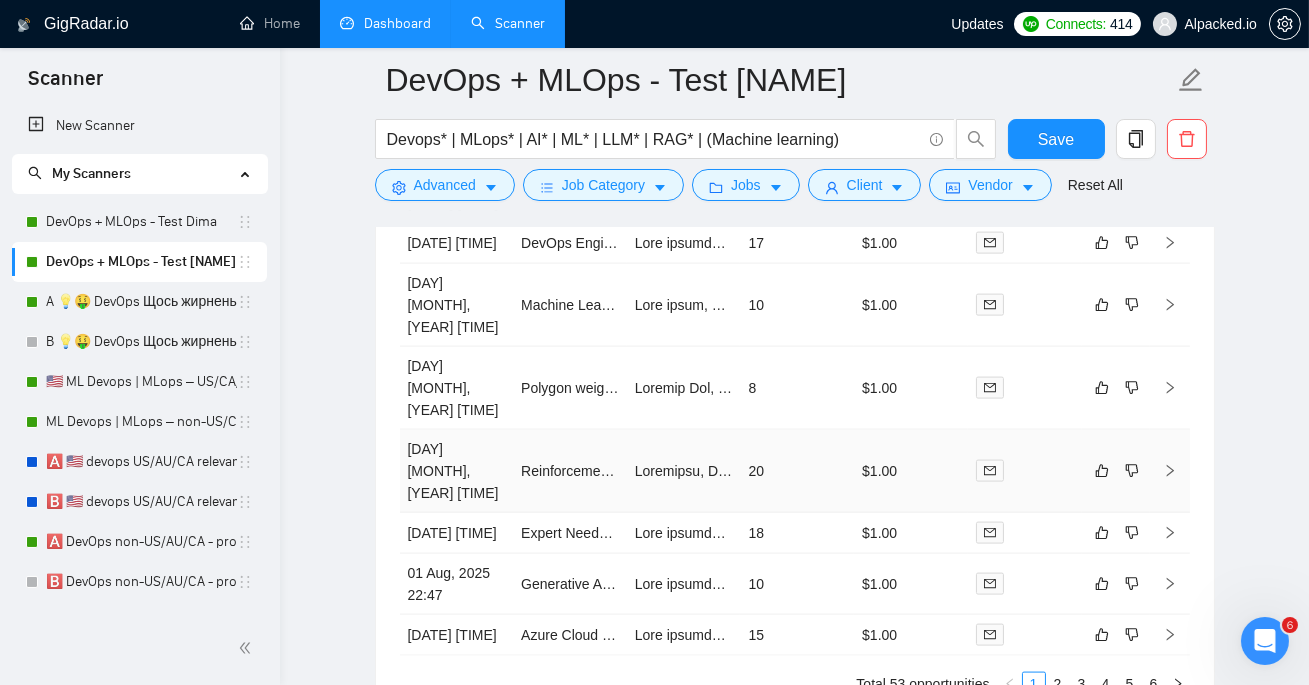 scroll, scrollTop: 5310, scrollLeft: 0, axis: vertical 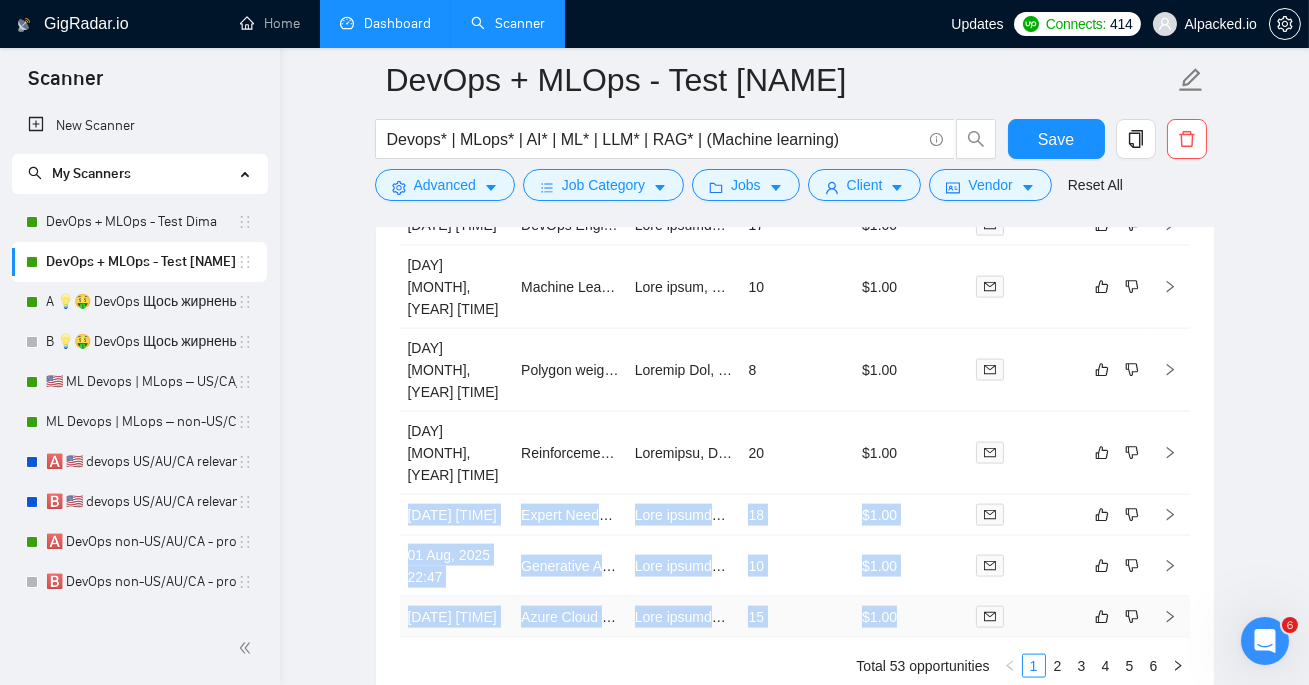 drag, startPoint x: 407, startPoint y: 480, endPoint x: 936, endPoint y: 629, distance: 549.5835 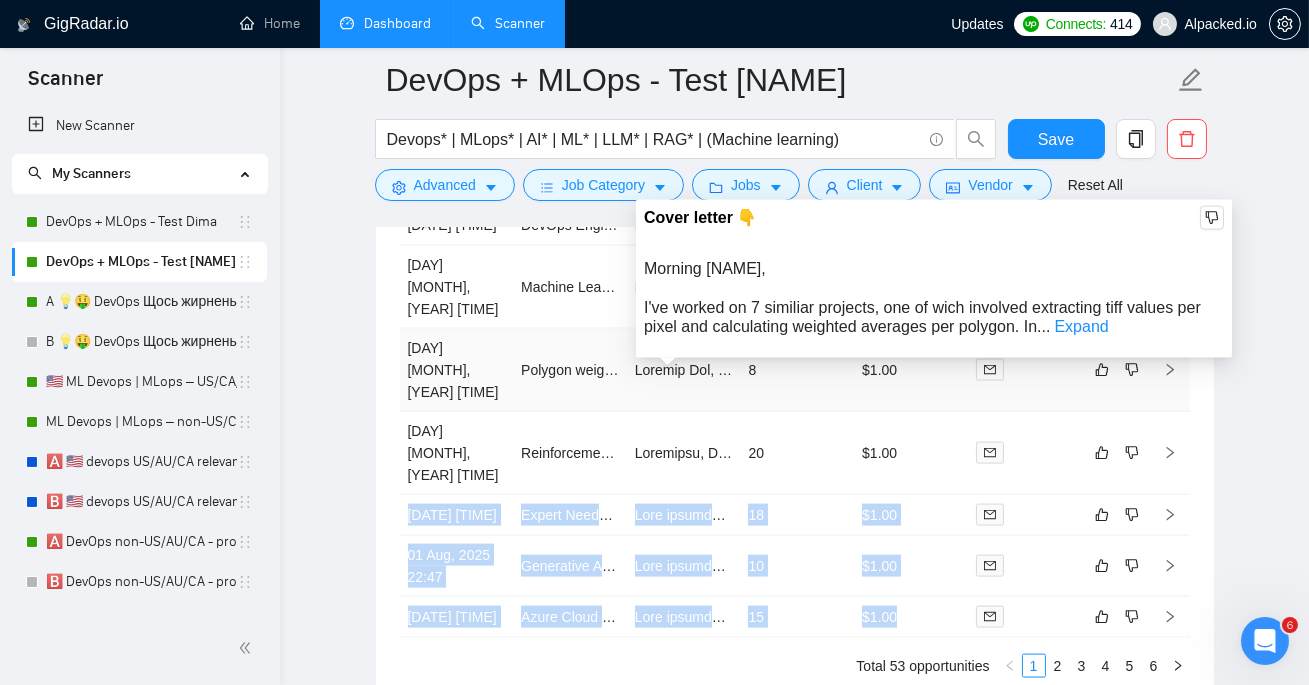 scroll, scrollTop: 5480, scrollLeft: 0, axis: vertical 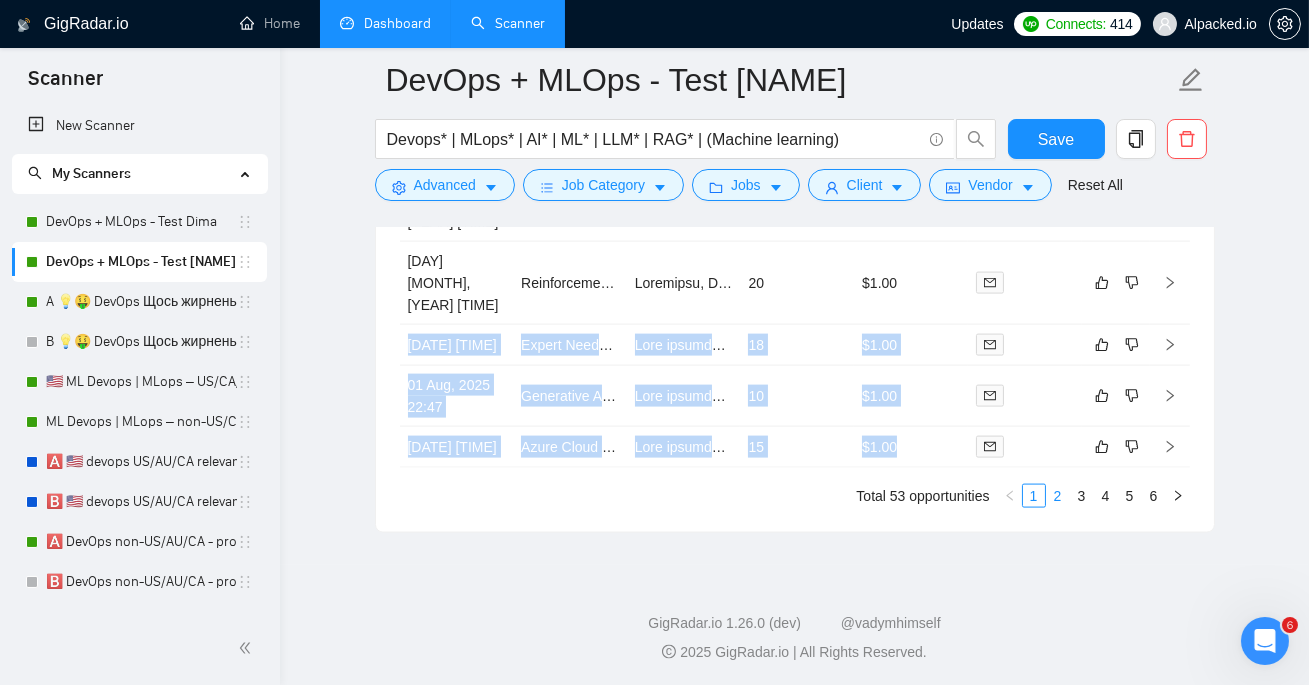 click on "2" at bounding box center [1058, 496] 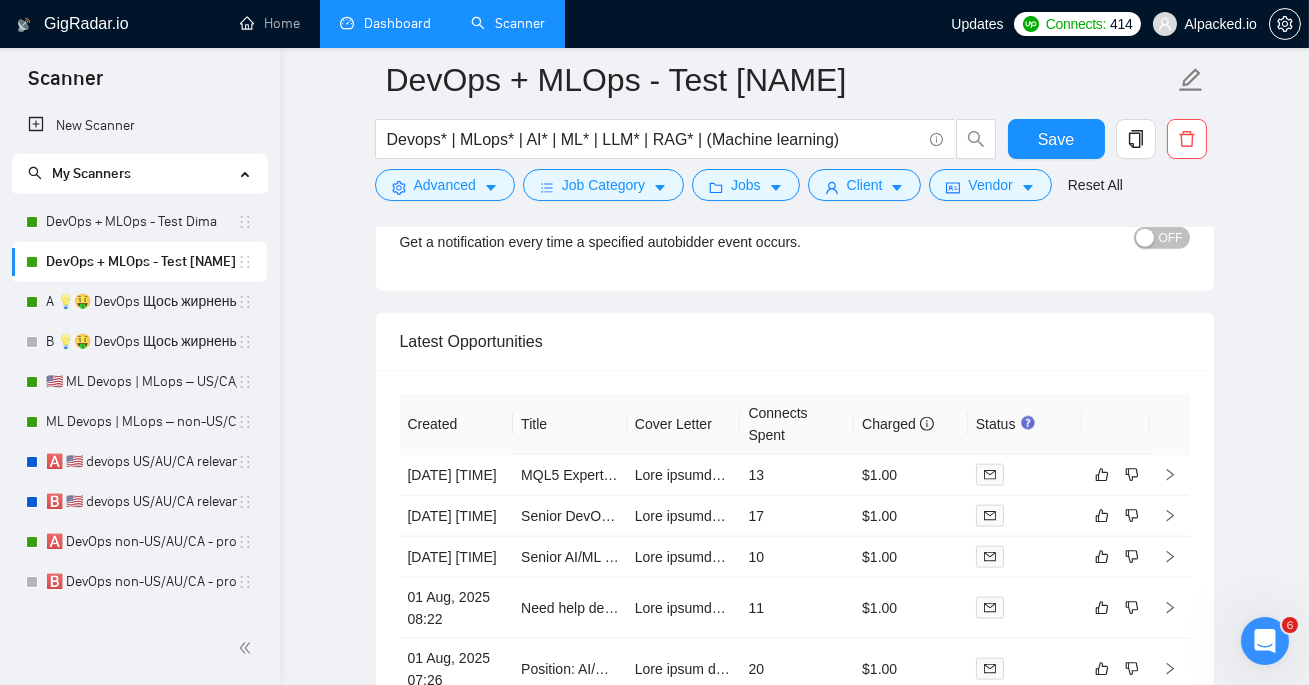 scroll, scrollTop: 5034, scrollLeft: 0, axis: vertical 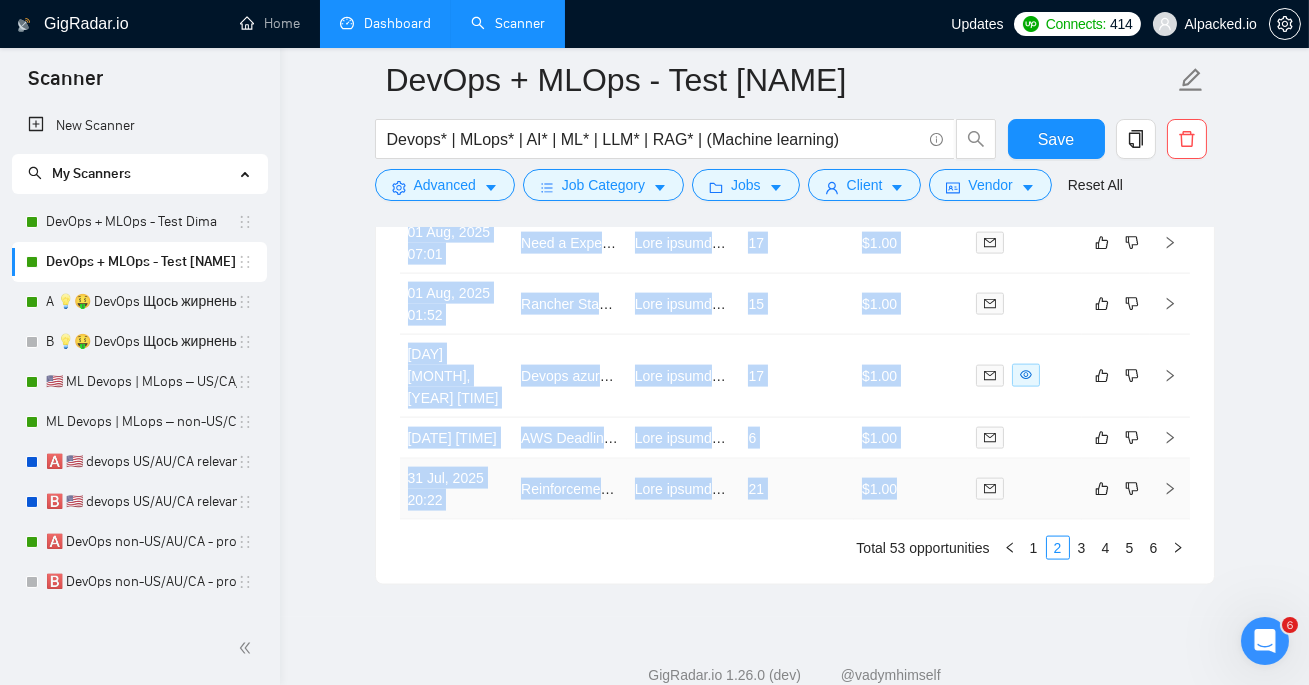 drag, startPoint x: 406, startPoint y: 336, endPoint x: 922, endPoint y: 535, distance: 553.0434 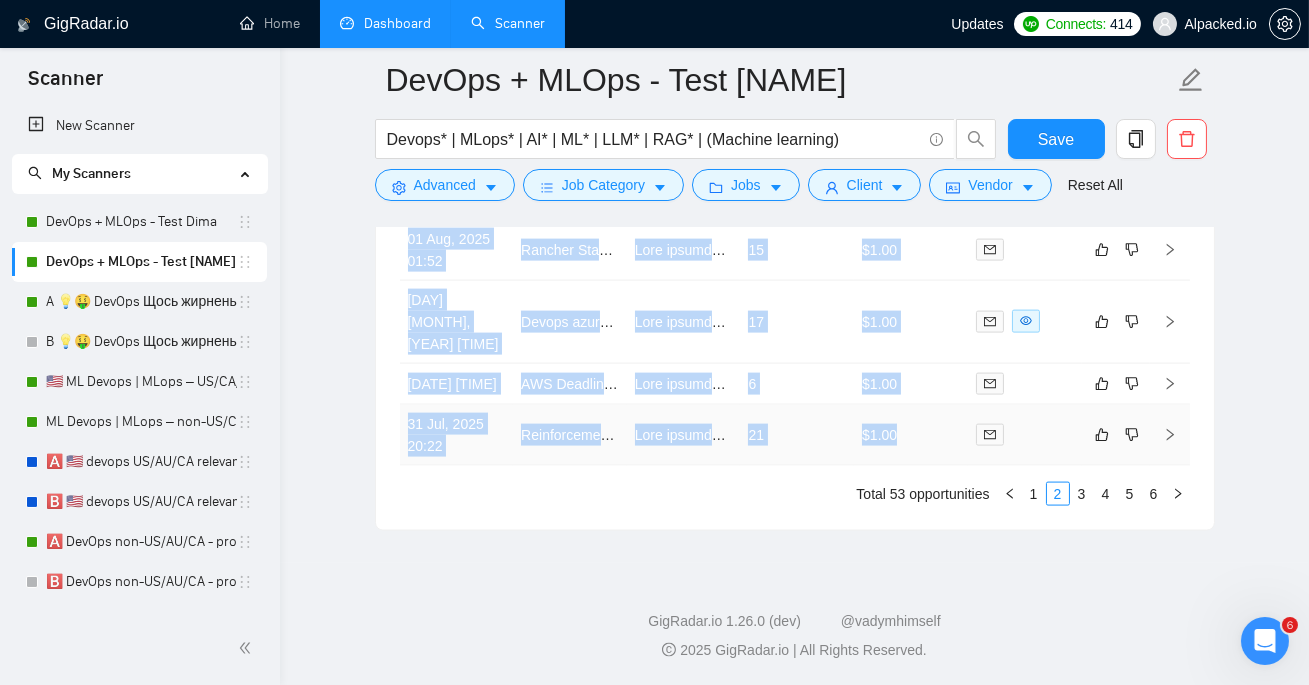 scroll, scrollTop: 5489, scrollLeft: 0, axis: vertical 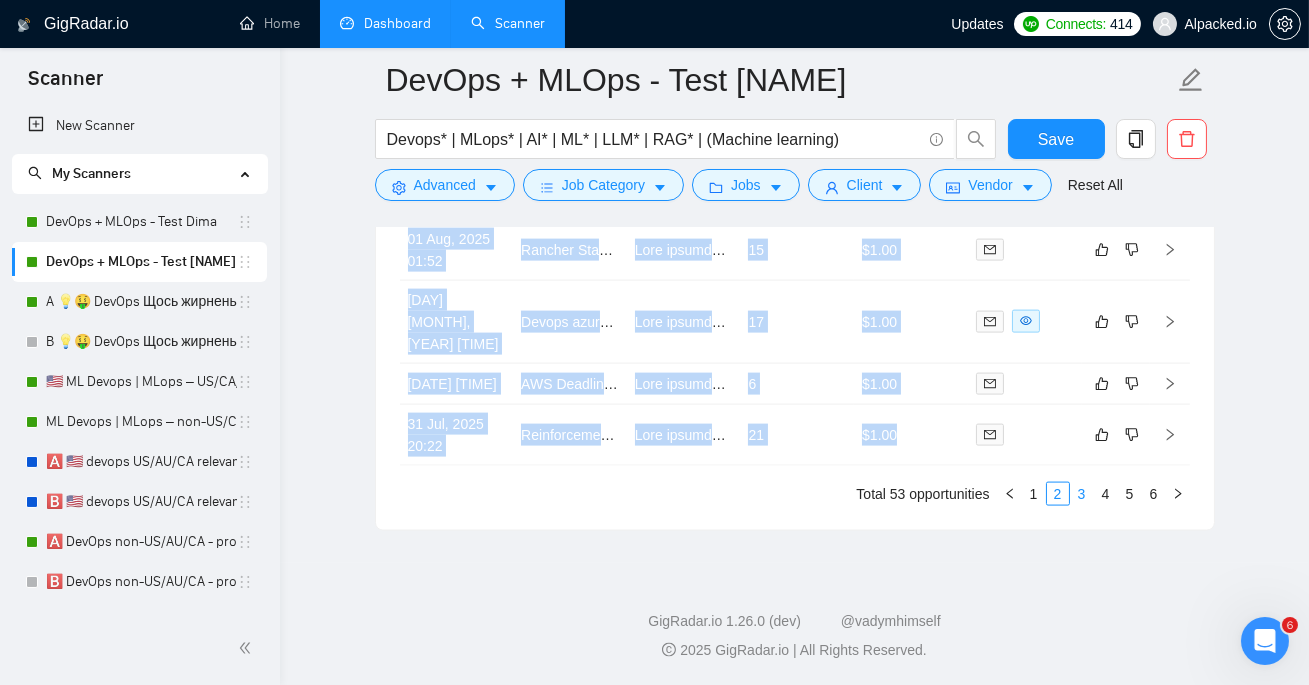 click on "3" at bounding box center (1082, 494) 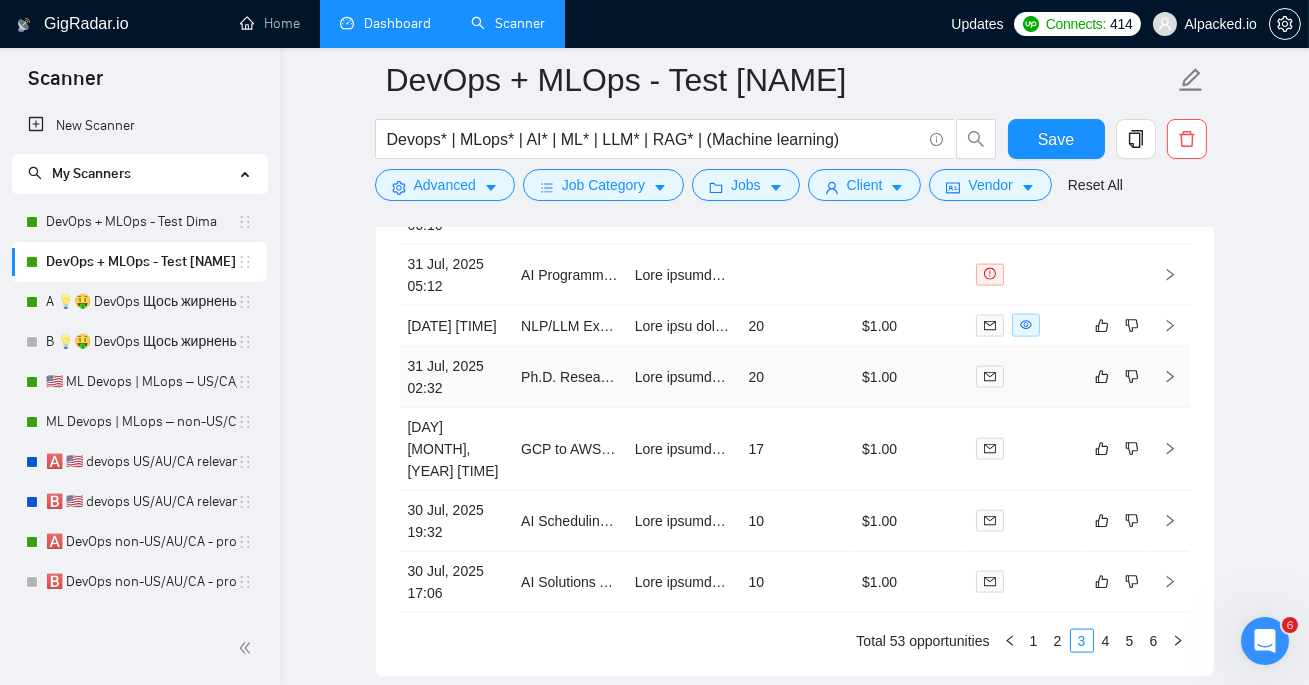 scroll, scrollTop: 4970, scrollLeft: 0, axis: vertical 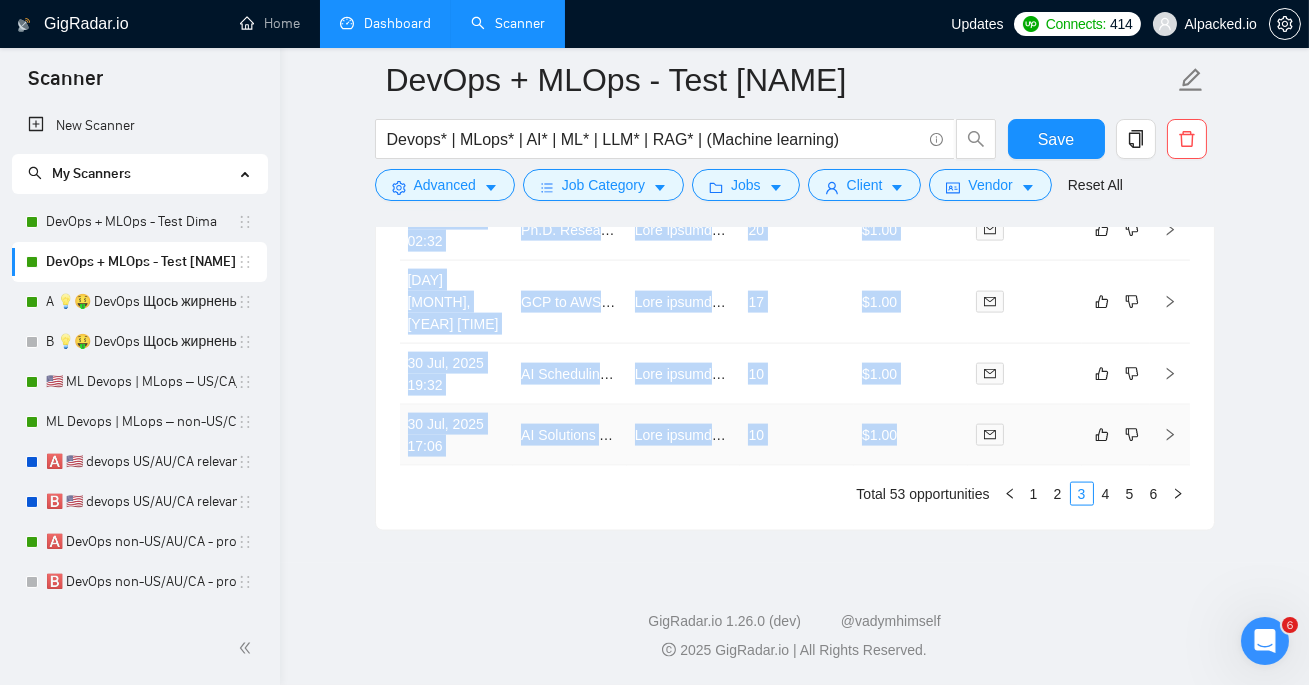 drag, startPoint x: 400, startPoint y: 397, endPoint x: 923, endPoint y: 434, distance: 524.3072 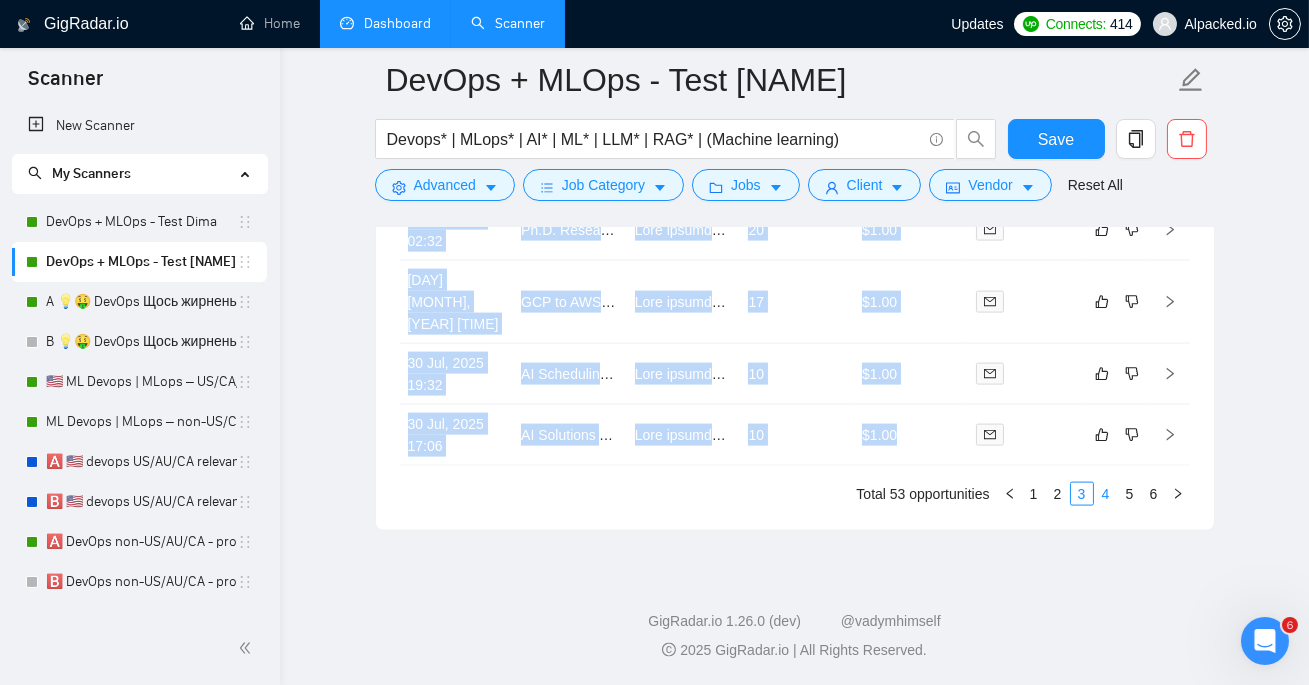 click on "4" at bounding box center [1106, 494] 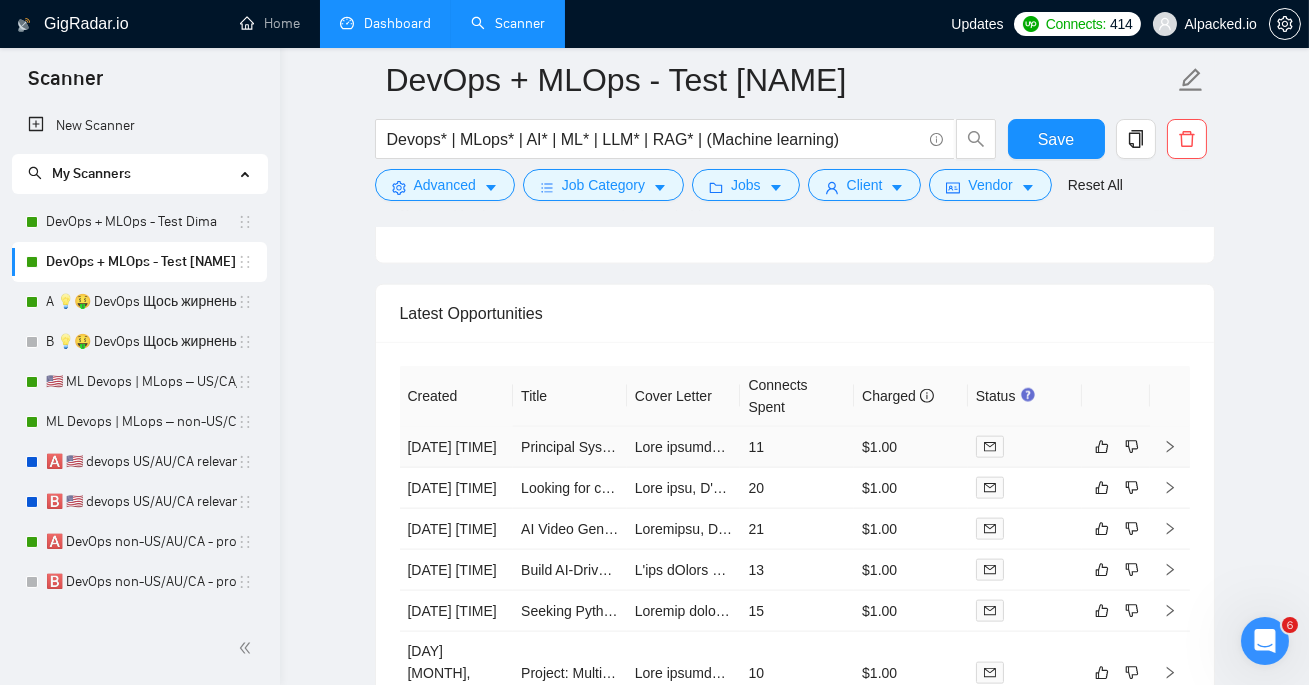 scroll, scrollTop: 4968, scrollLeft: 0, axis: vertical 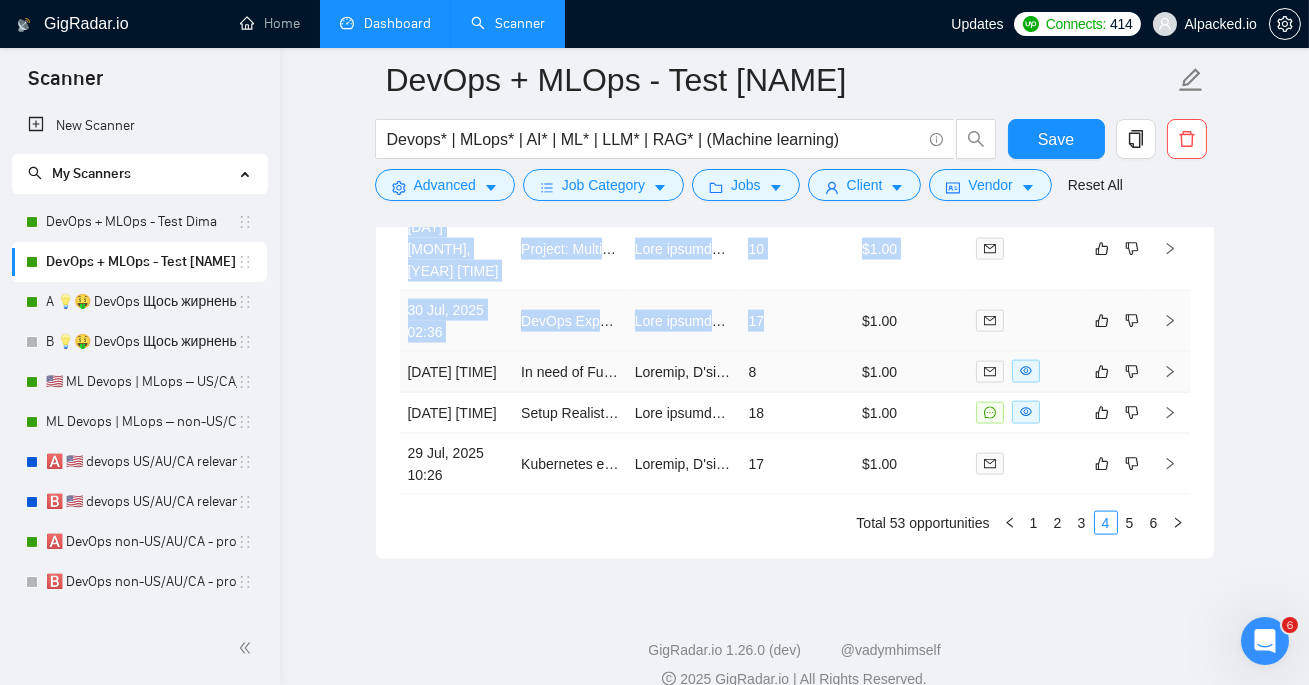drag, startPoint x: 396, startPoint y: 399, endPoint x: 837, endPoint y: 424, distance: 441.70804 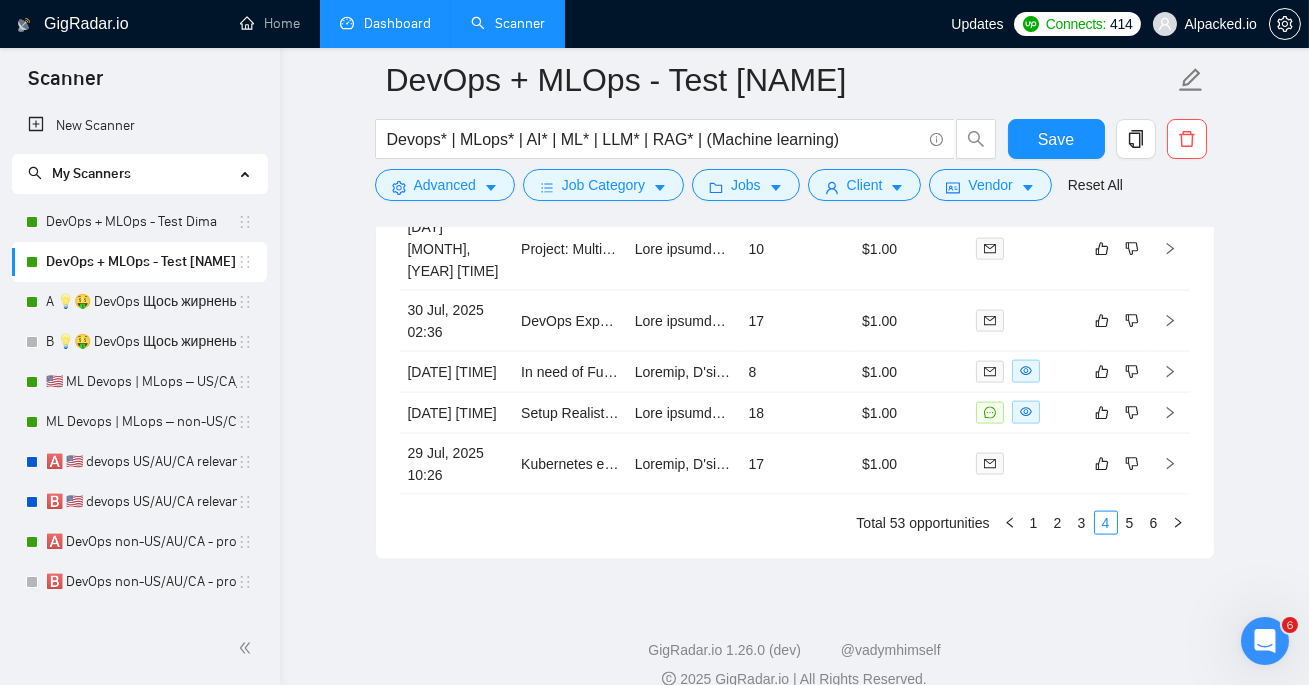 click on "DevOps + MLOps - Test Yevhen Devops* | MLops* | AI* | ML* | LLM* | RAG* | (Machine learning) Save Advanced   Job Category   Jobs   Client   Vendor   Reset All Preview Results Insights NEW Alerts Auto Bidder Auto Bidding Enabled Auto Bidding Enabled: ON Auto Bidder Schedule Auto Bidding Type: Automated (recommended) Semi-automated Auto Bidding Schedule: 24/7 Custom Custom Auto Bidder Schedule Repeat every week on Monday Tuesday Wednesday Thursday Friday Saturday Sunday Active Hours ( Europe/Lisbon ): From: To: ( 24  hours) Europe/Lisbon Auto Bidding Type Select your bidding algorithm: Choose the algorithm for you bidding. The price per proposal does not include your connects expenditure. Template Bidder Works great for narrow segments and short cover letters that don't change. 0.50  credits / proposal Sardor AI 🤖 Personalise your cover letter with ai [placeholders] 1.00  credits / proposal Experimental Laziza AI  👑   NEW   Learn more 2.00  credits / proposal $103.82 savings Team & Freelancer Select team:" at bounding box center [794, -2354] 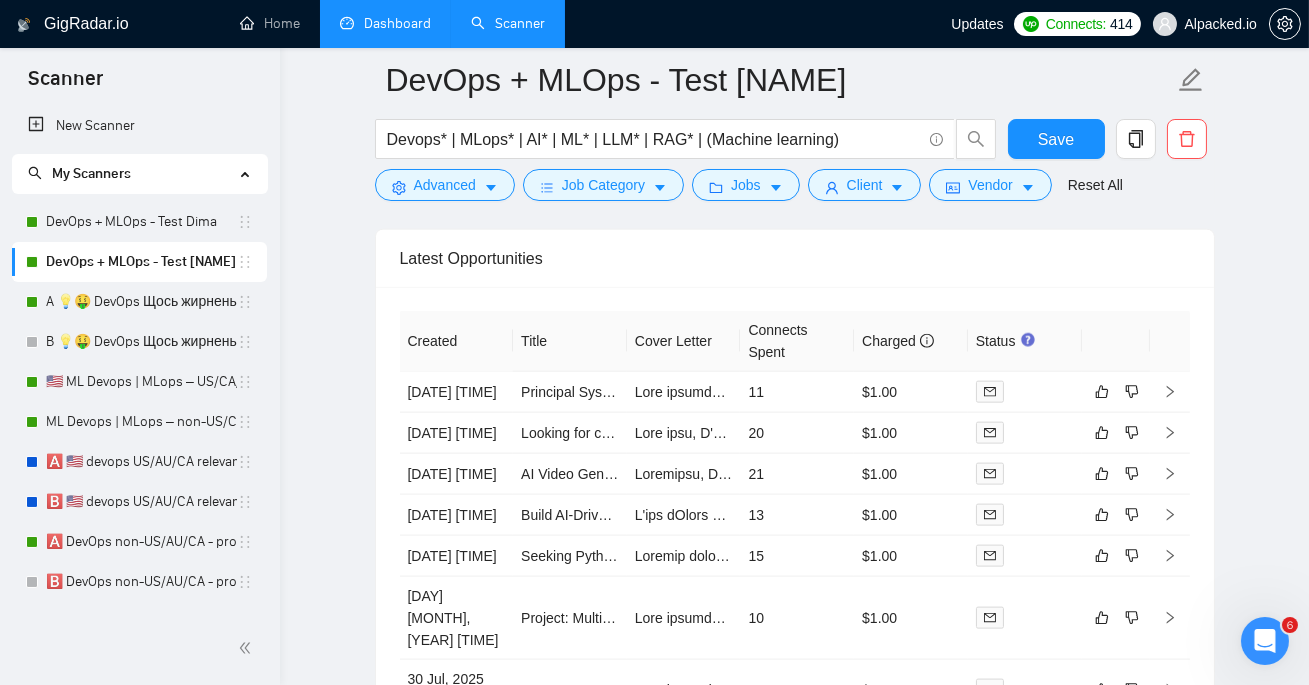 scroll, scrollTop: 4977, scrollLeft: 0, axis: vertical 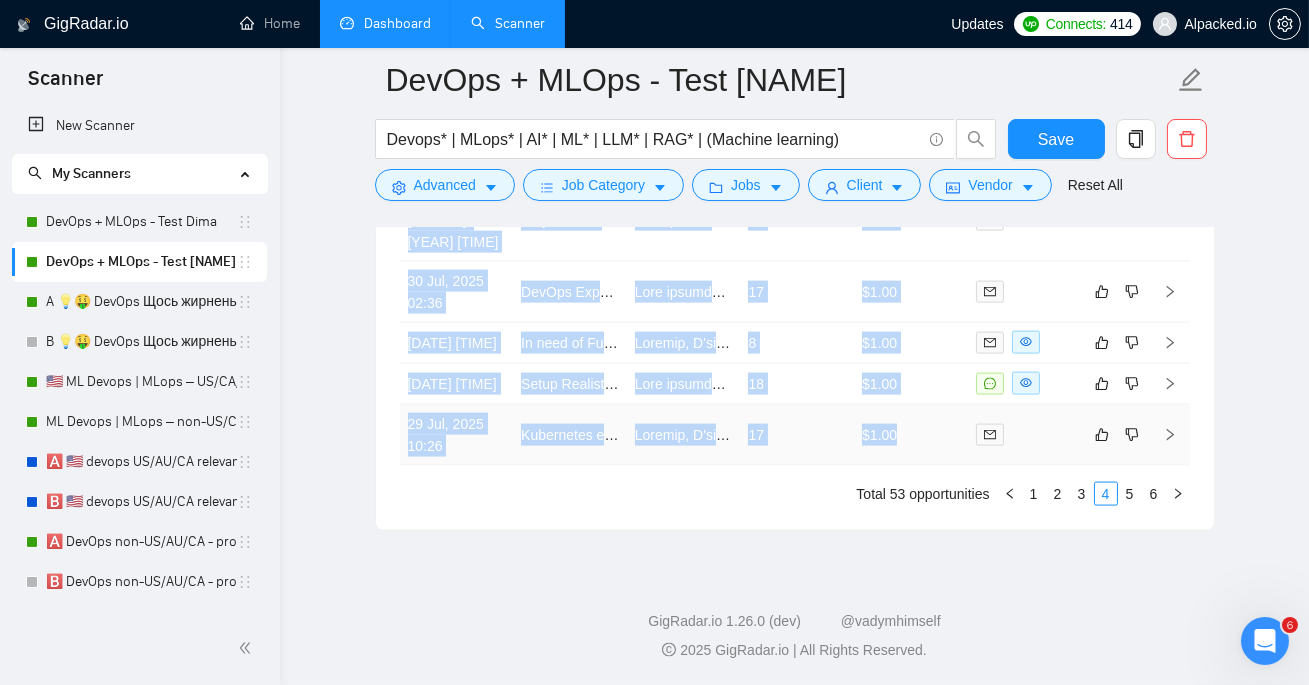 drag, startPoint x: 401, startPoint y: 381, endPoint x: 908, endPoint y: 549, distance: 534.10956 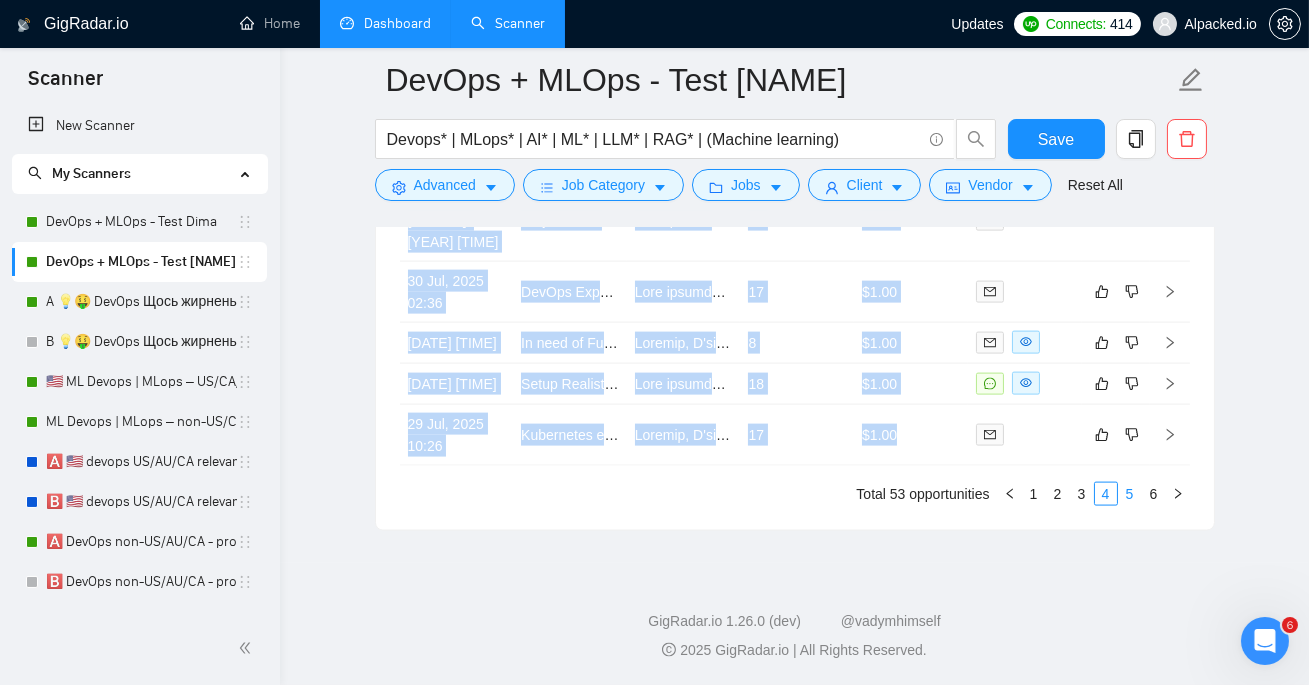 click on "5" at bounding box center [1130, 494] 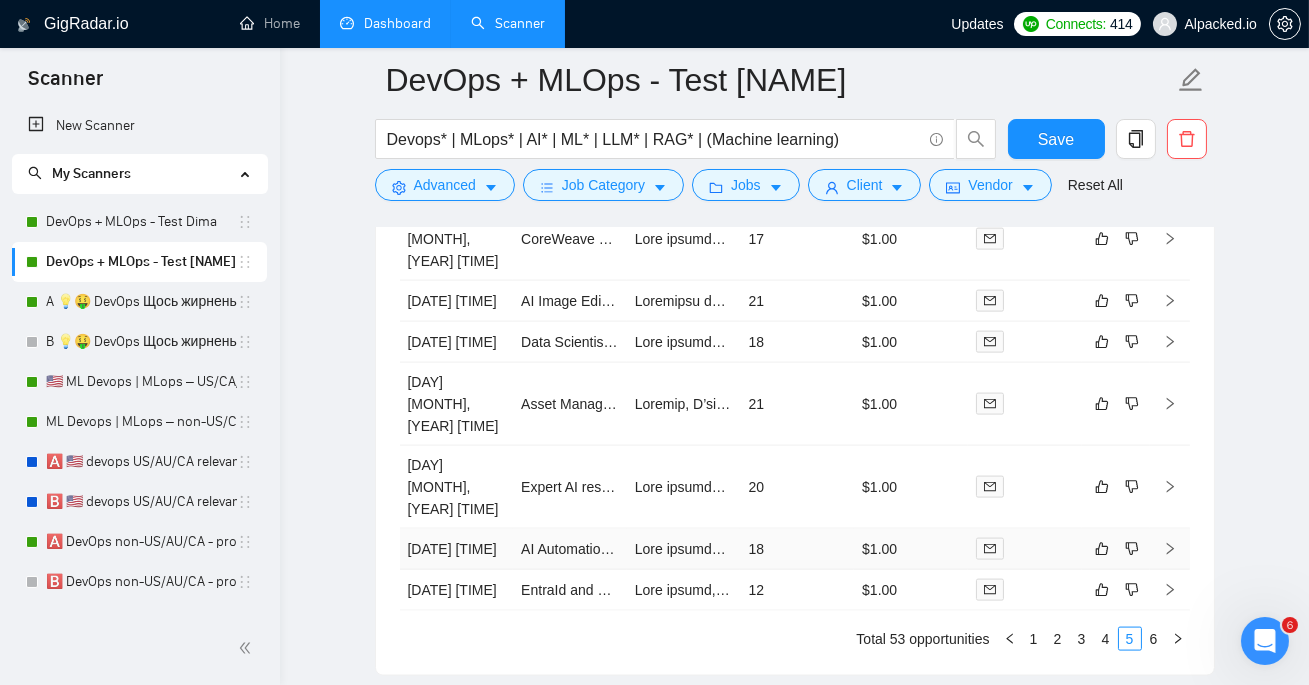 scroll, scrollTop: 5033, scrollLeft: 0, axis: vertical 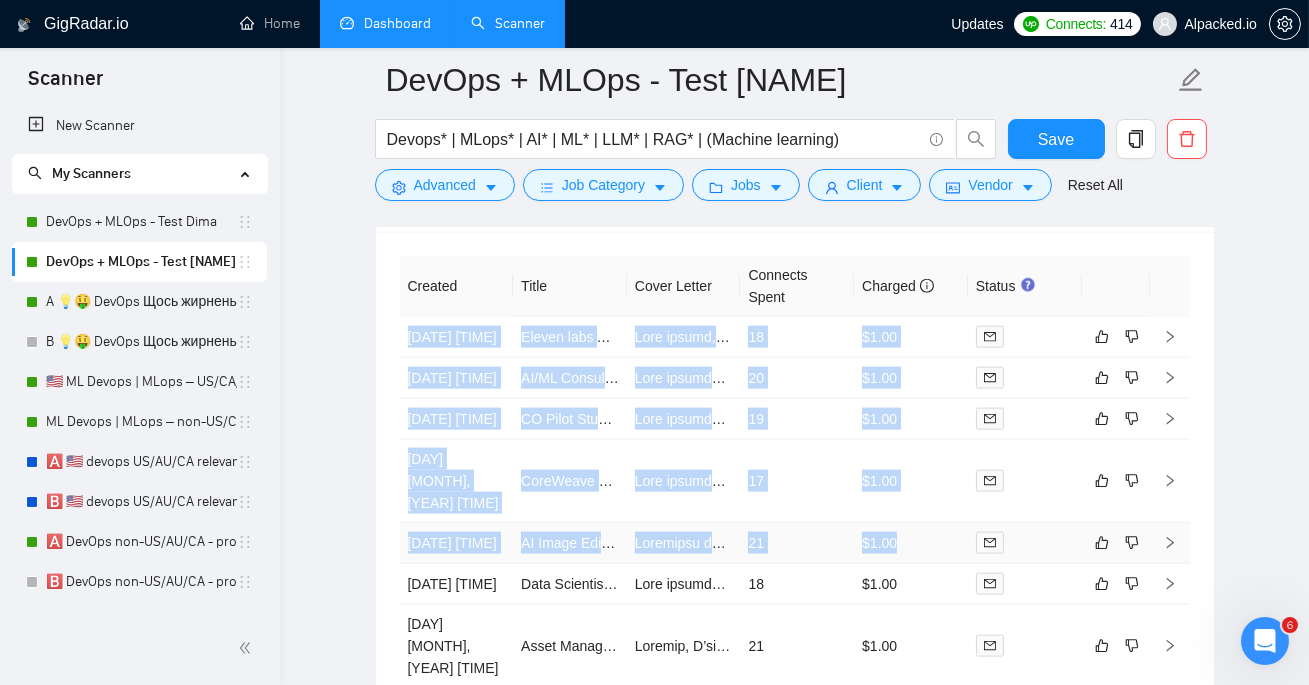 drag, startPoint x: 405, startPoint y: 327, endPoint x: 965, endPoint y: 588, distance: 617.83575 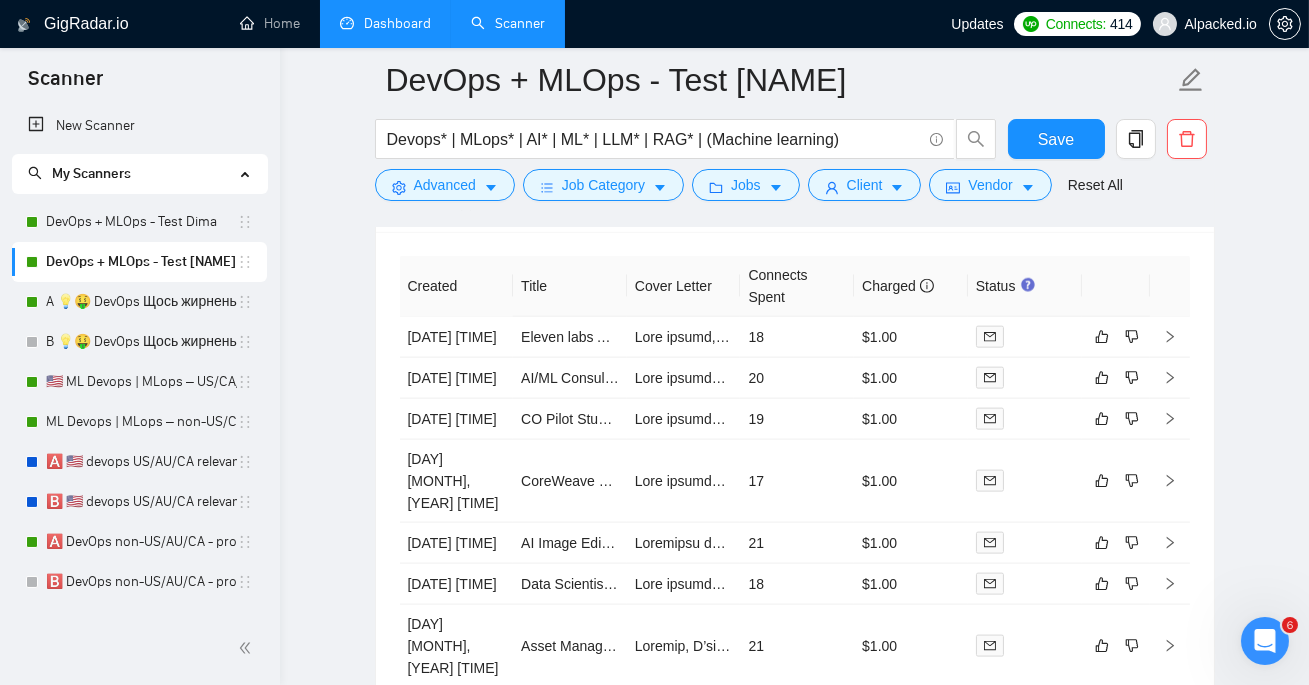 click on "DevOps + MLOps - Test Yevhen Devops* | MLops* | AI* | ML* | LLM* | RAG* | (Machine learning) Save Advanced   Job Category   Jobs   Client   Vendor   Reset All Preview Results Insights NEW Alerts Auto Bidder Auto Bidding Enabled Auto Bidding Enabled: ON Auto Bidder Schedule Auto Bidding Type: Automated (recommended) Semi-automated Auto Bidding Schedule: 24/7 Custom Custom Auto Bidder Schedule Repeat every week on Monday Tuesday Wednesday Thursday Friday Saturday Sunday Active Hours ( Europe/Lisbon ): From: To: ( 24  hours) Europe/Lisbon Auto Bidding Type Select your bidding algorithm: Choose the algorithm for you bidding. The price per proposal does not include your connects expenditure. Template Bidder Works great for narrow segments and short cover letters that don't change. 0.50  credits / proposal Sardor AI 🤖 Personalise your cover letter with ai [placeholders] 1.00  credits / proposal Experimental Laziza AI  👑   NEW   Learn more 2.00  credits / proposal $103.82 savings Team & Freelancer Select team:" at bounding box center (794, -2018) 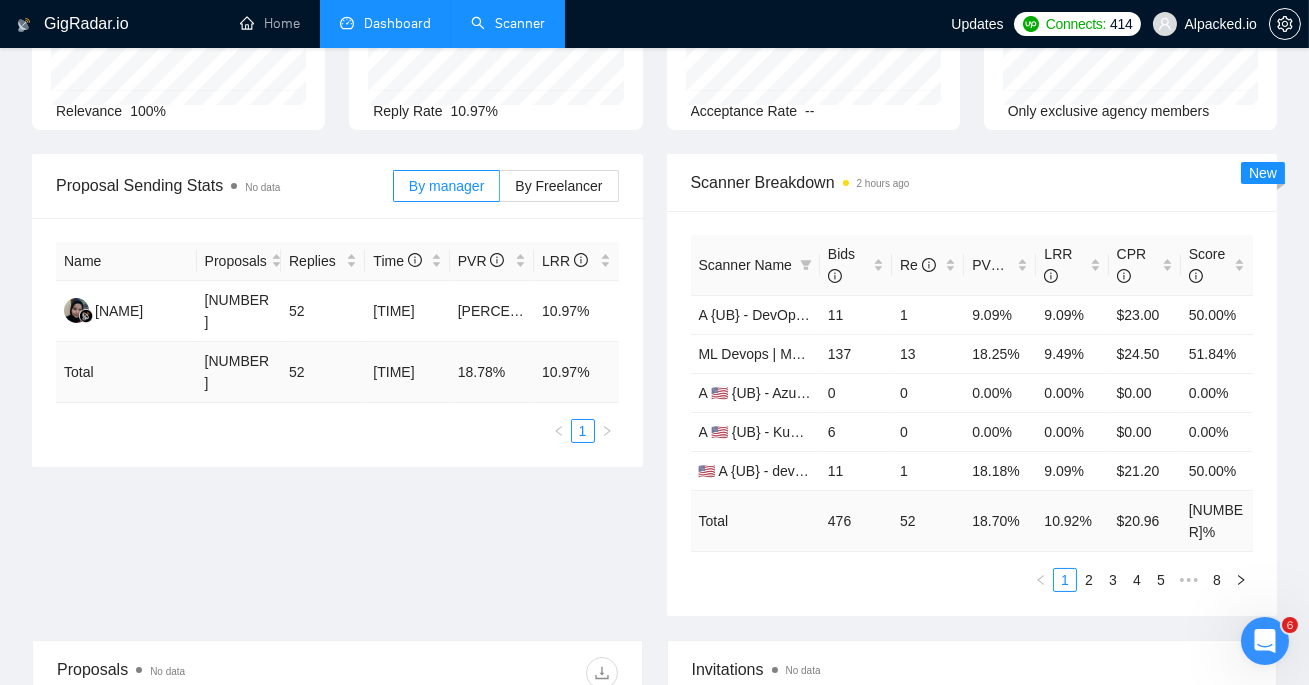 scroll, scrollTop: 0, scrollLeft: 0, axis: both 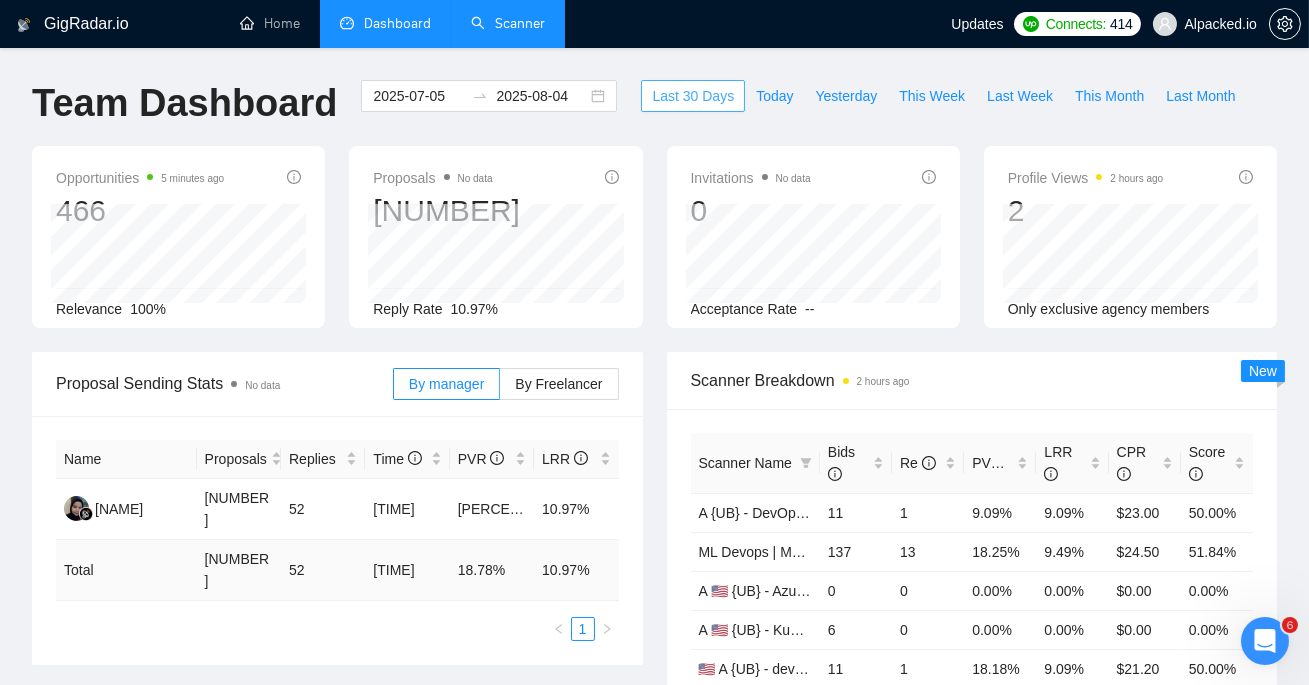 click on "Last 30 Days" at bounding box center (693, 96) 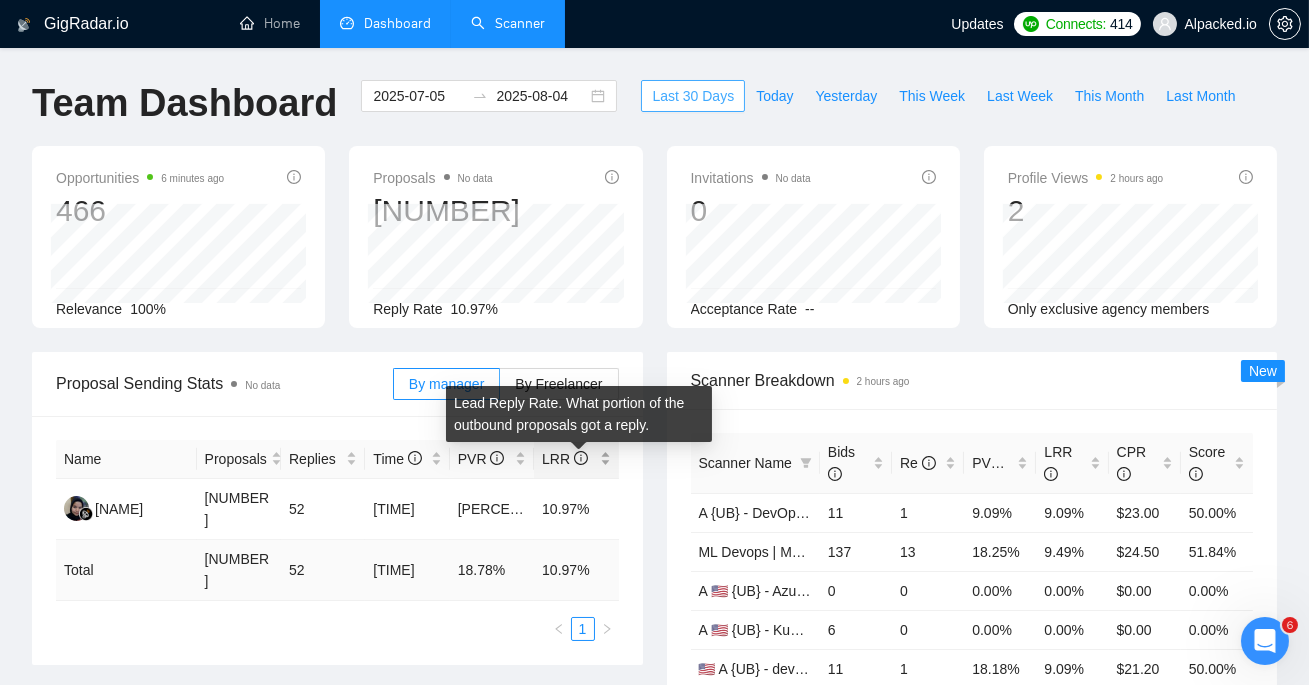 scroll, scrollTop: 115, scrollLeft: 0, axis: vertical 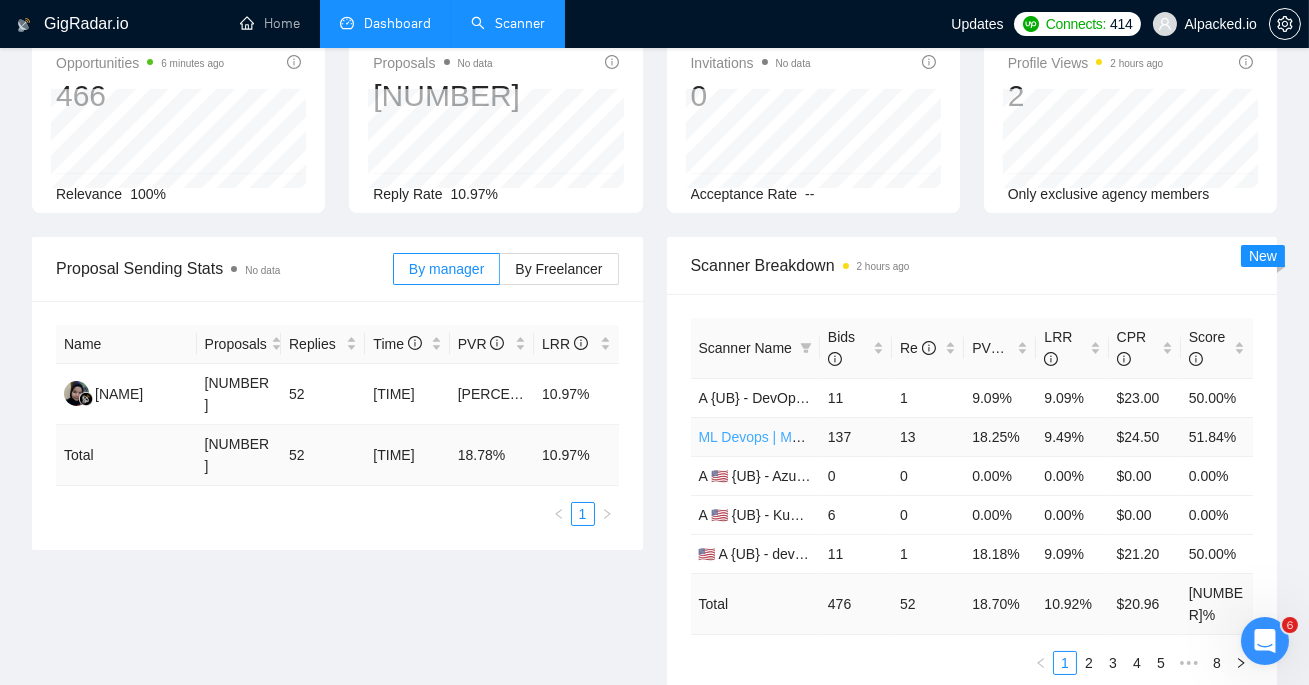 click on "ML Devops | MLops – non-US/CA/AU" at bounding box center (815, 437) 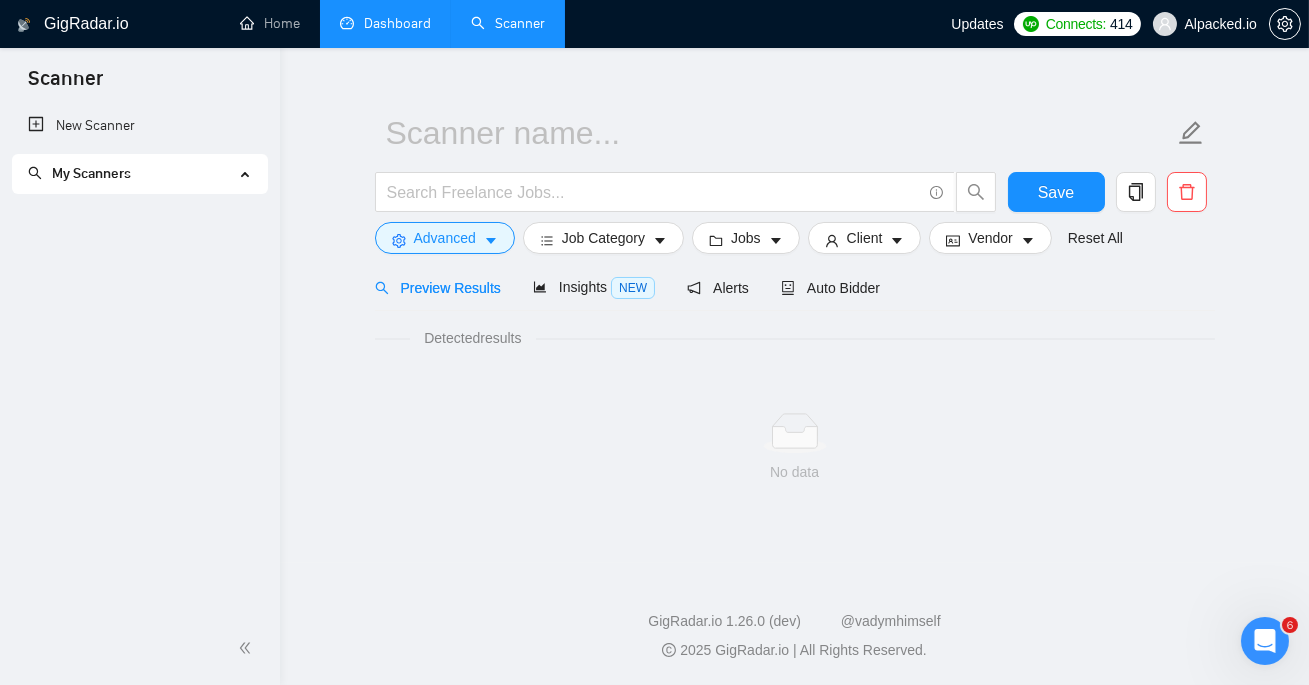 scroll, scrollTop: 28, scrollLeft: 0, axis: vertical 